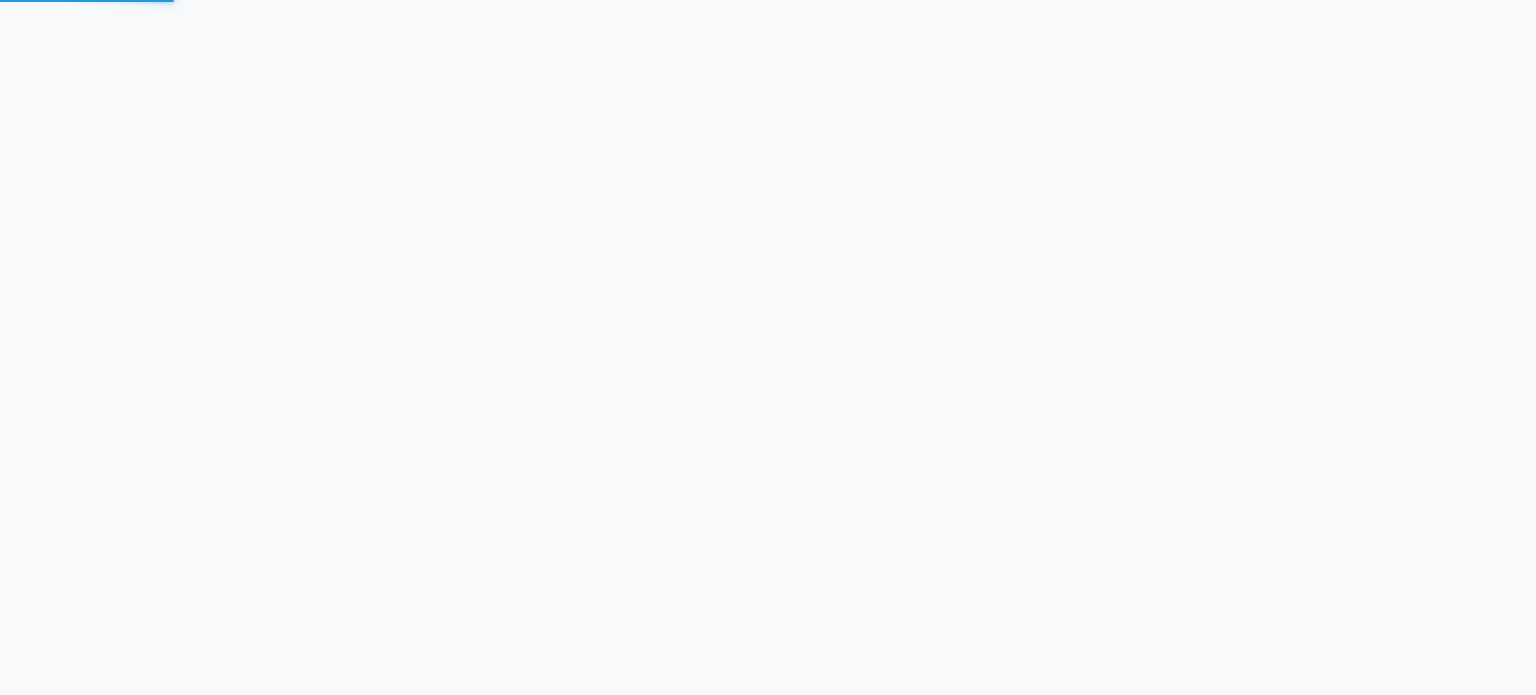 scroll, scrollTop: 0, scrollLeft: 0, axis: both 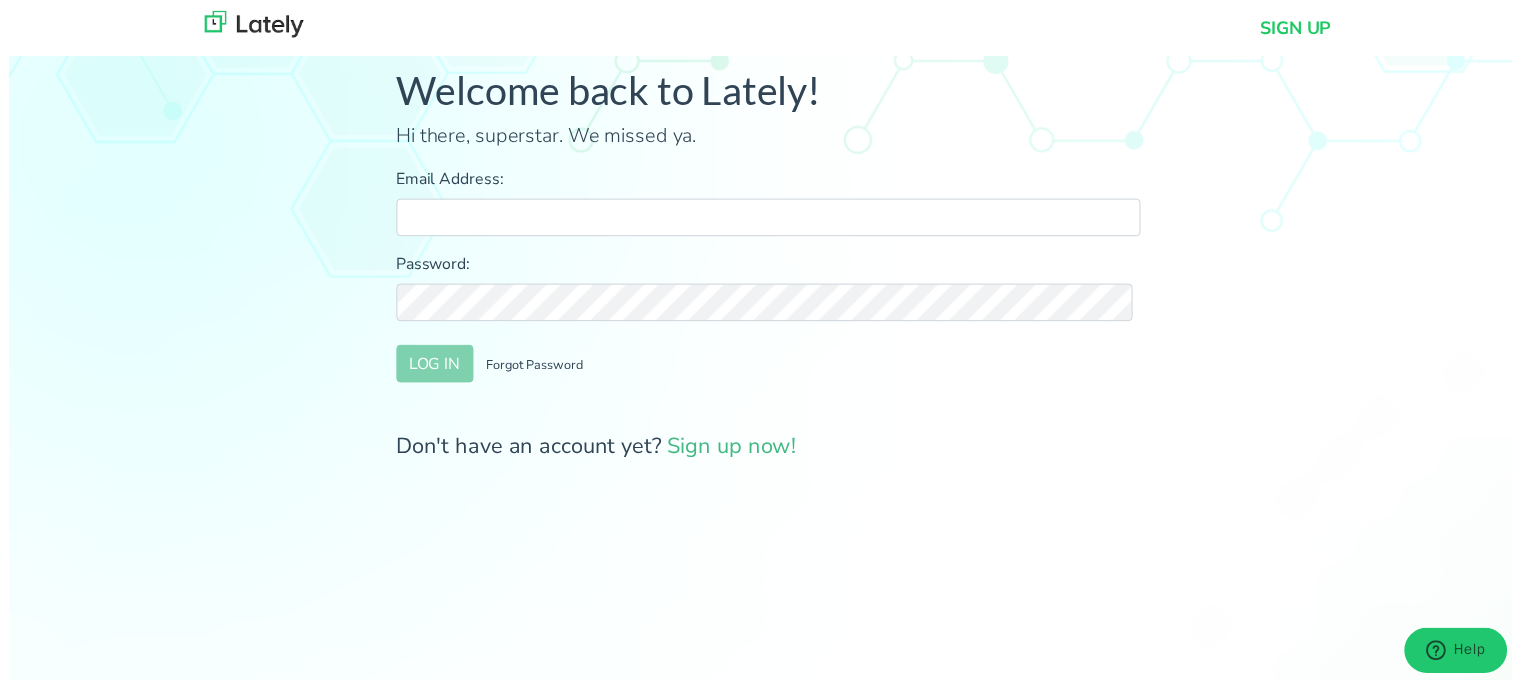 click on "Email Address:" at bounding box center [768, 220] 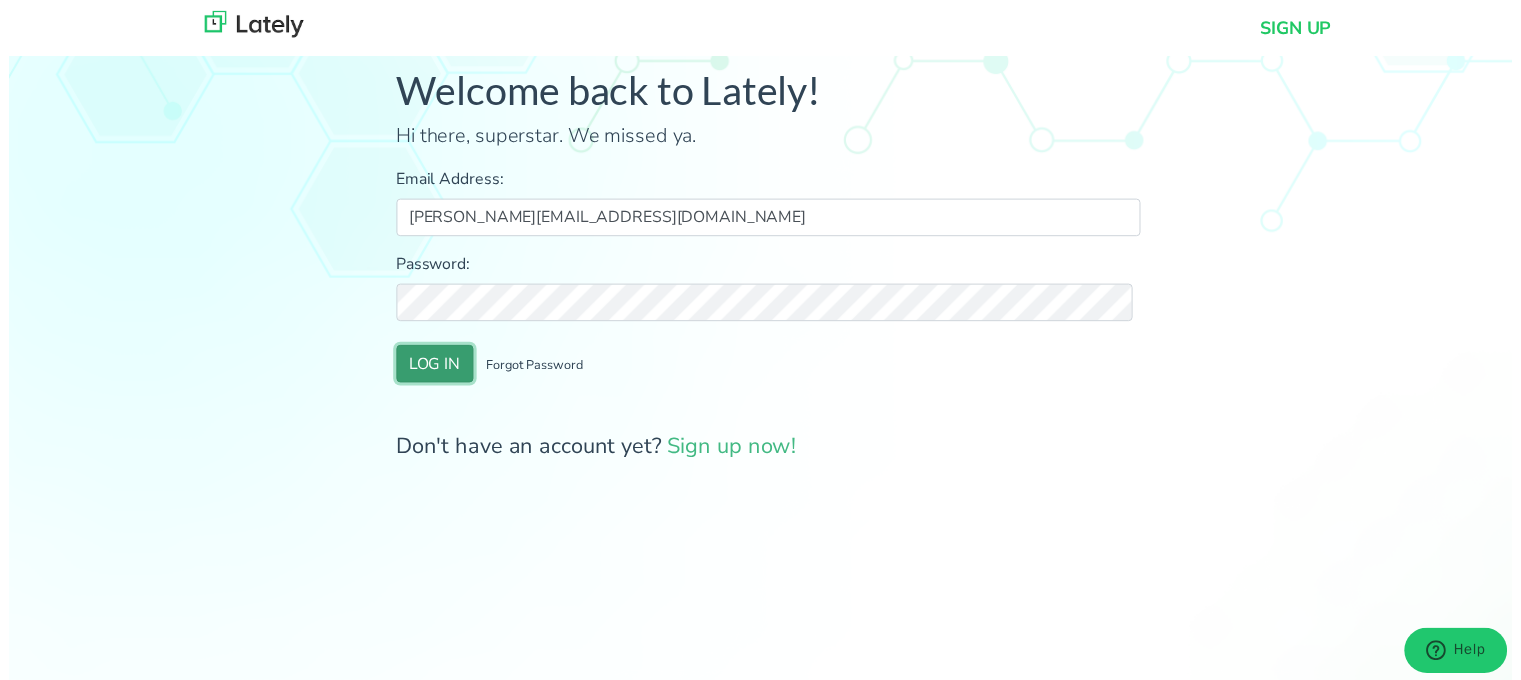 click on "LOG IN" at bounding box center (431, 368) 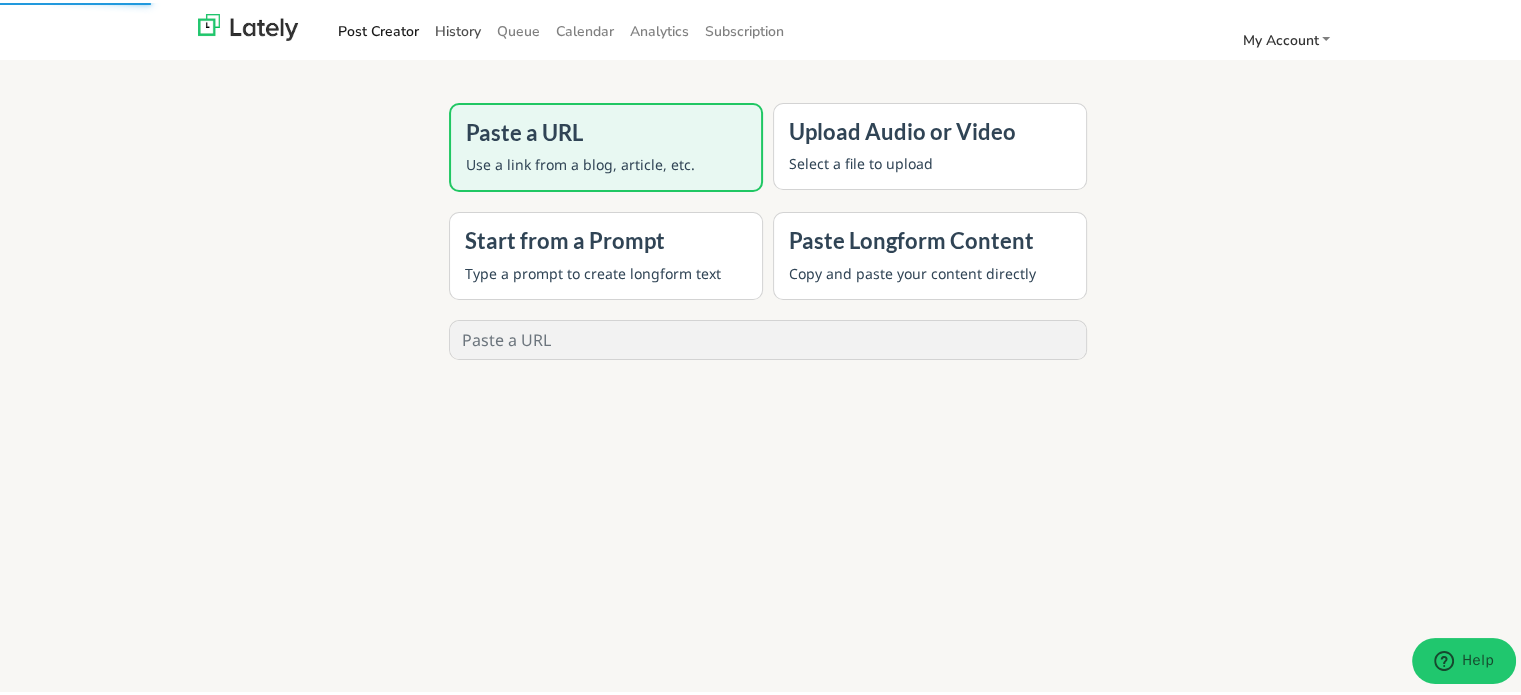 click on "History" at bounding box center [458, 28] 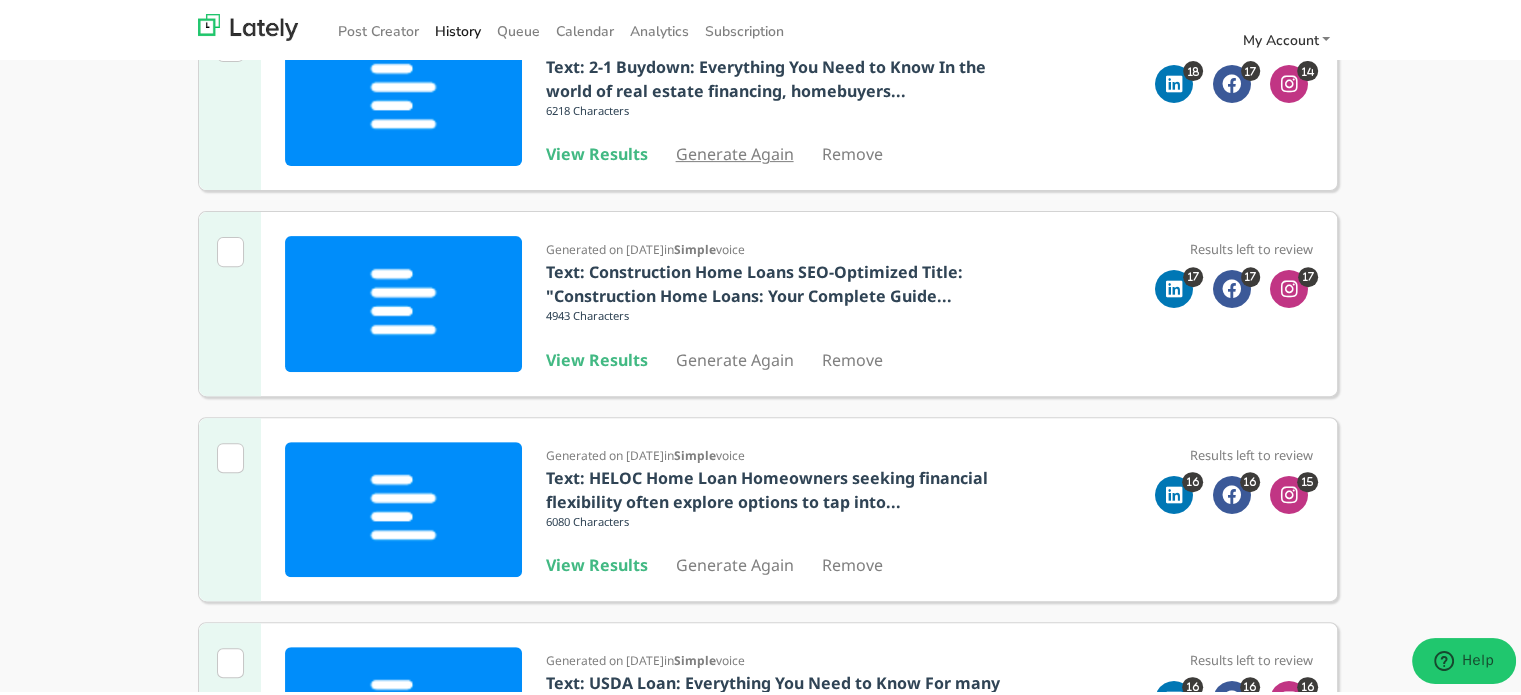 scroll, scrollTop: 700, scrollLeft: 0, axis: vertical 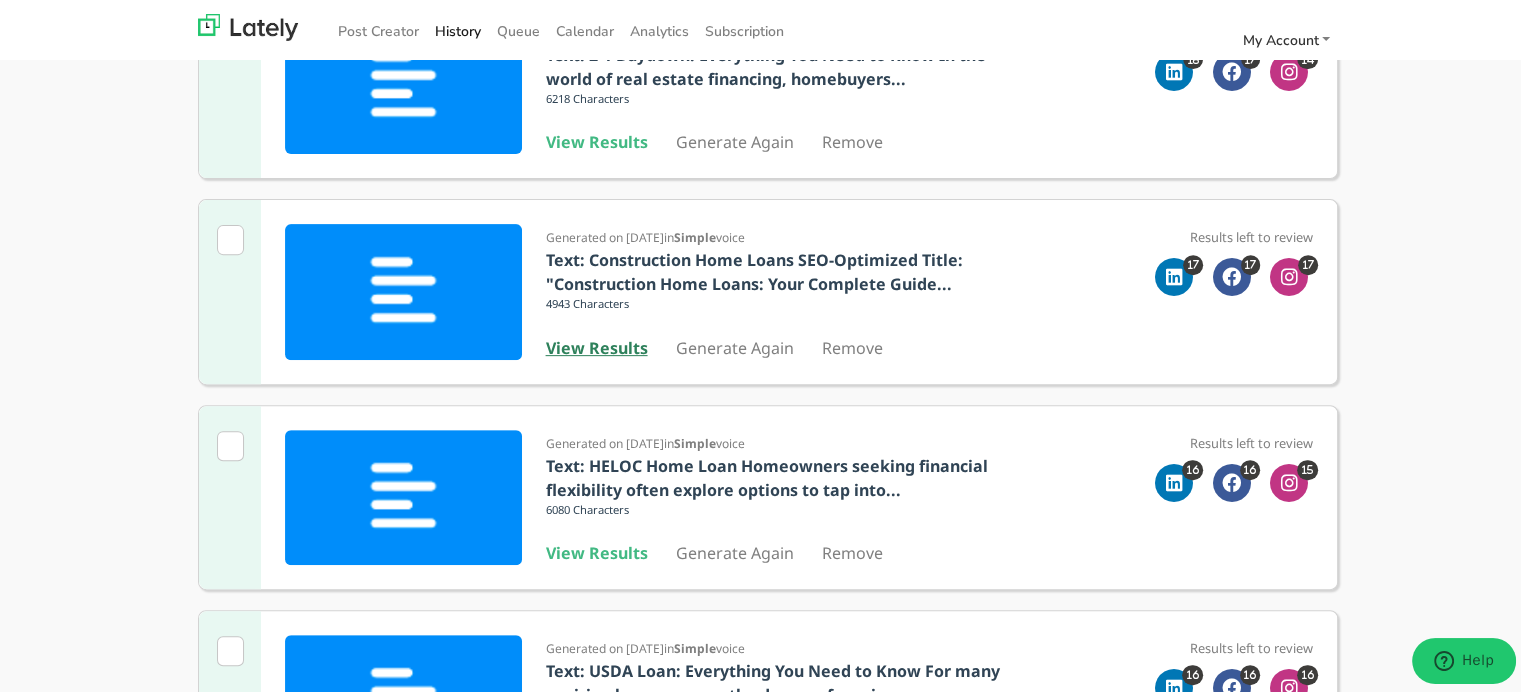click on "View Results" at bounding box center [597, 345] 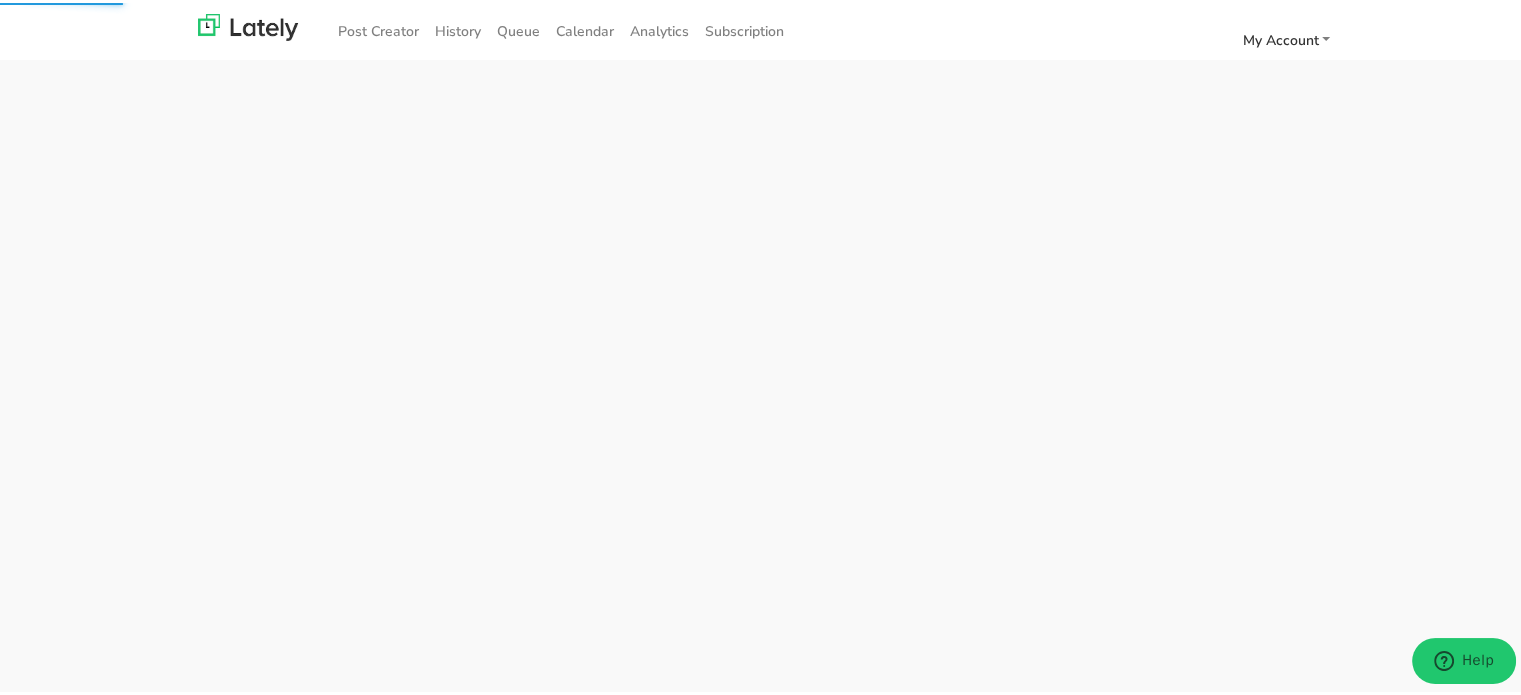 scroll, scrollTop: 0, scrollLeft: 0, axis: both 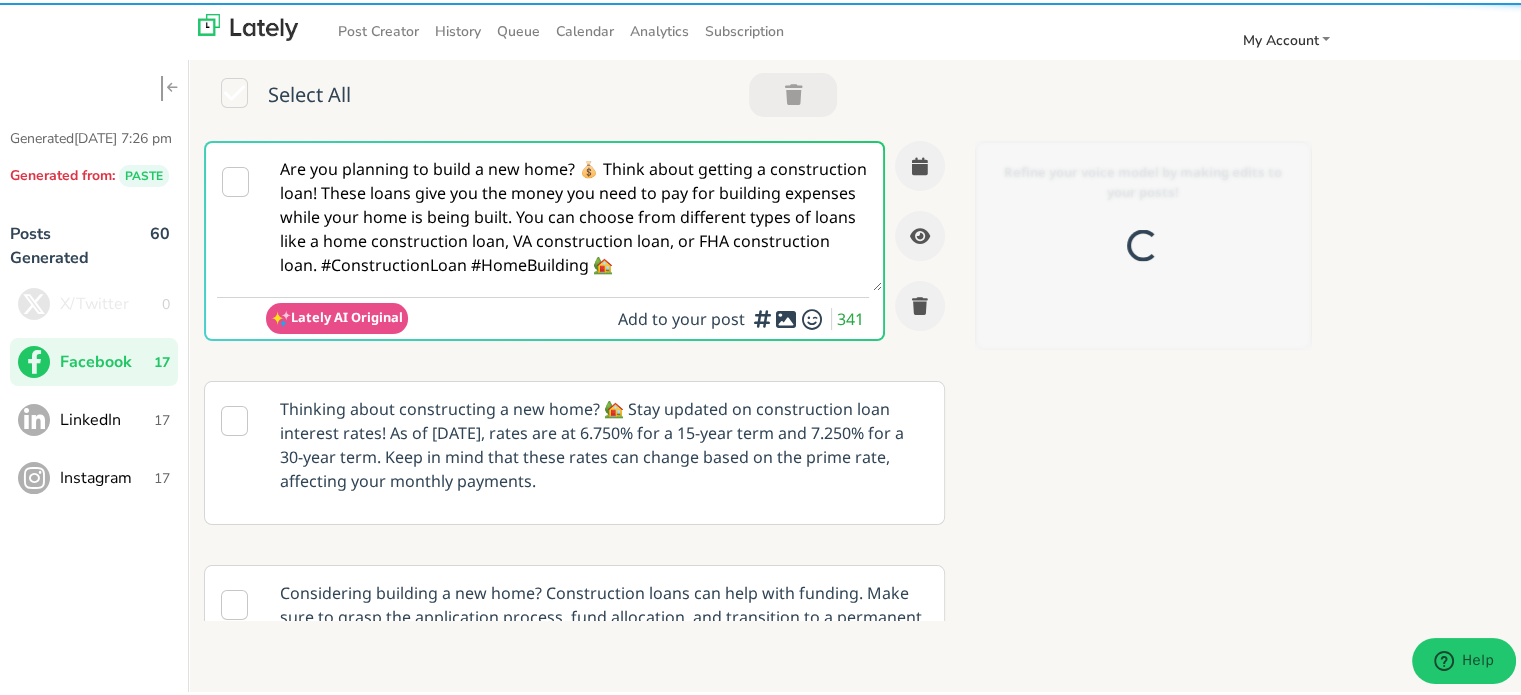 click on "Are you planning to build a new home? 💰 Think about getting a construction loan! These loans give you the money you need to pay for building expenses while your home is being built. You can choose from different types of loans like a home construction loan, VA construction loan, or FHA construction loan. #ConstructionLoan #HomeBuilding 🏡" at bounding box center [574, 214] 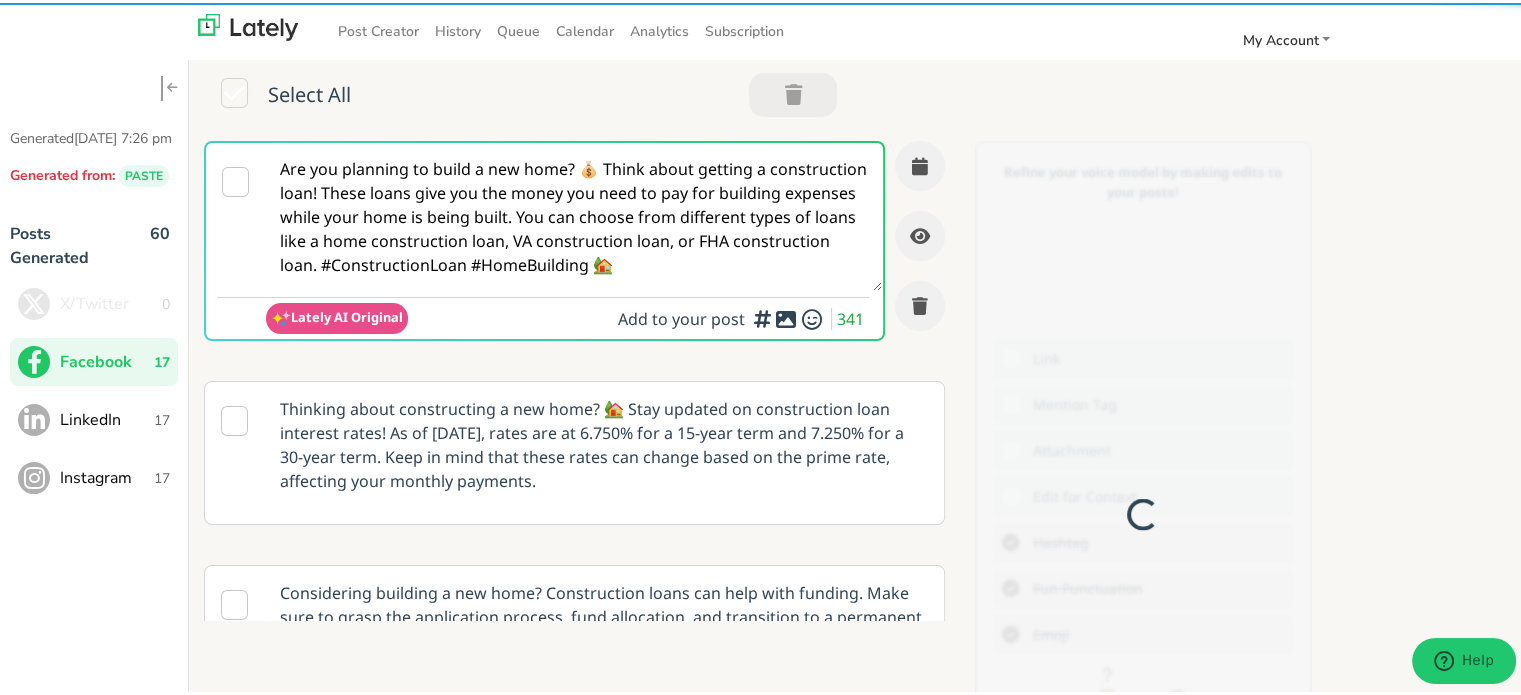 click on "Are you planning to build a new home? 💰 Think about getting a construction loan! These loans give you the money you need to pay for building expenses while your home is being built. You can choose from different types of loans like a home construction loan, VA construction loan, or FHA construction loan. #ConstructionLoan #HomeBuilding 🏡" at bounding box center [574, 214] 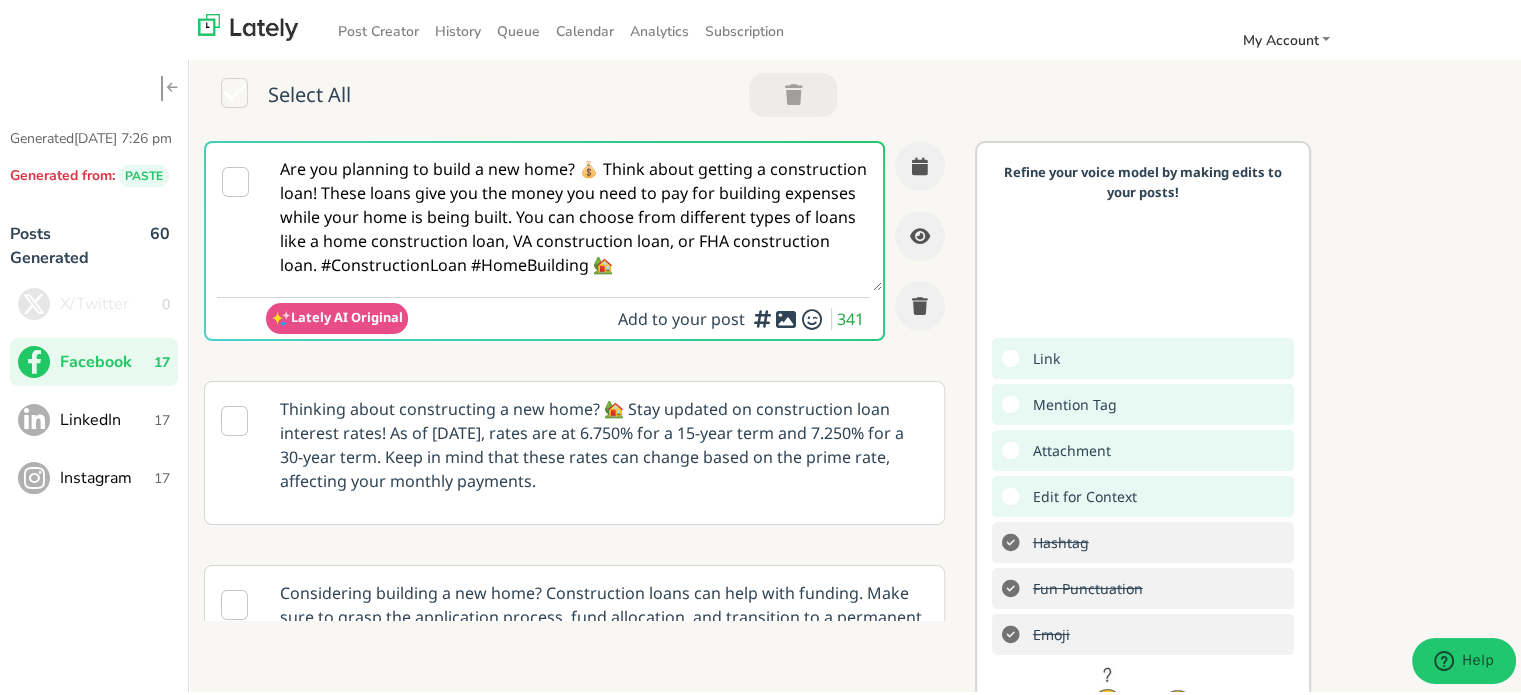 click on "Are you planning to build a new home? 💰 Think about getting a construction loan! These loans give you the money you need to pay for building expenses while your home is being built. You can choose from different types of loans like a home construction loan, VA construction loan, or FHA construction loan. #ConstructionLoan #HomeBuilding 🏡" at bounding box center (574, 214) 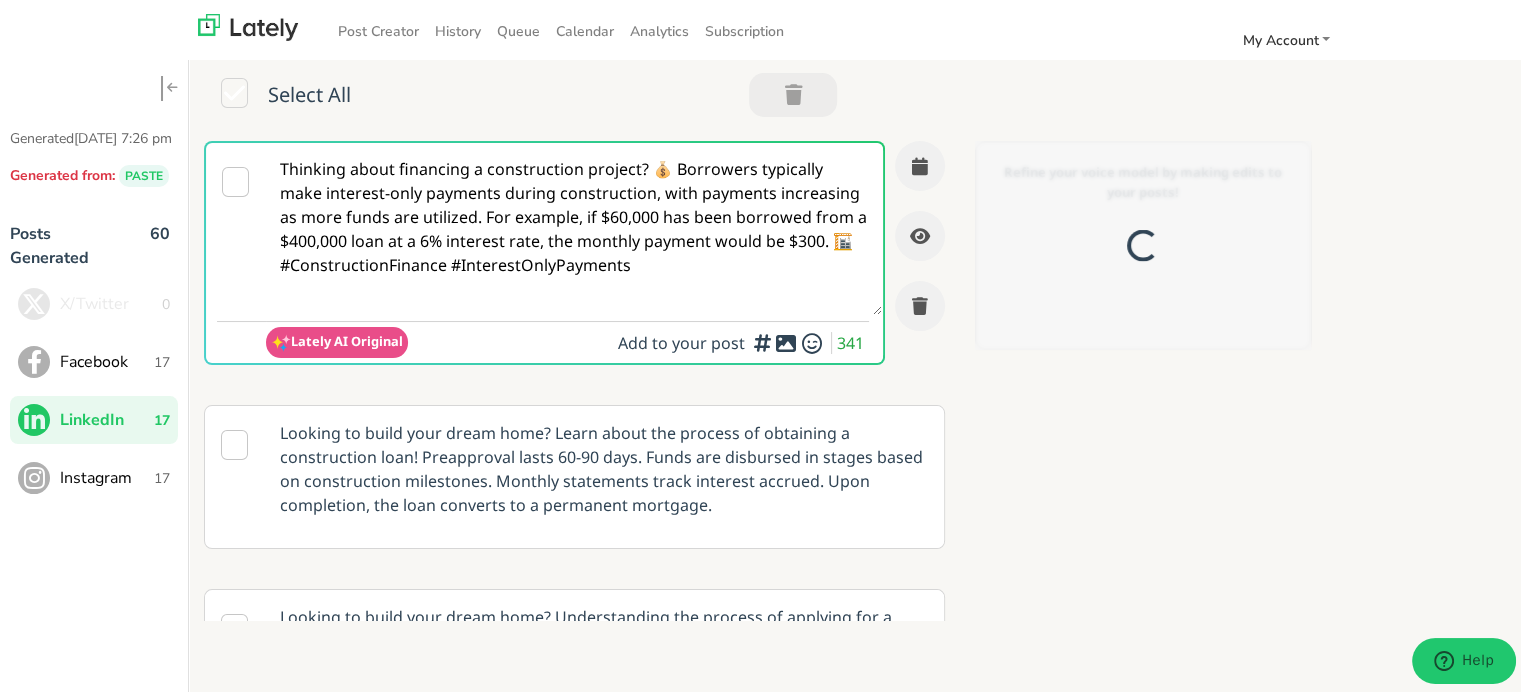 scroll, scrollTop: 0, scrollLeft: 0, axis: both 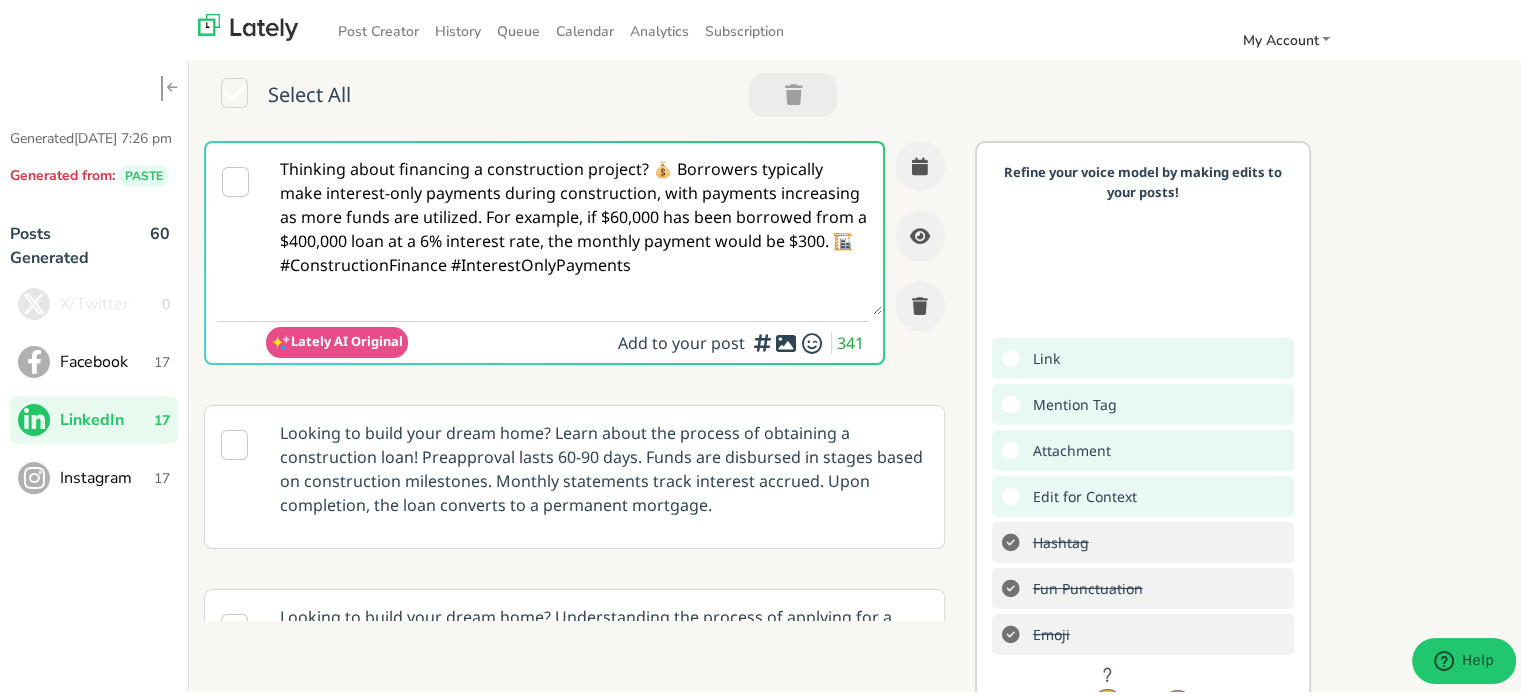 click on "Thinking about financing a construction project? 💰 Borrowers typically make interest-only payments during construction, with payments increasing as more funds are utilized. For example, if $60,000 has been borrowed from a $400,000 loan at a 6% interest rate, the monthly payment would be $300. 🏗️ #ConstructionFinance #InterestOnlyPayments" at bounding box center [574, 226] 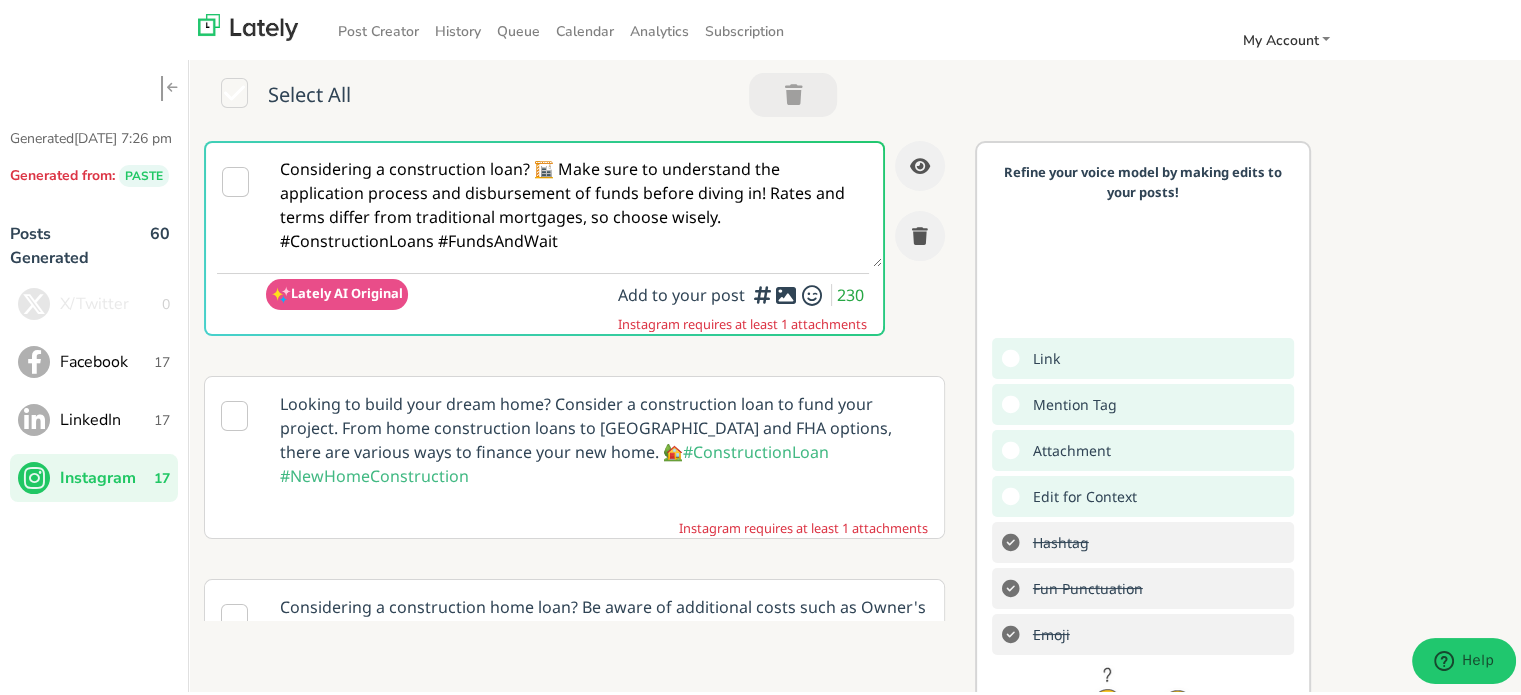 click on "Considering a construction loan? 🏗️ Make sure to understand the application process and disbursement of funds before diving in! Rates and terms differ from traditional mortgages, so choose wisely. #ConstructionLoans #FundsAndWait" at bounding box center (574, 202) 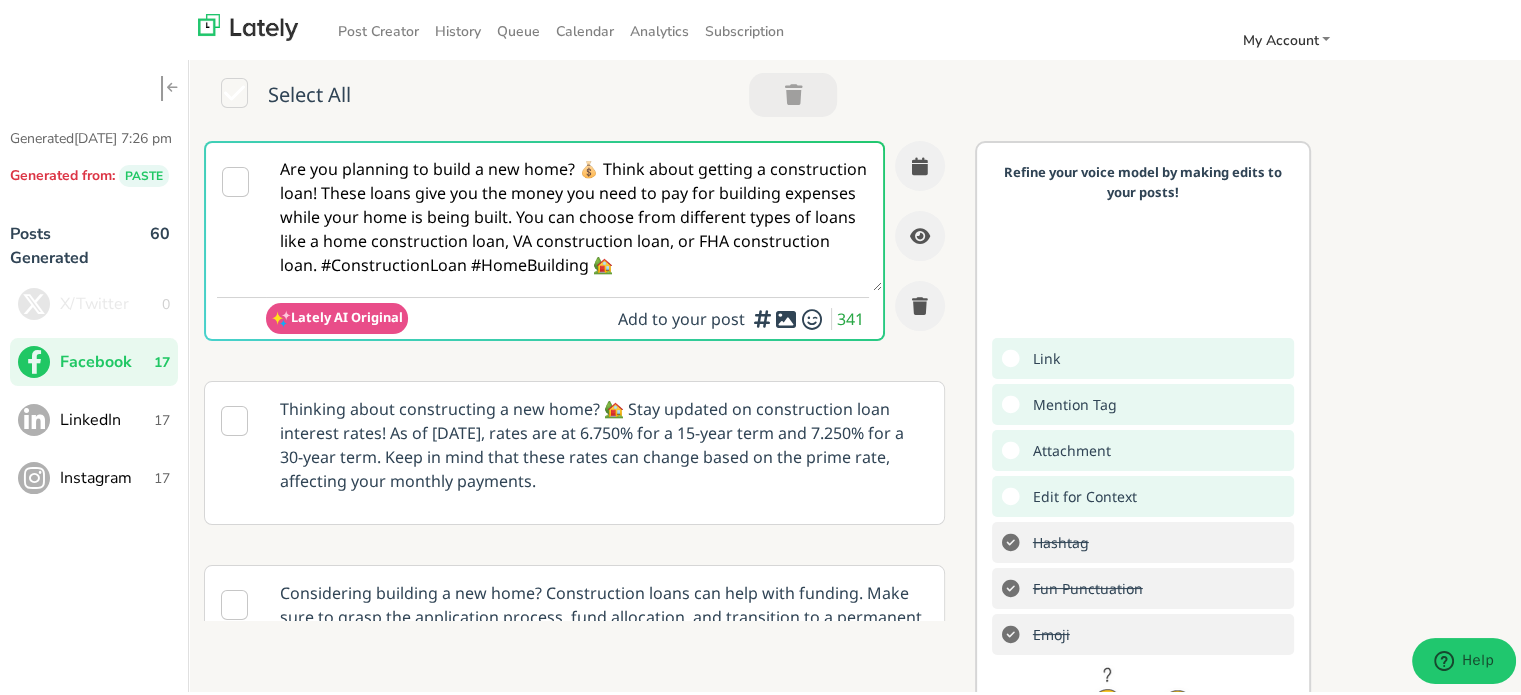 click on "Are you planning to build a new home? 💰 Think about getting a construction loan! These loans give you the money you need to pay for building expenses while your home is being built. You can choose from different types of loans like a home construction loan, VA construction loan, or FHA construction loan. #ConstructionLoan #HomeBuilding 🏡" at bounding box center (574, 214) 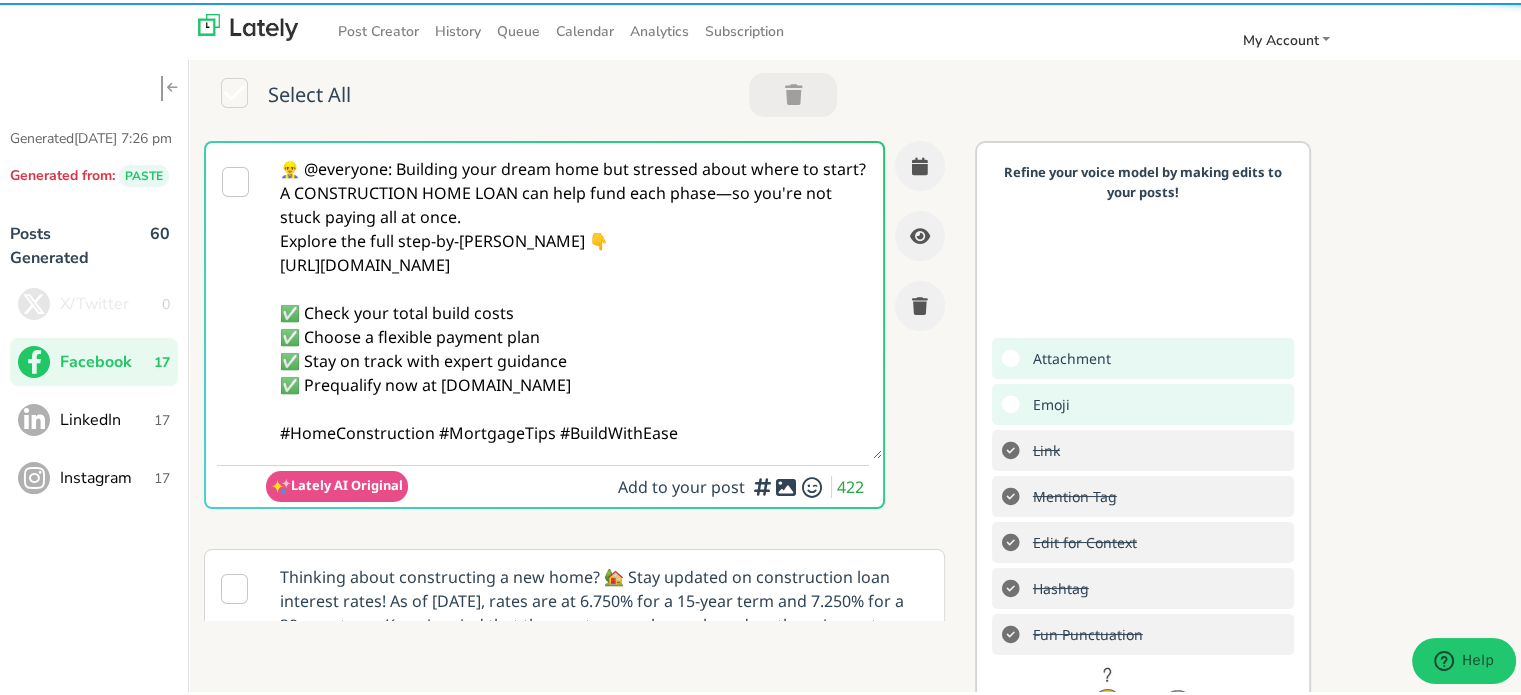 click on "👷‍♂️ @everyone: Building your dream home but stressed about where to start? A CONSTRUCTION HOME LOAN can help fund each phase—so you're not stuck paying all at once.
Explore the full step-by-[PERSON_NAME] 👇
[URL][DOMAIN_NAME]
✅ Check your total build costs
✅ Choose a flexible payment plan
✅ Stay on track with expert guidance
✅ Prequalify now at [DOMAIN_NAME]
#HomeConstruction #MortgageTips #BuildWithEase" at bounding box center (574, 298) 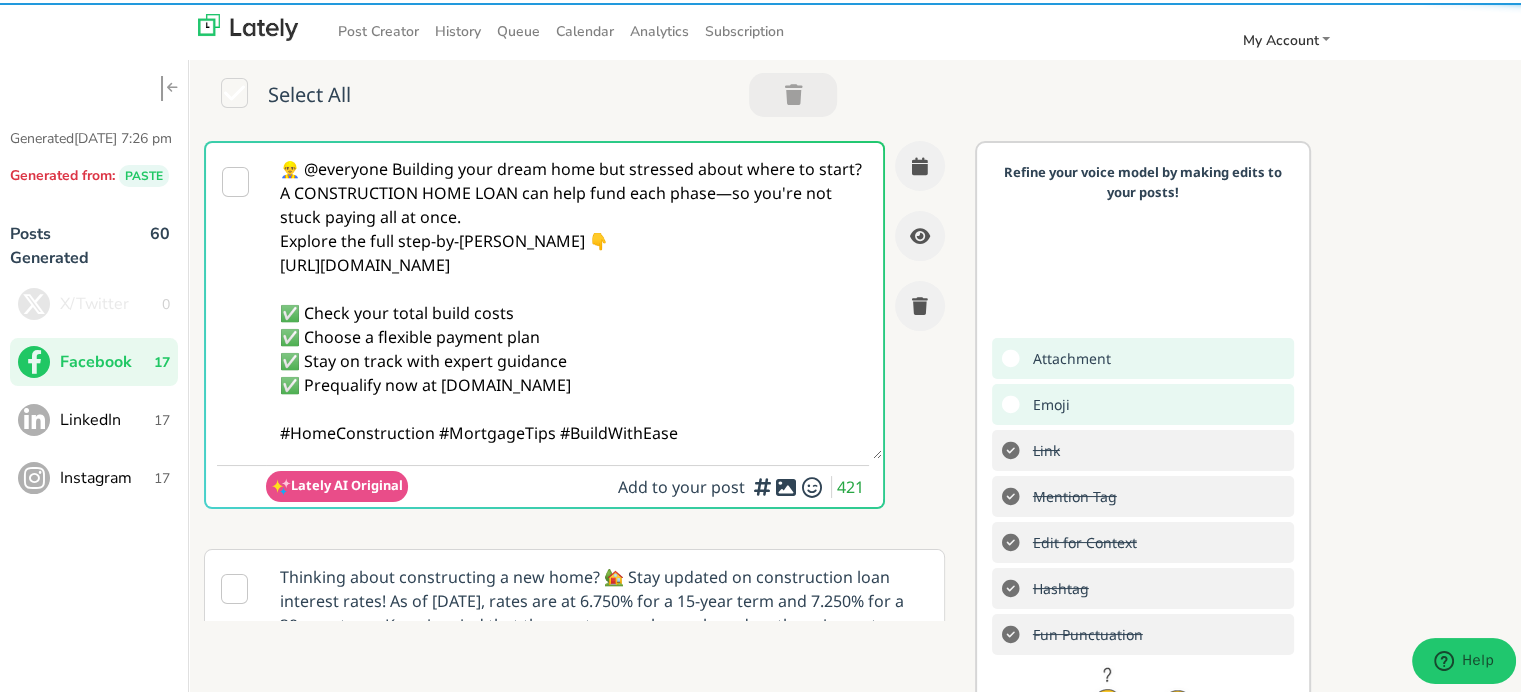 click on "👷‍♂️ @everyone Building your dream home but stressed about where to start? A CONSTRUCTION HOME LOAN can help fund each phase—so you're not stuck paying all at once.
Explore the full step-by-[PERSON_NAME] 👇
[URL][DOMAIN_NAME]
✅ Check your total build costs
✅ Choose a flexible payment plan
✅ Stay on track with expert guidance
✅ Prequalify now at [DOMAIN_NAME]
#HomeConstruction #MortgageTips #BuildWithEase" at bounding box center [574, 298] 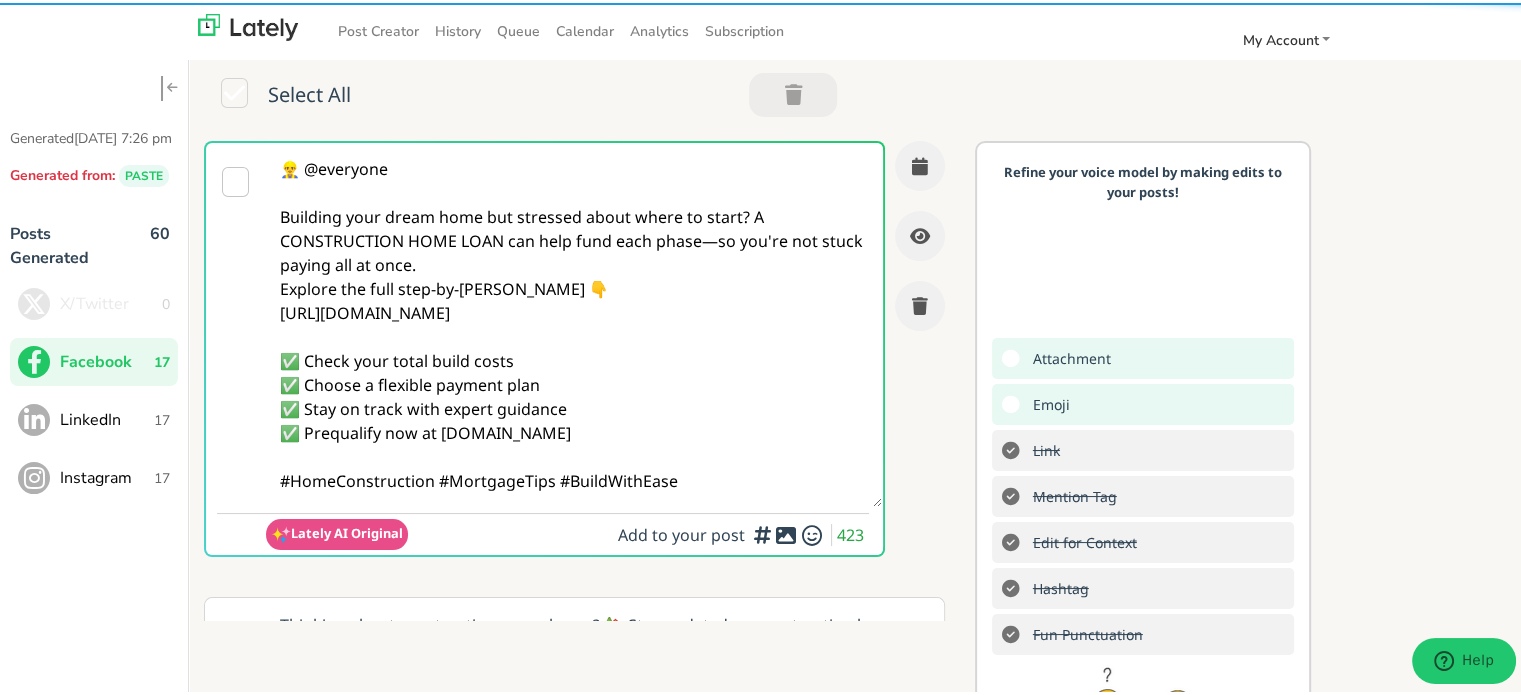 click on "👷‍♂️ @everyone
Building your dream home but stressed about where to start? A CONSTRUCTION HOME LOAN can help fund each phase—so you're not stuck paying all at once.
Explore the full step-by-[PERSON_NAME] 👇
[URL][DOMAIN_NAME]
✅ Check your total build costs
✅ Choose a flexible payment plan
✅ Stay on track with expert guidance
✅ Prequalify now at [DOMAIN_NAME]
#HomeConstruction #MortgageTips #BuildWithEase" at bounding box center [574, 322] 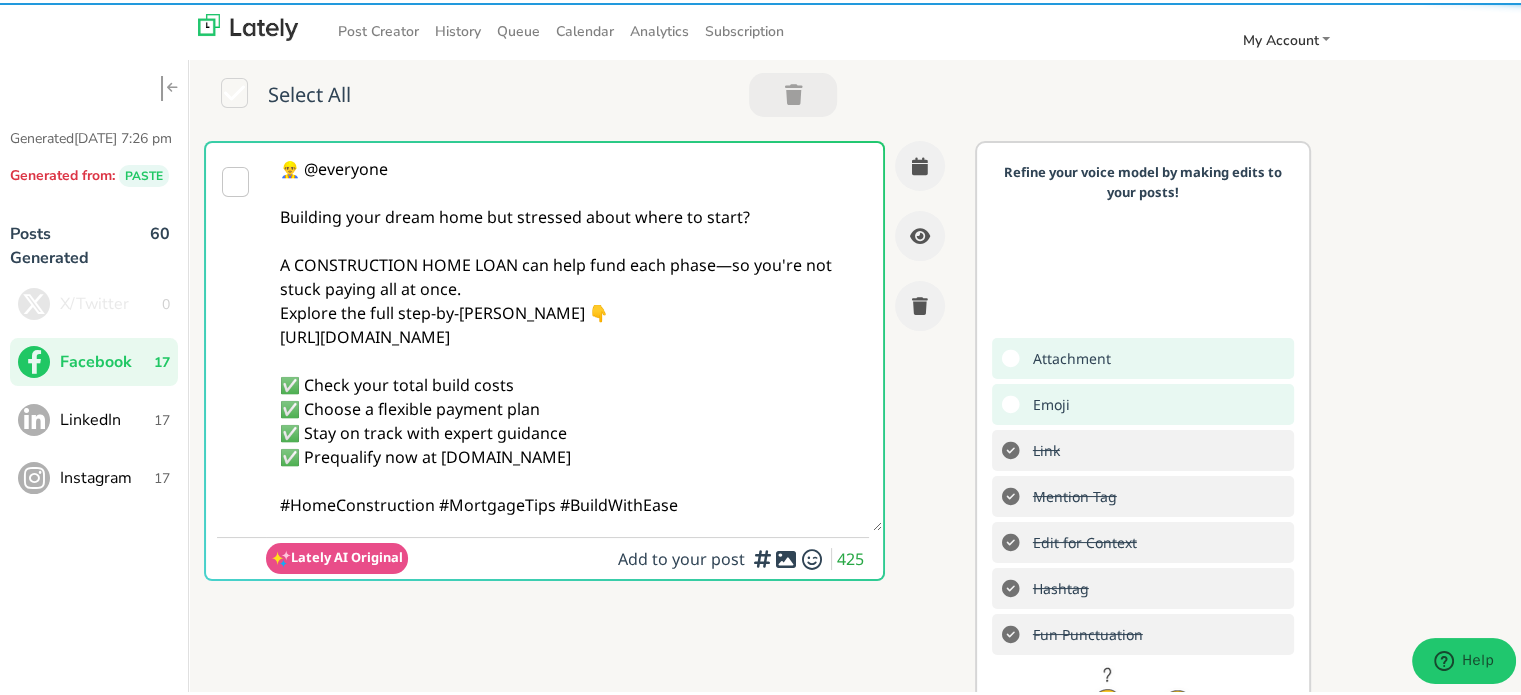 click on "👷‍♂️ @everyone
Building your dream home but stressed about where to start?
A CONSTRUCTION HOME LOAN can help fund each phase—so you're not stuck paying all at once.
Explore the full step-by-[PERSON_NAME] 👇
[URL][DOMAIN_NAME]
✅ Check your total build costs
✅ Choose a flexible payment plan
✅ Stay on track with expert guidance
✅ Prequalify now at [DOMAIN_NAME]
#HomeConstruction #MortgageTips #BuildWithEase" at bounding box center (574, 334) 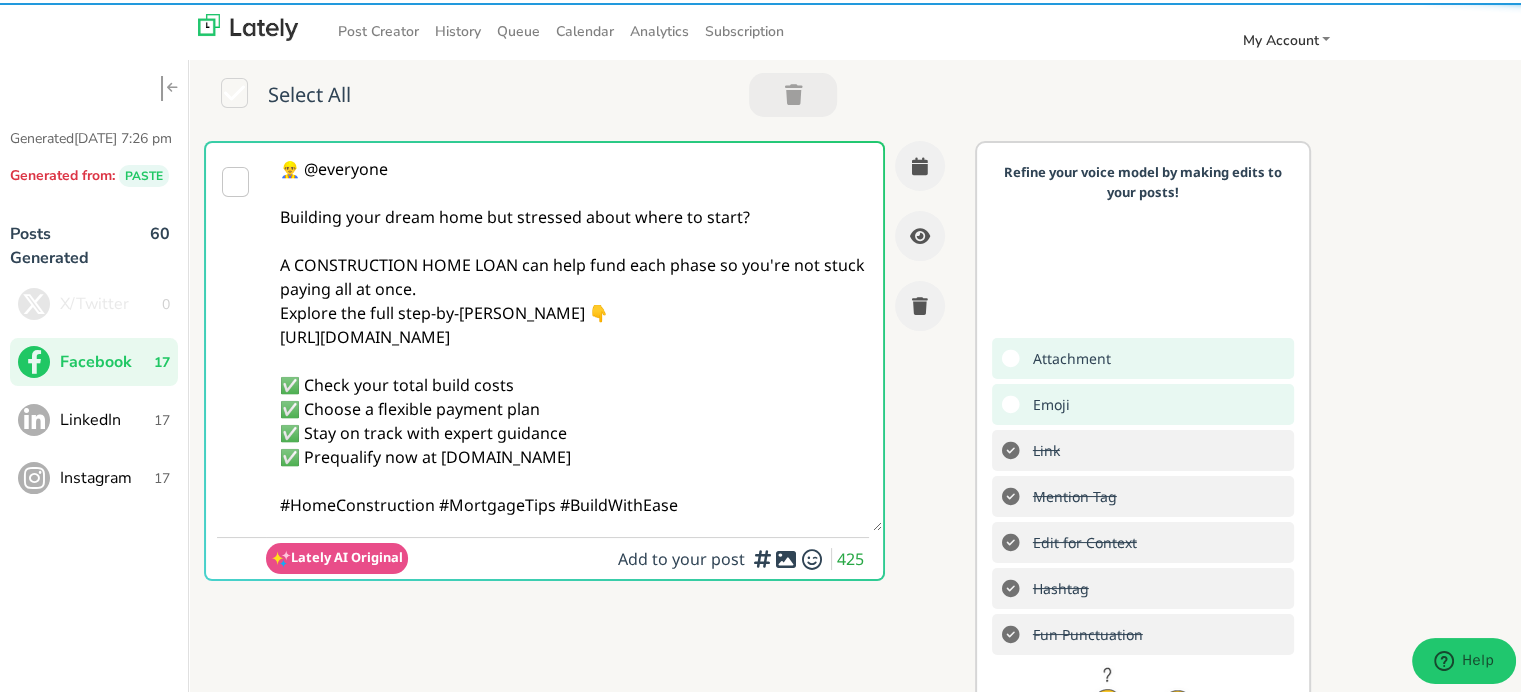 click on "👷‍♂️ @everyone
Building your dream home but stressed about where to start?
A CONSTRUCTION HOME LOAN can help fund each phase so you're not stuck paying all at once.
Explore the full step-by-[PERSON_NAME] 👇
[URL][DOMAIN_NAME]
✅ Check your total build costs
✅ Choose a flexible payment plan
✅ Stay on track with expert guidance
✅ Prequalify now at [DOMAIN_NAME]
#HomeConstruction #MortgageTips #BuildWithEase" at bounding box center (574, 334) 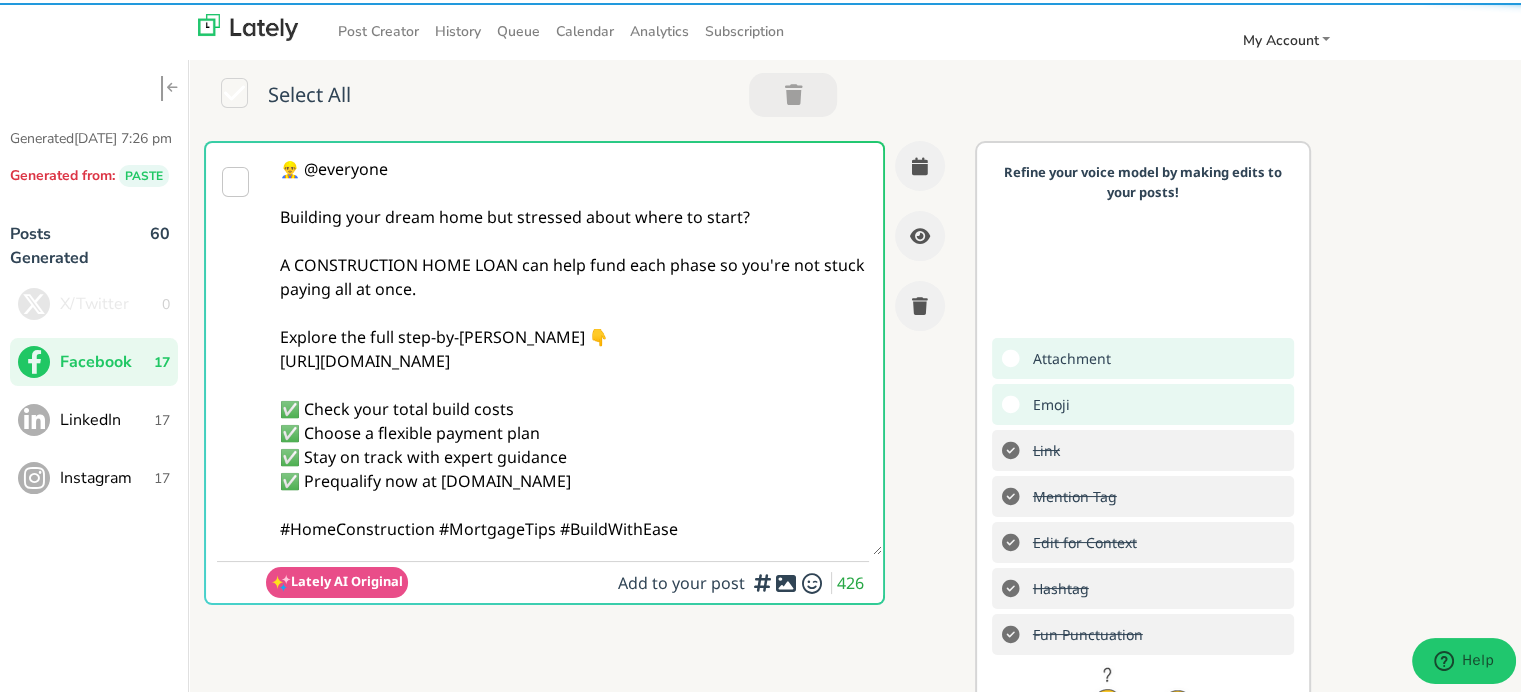 click on "👷‍♂️ @everyone
Building your dream home but stressed about where to start?
A CONSTRUCTION HOME LOAN can help fund each phase so you're not stuck paying all at once.
Explore the full step-by-[PERSON_NAME] 👇
[URL][DOMAIN_NAME]
✅ Check your total build costs
✅ Choose a flexible payment plan
✅ Stay on track with expert guidance
✅ Prequalify now at [DOMAIN_NAME]
#HomeConstruction #MortgageTips #BuildWithEase" at bounding box center (574, 346) 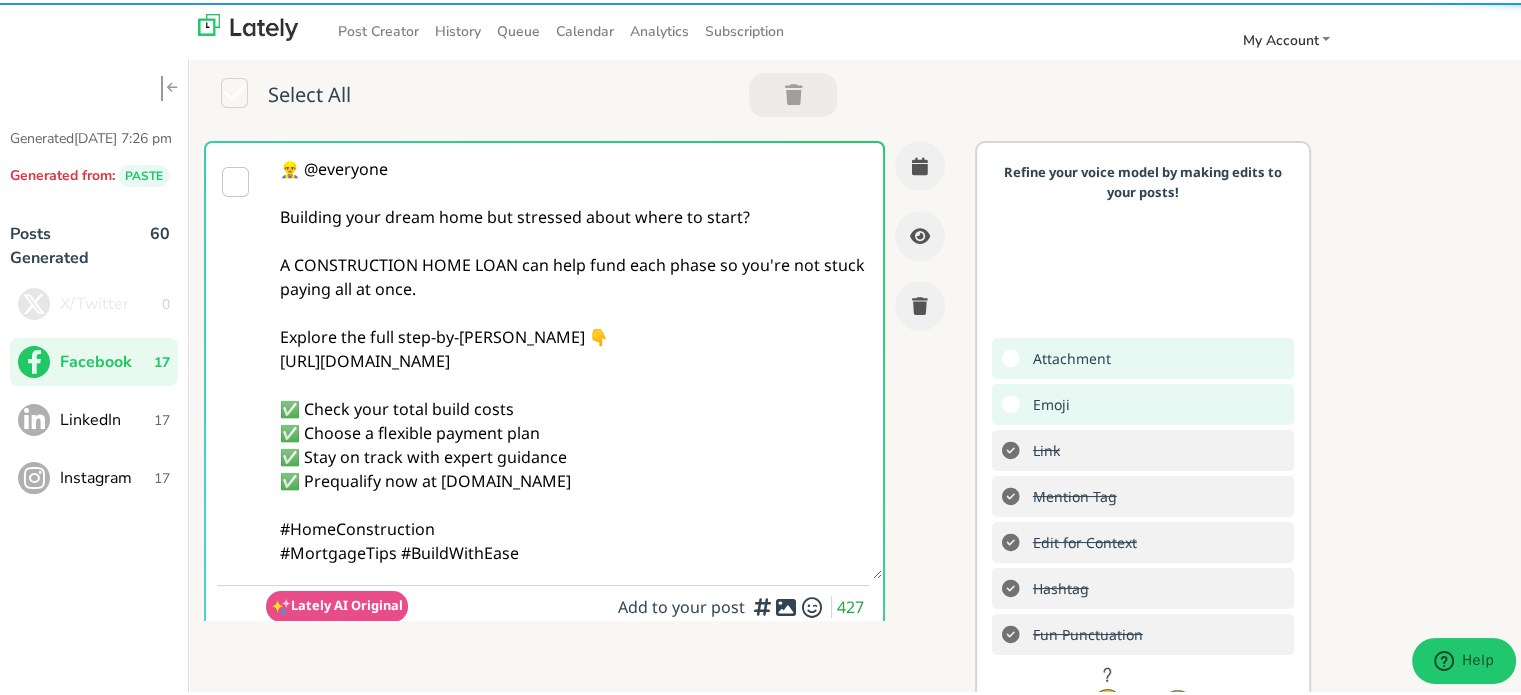 click on "👷‍♂️ @everyone
Building your dream home but stressed about where to start?
A CONSTRUCTION HOME LOAN can help fund each phase so you're not stuck paying all at once.
Explore the full step-by-[PERSON_NAME] 👇
[URL][DOMAIN_NAME]
✅ Check your total build costs
✅ Choose a flexible payment plan
✅ Stay on track with expert guidance
✅ Prequalify now at [DOMAIN_NAME]
#HomeConstruction
#MortgageTips #BuildWithEase" at bounding box center [574, 358] 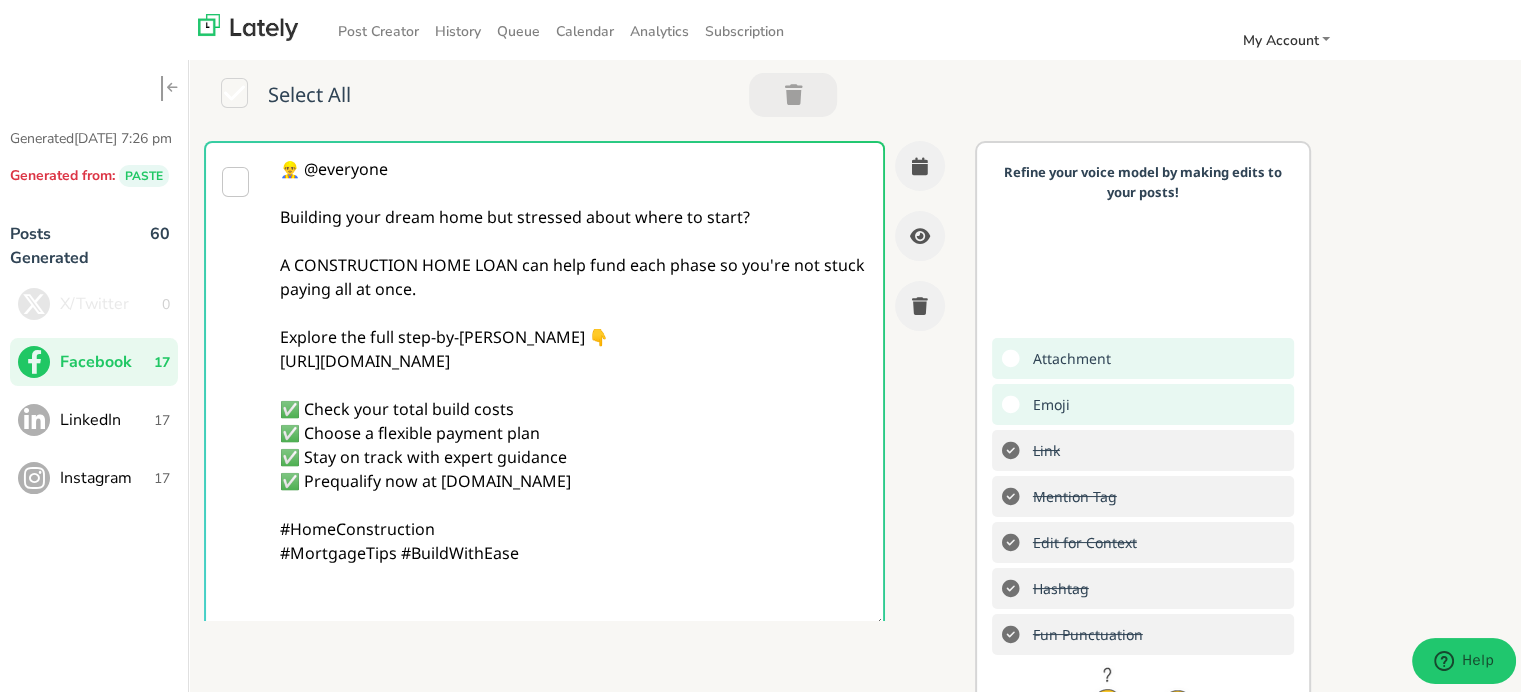 paste on "Follow Us On Our Social Media Platforms!
Facebook: [URL][DOMAIN_NAME]
LinkedIn: [URL][DOMAIN_NAME]
Instagram: [URL][DOMAIN_NAME][DOMAIN_NAME]" 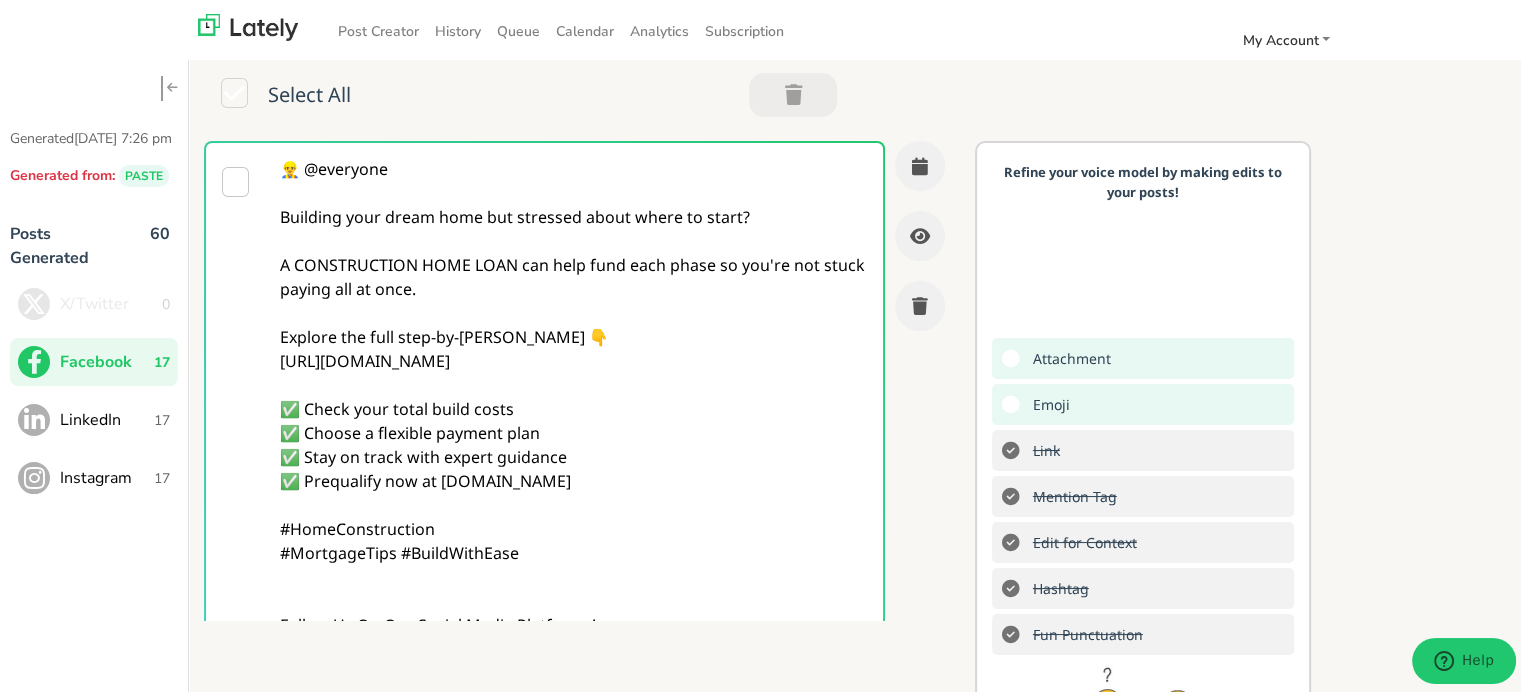 scroll, scrollTop: 133, scrollLeft: 0, axis: vertical 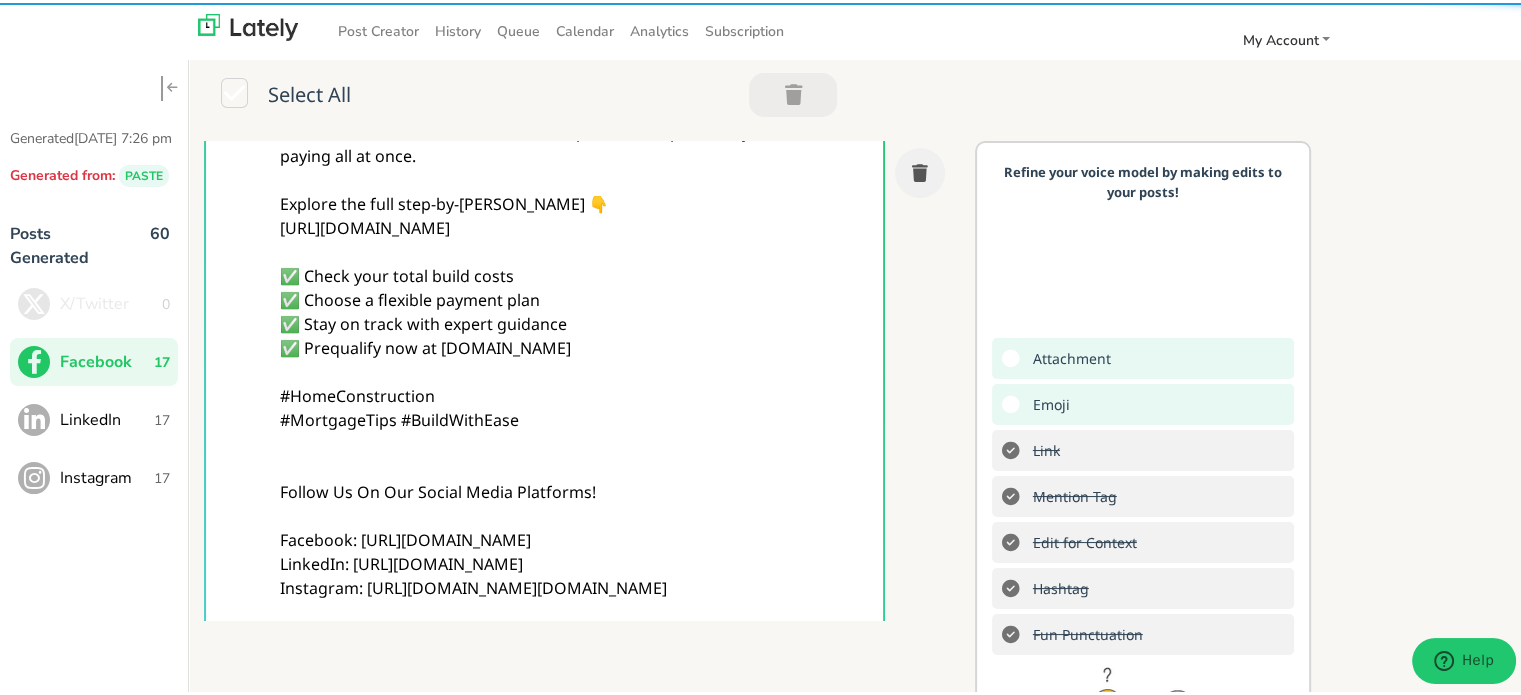 click on "👷‍♂️ @everyone
Building your dream home but stressed about where to start?
A CONSTRUCTION HOME LOAN can help fund each phase so you're not stuck paying all at once.
Explore the full step-by-[PERSON_NAME] 👇
[URL][DOMAIN_NAME]
✅ Check your total build costs
✅ Choose a flexible payment plan
✅ Stay on track with expert guidance
✅ Prequalify now at [DOMAIN_NAME]
#HomeConstruction
#MortgageTips #BuildWithEase
Follow Us On Our Social Media Platforms!
Facebook: [URL][DOMAIN_NAME]
LinkedIn: [URL][DOMAIN_NAME]
Instagram: [URL][DOMAIN_NAME][DOMAIN_NAME]" at bounding box center (574, 321) 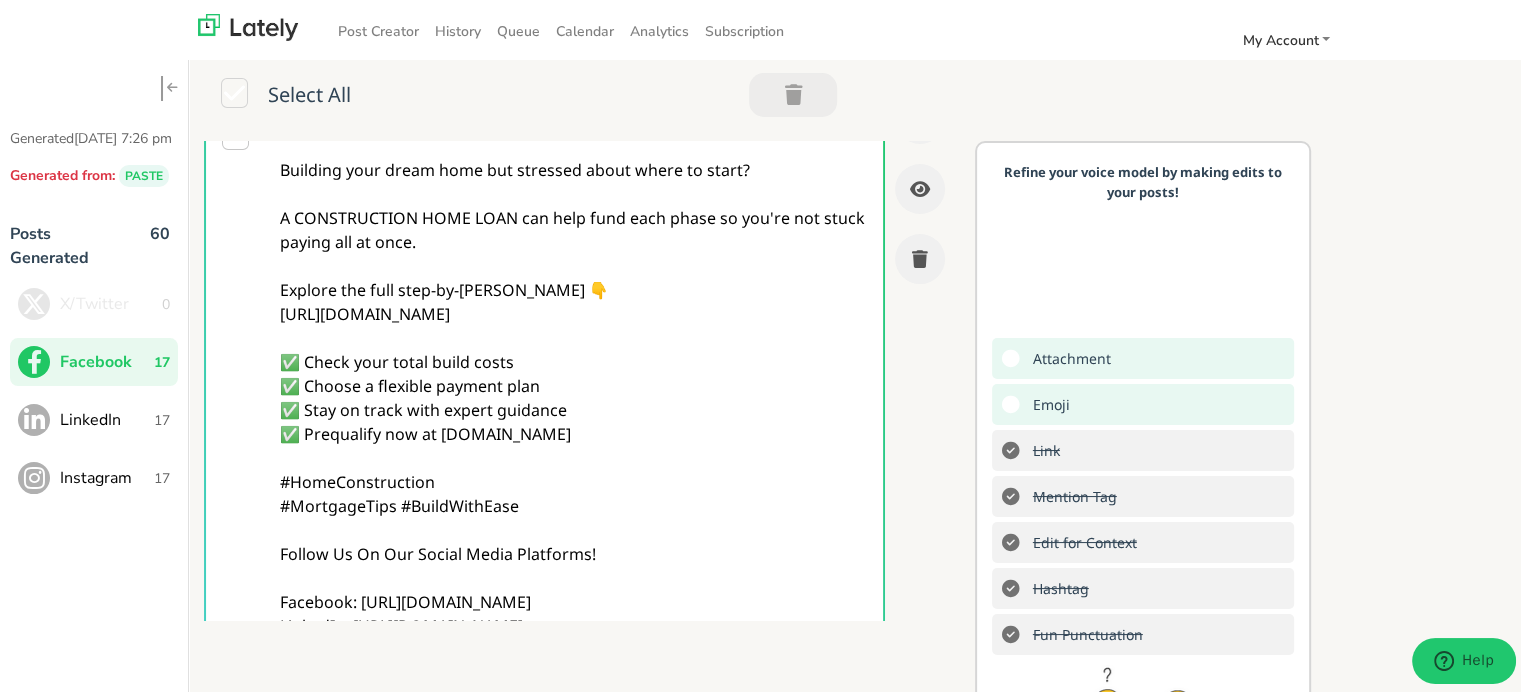 scroll, scrollTop: 0, scrollLeft: 0, axis: both 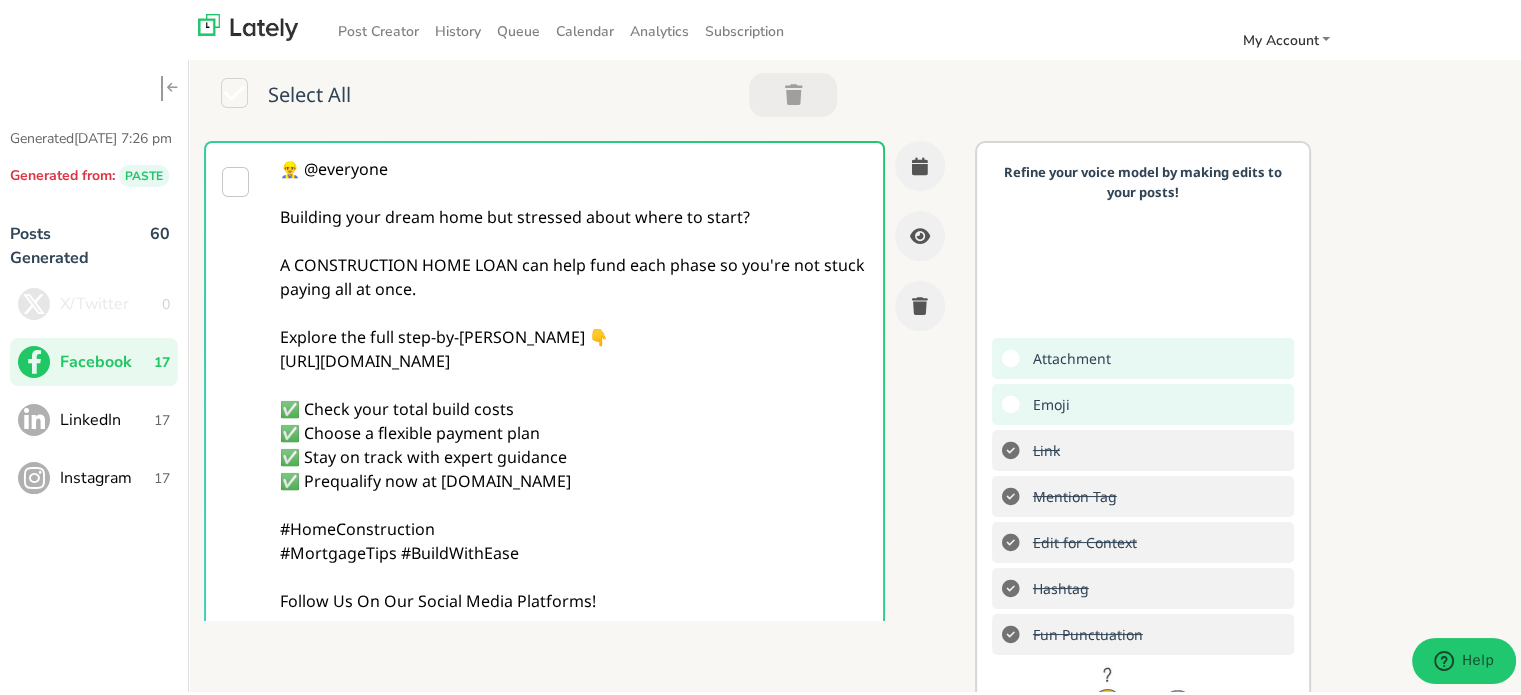 click on "👷‍♂️ @everyone
Building your dream home but stressed about where to start?
A CONSTRUCTION HOME LOAN can help fund each phase so you're not stuck paying all at once.
Explore the full step-by-[PERSON_NAME] 👇
[URL][DOMAIN_NAME]
✅ Check your total build costs
✅ Choose a flexible payment plan
✅ Stay on track with expert guidance
✅ Prequalify now at [DOMAIN_NAME]
#HomeConstruction
#MortgageTips #BuildWithEase
Follow Us On Our Social Media Platforms!
Facebook: [URL][DOMAIN_NAME]
LinkedIn: [URL][DOMAIN_NAME]
Instagram: [URL][DOMAIN_NAME][DOMAIN_NAME]" at bounding box center [574, 454] 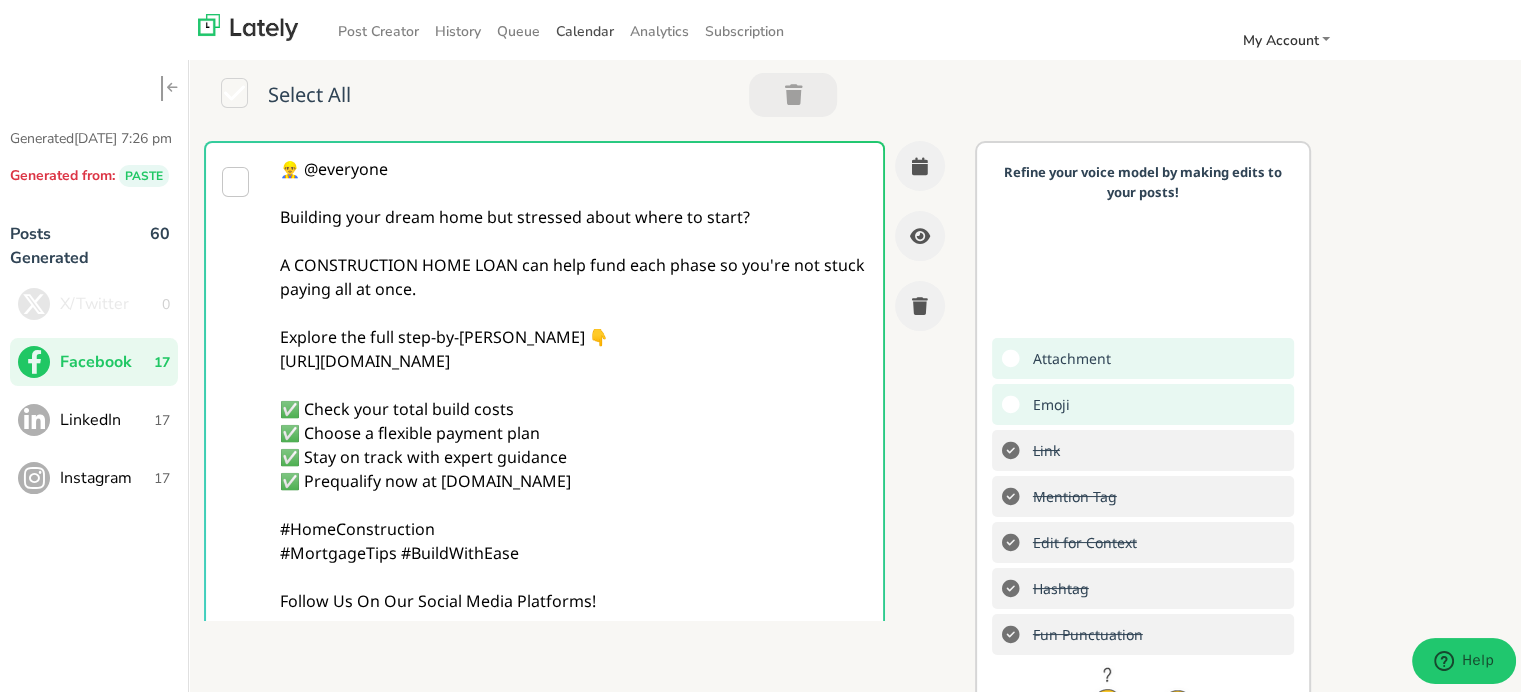 type on "👷‍♂️ @everyone
Building your dream home but stressed about where to start?
A CONSTRUCTION HOME LOAN can help fund each phase so you're not stuck paying all at once.
Explore the full step-by-[PERSON_NAME] 👇
[URL][DOMAIN_NAME]
✅ Check your total build costs
✅ Choose a flexible payment plan
✅ Stay on track with expert guidance
✅ Prequalify now at [DOMAIN_NAME]
#HomeConstruction
#MortgageTips #BuildWithEase
Follow Us On Our Social Media Platforms!
Facebook: [URL][DOMAIN_NAME]
LinkedIn: [URL][DOMAIN_NAME]
Instagram: [URL][DOMAIN_NAME][DOMAIN_NAME]" 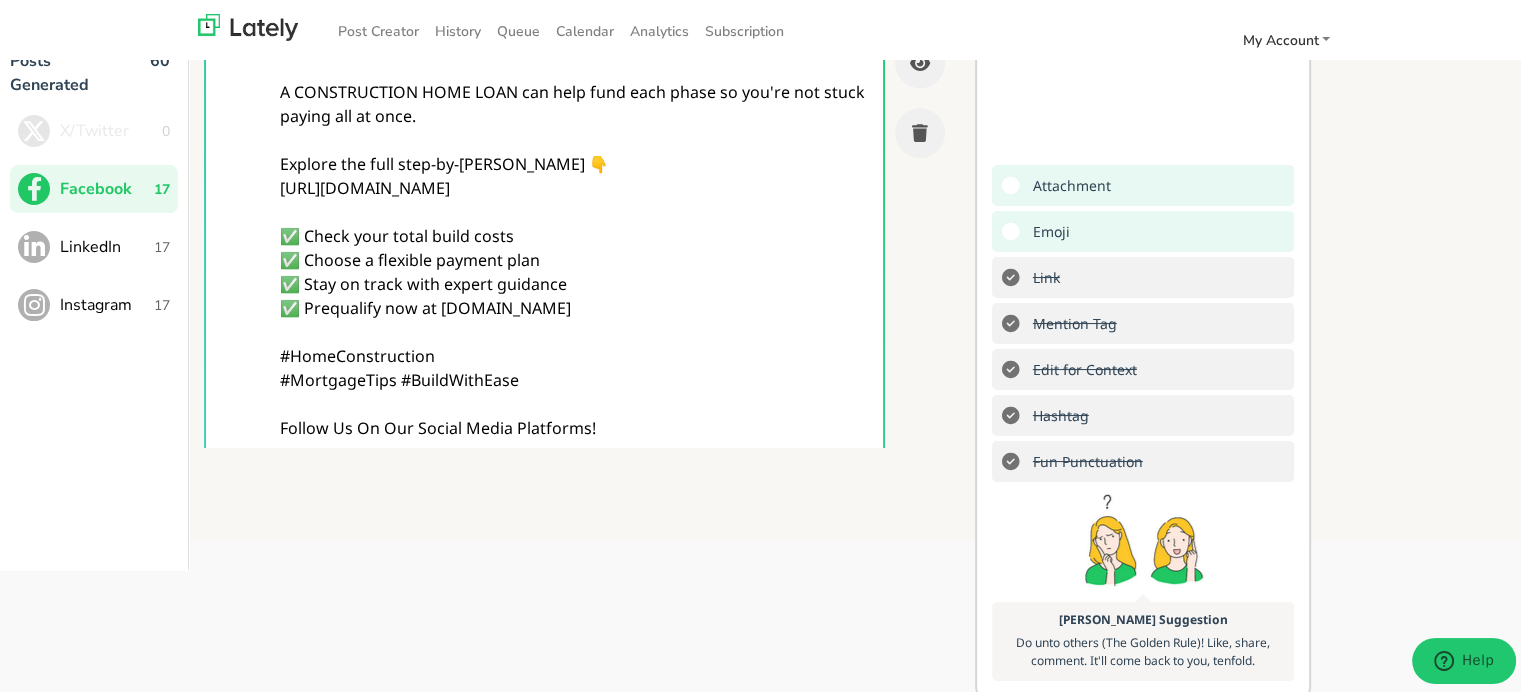 scroll, scrollTop: 238, scrollLeft: 0, axis: vertical 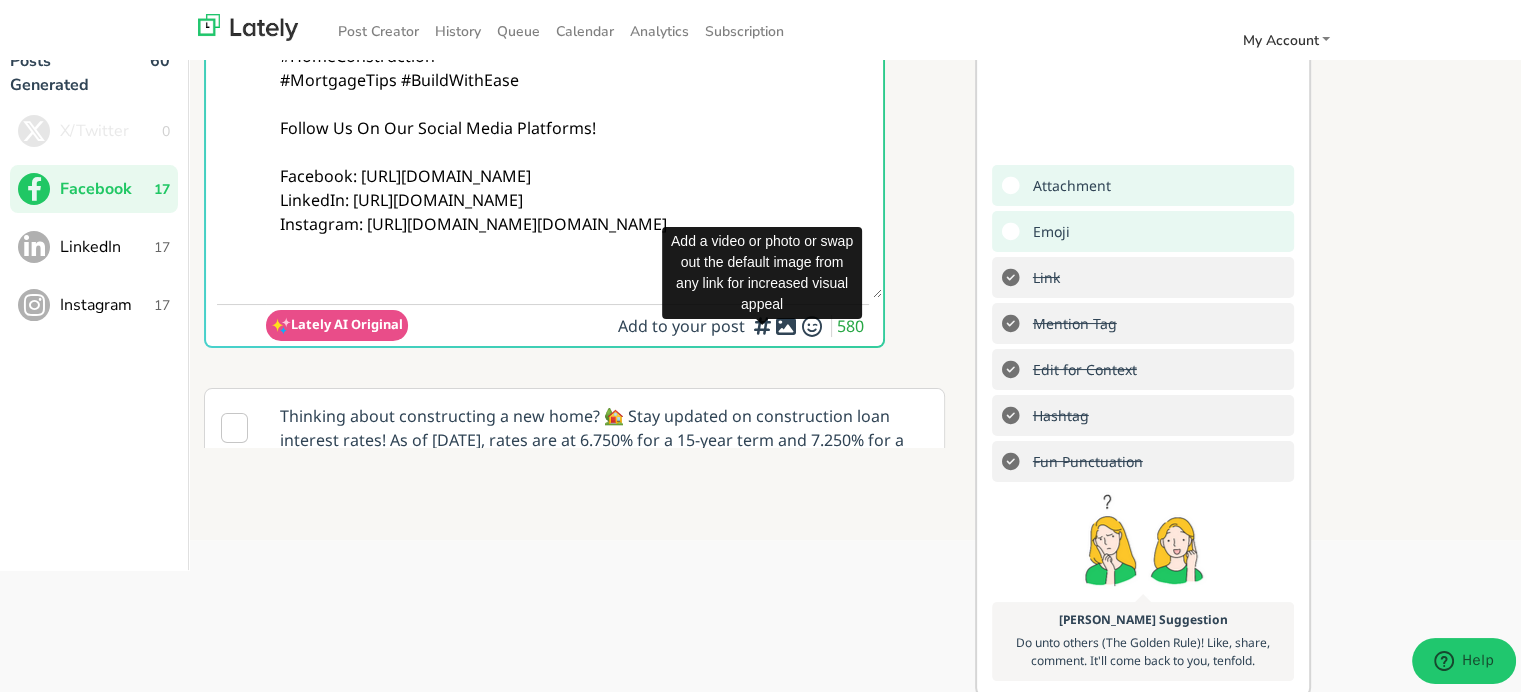 click at bounding box center (786, 323) 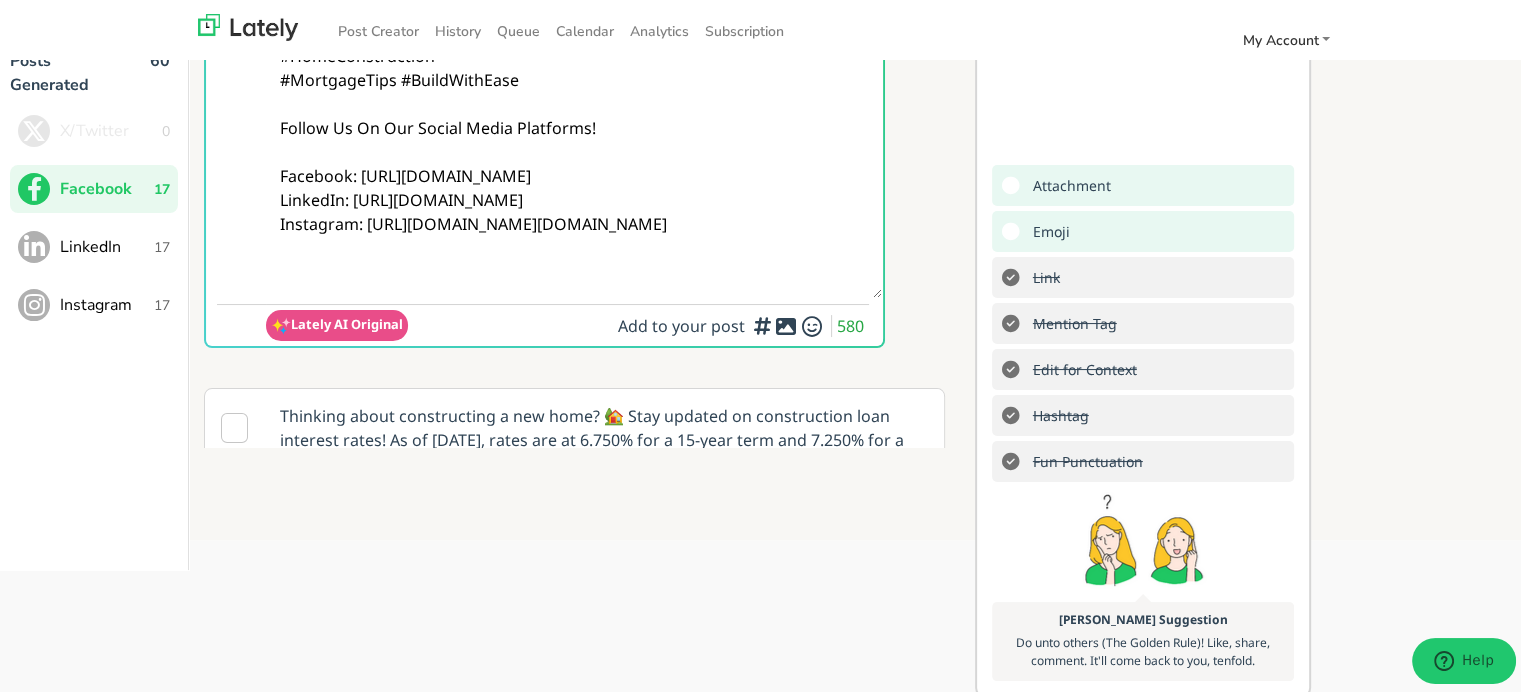 click on "Add to your post    580" at bounding box center [743, 323] 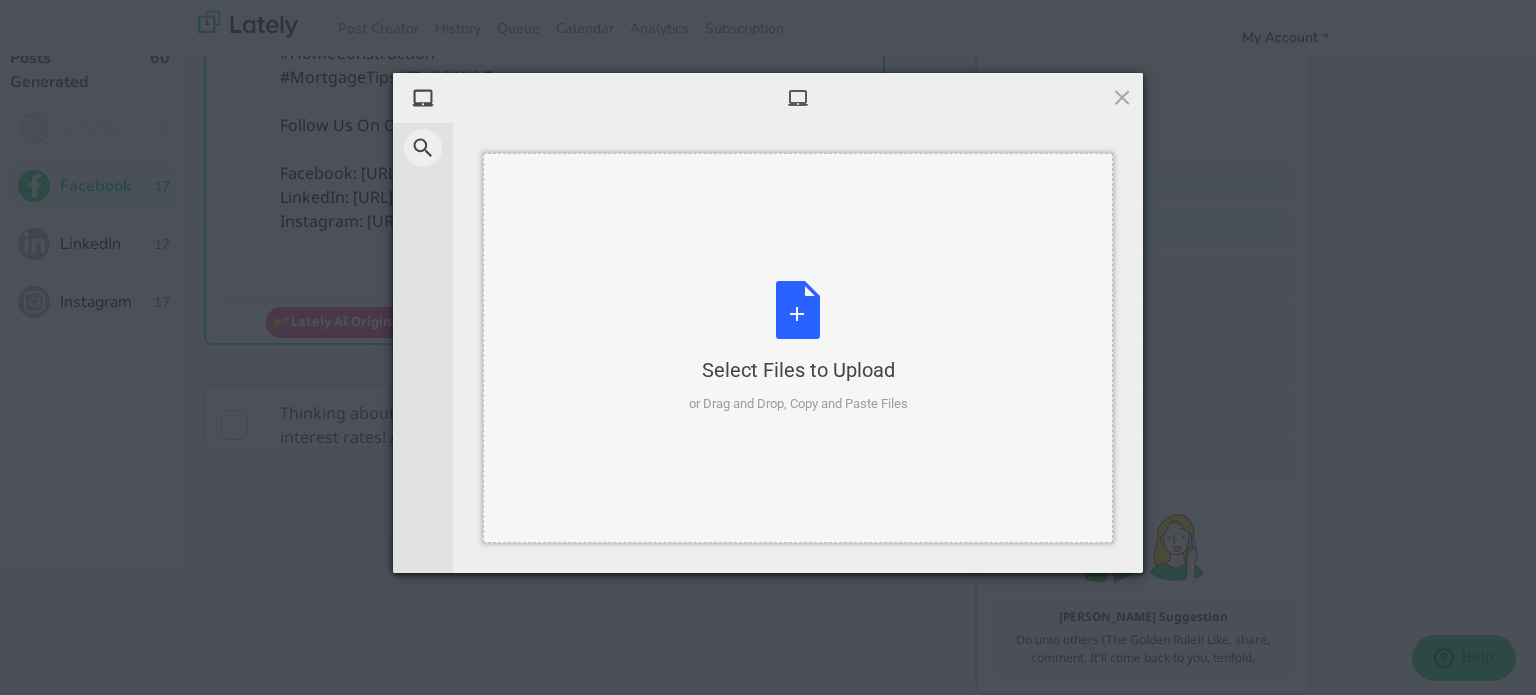 click on "Select Files to Upload
or Drag and Drop, Copy and Paste Files" at bounding box center [798, 347] 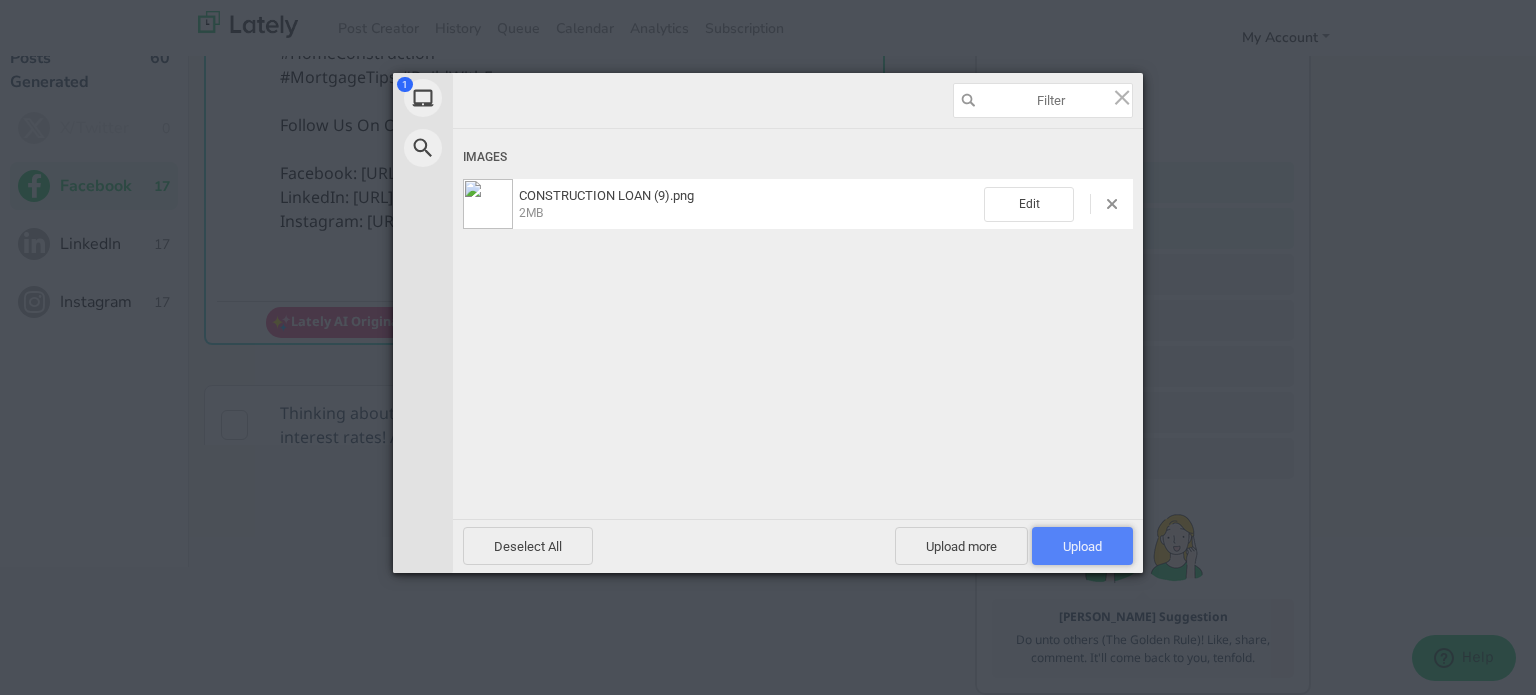 click on "Upload
1" at bounding box center (1082, 546) 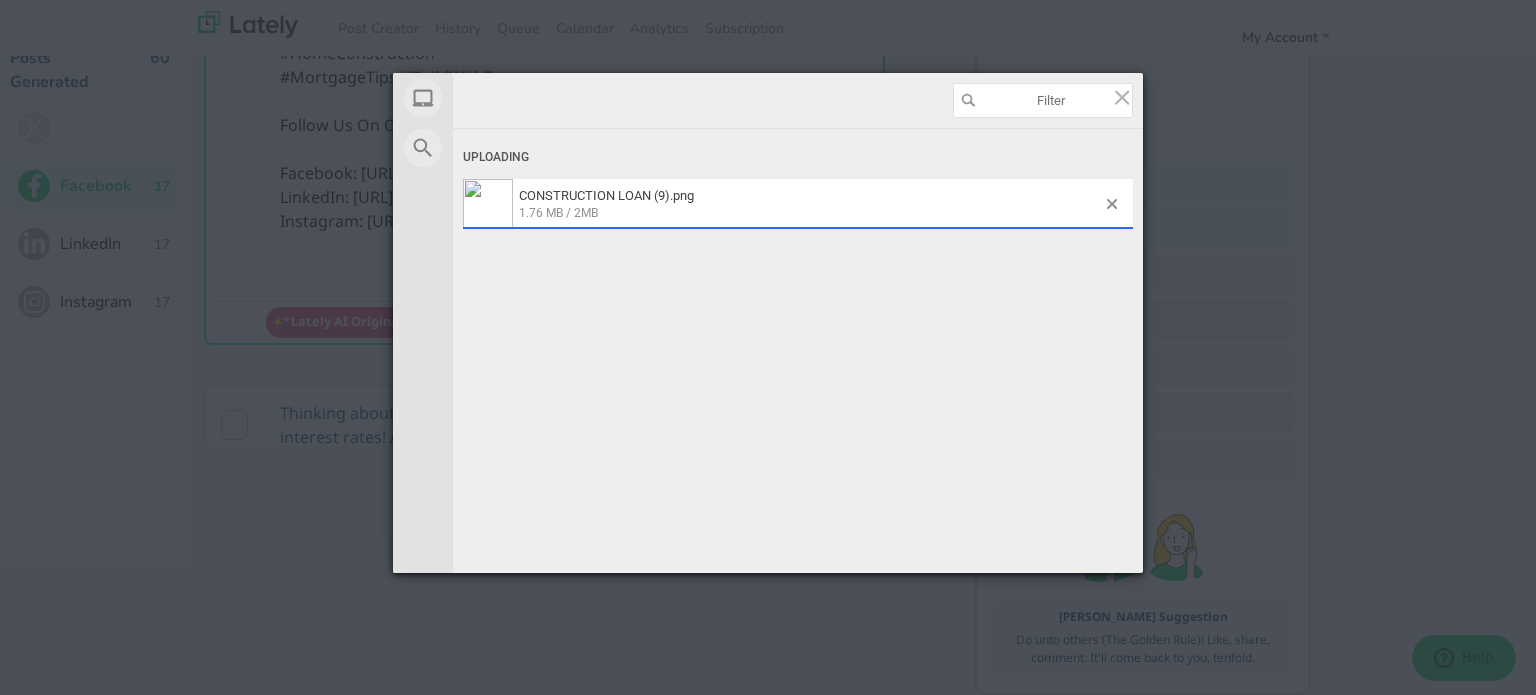click on "Uploading
CONSTRUCTION LOAN (9).png
1.76 MB /
2MB" at bounding box center (798, 329) 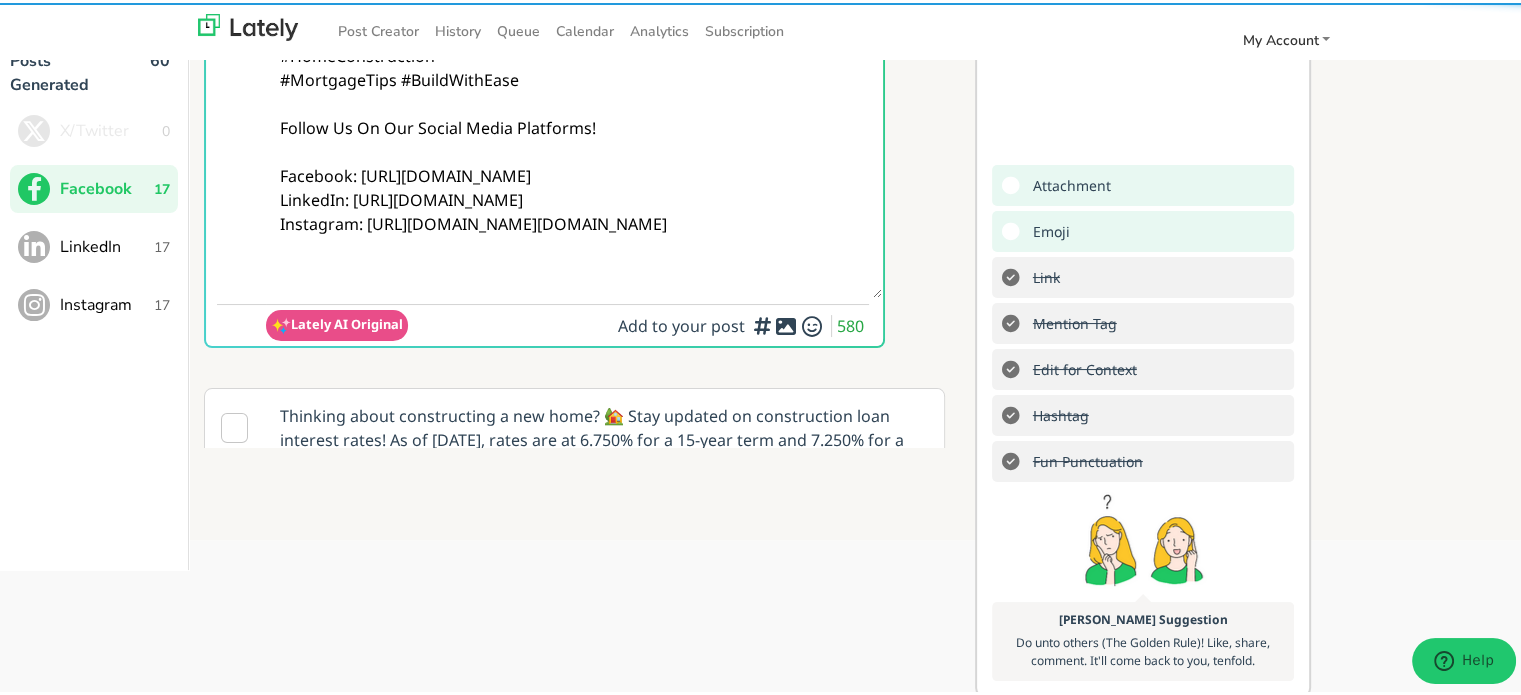 scroll, scrollTop: 0, scrollLeft: 0, axis: both 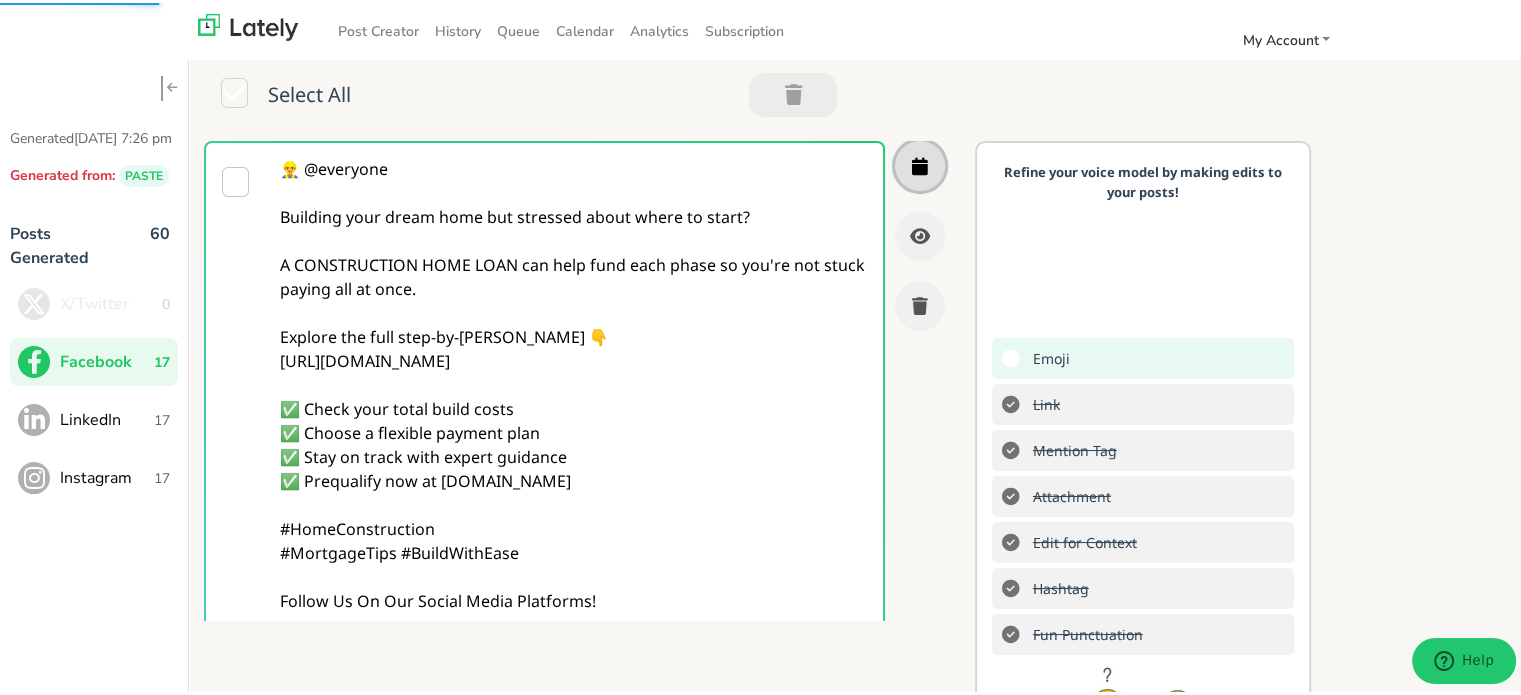 click at bounding box center [920, 163] 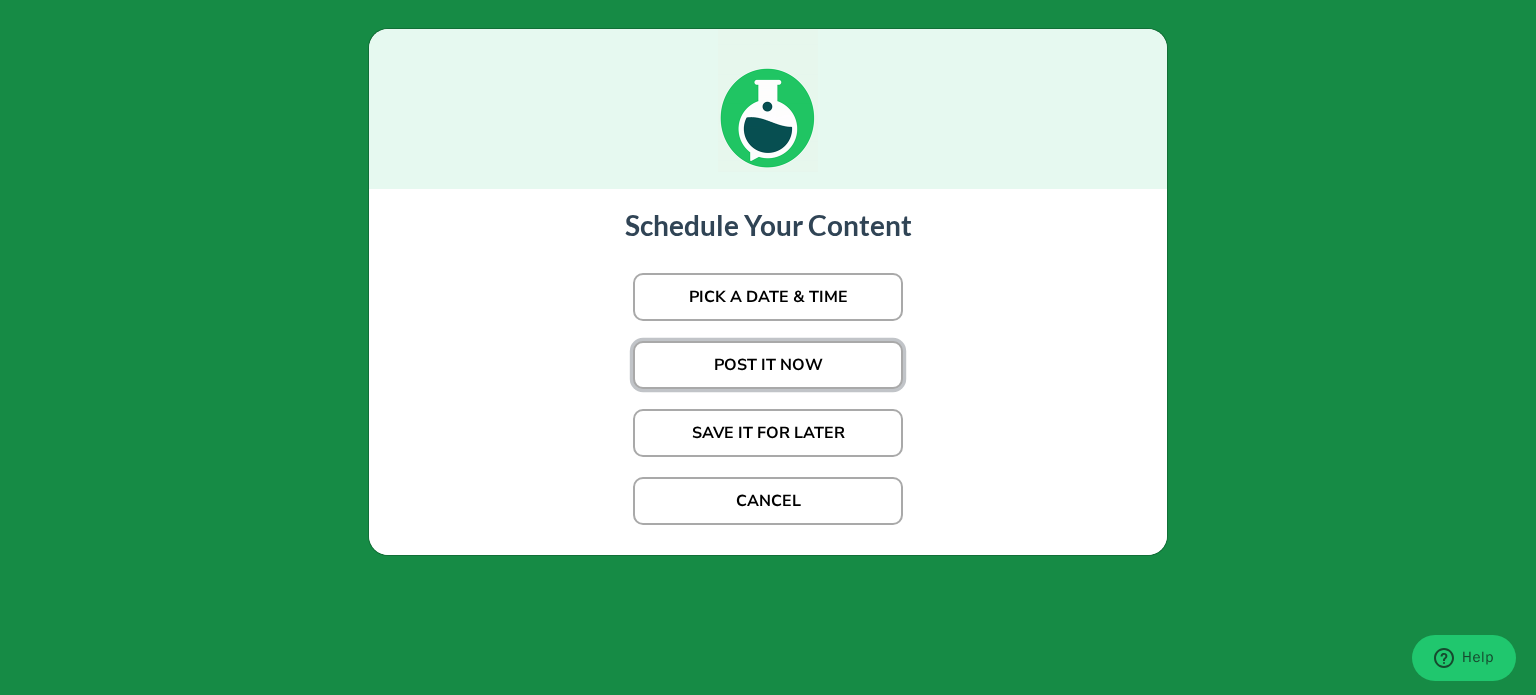 click on "POST IT NOW" at bounding box center [768, 365] 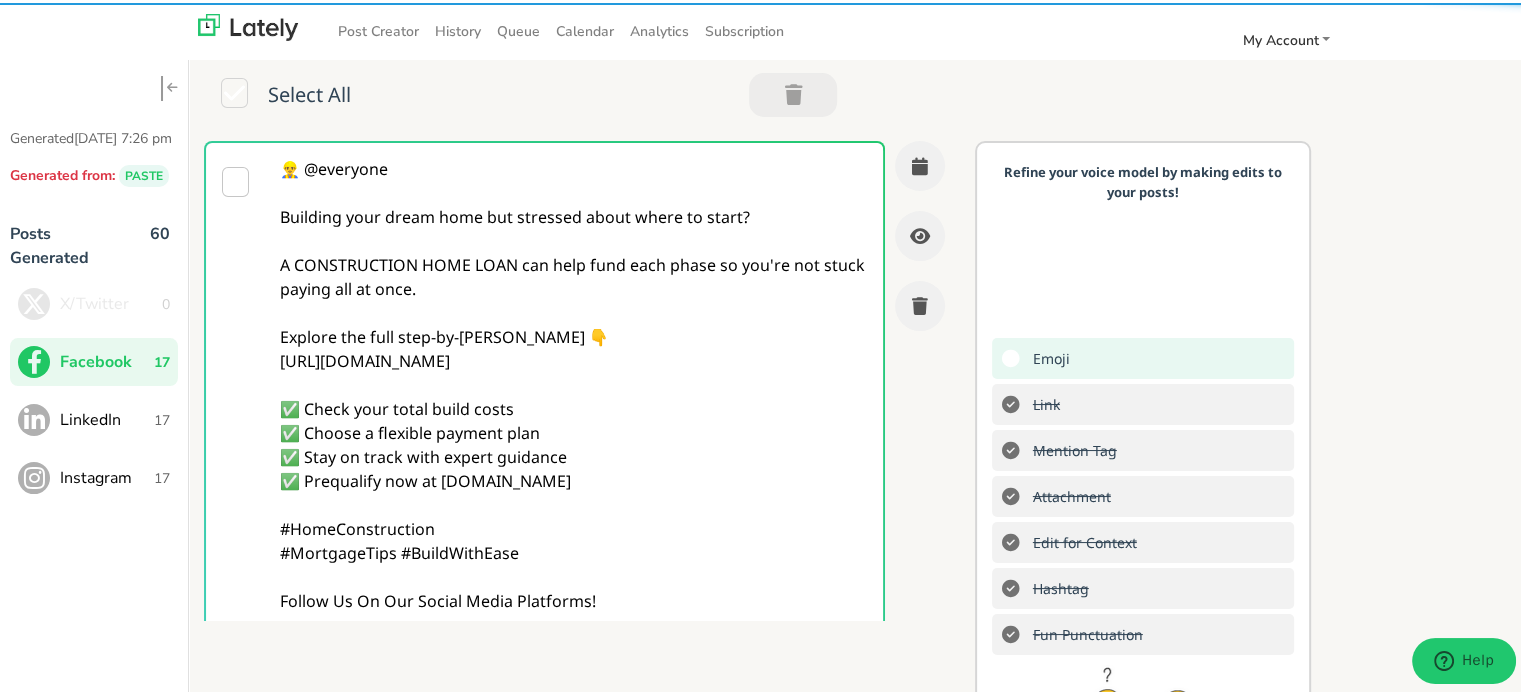 click on "👷‍♂️ @everyone
Building your dream home but stressed about where to start?
A CONSTRUCTION HOME LOAN can help fund each phase so you're not stuck paying all at once.
Explore the full step-by-[PERSON_NAME] 👇
[URL][DOMAIN_NAME]
✅ Check your total build costs
✅ Choose a flexible payment plan
✅ Stay on track with expert guidance
✅ Prequalify now at [DOMAIN_NAME]
#HomeConstruction
#MortgageTips #BuildWithEase
Follow Us On Our Social Media Platforms!
Facebook: [URL][DOMAIN_NAME]
LinkedIn: [URL][DOMAIN_NAME]
Instagram: [URL][DOMAIN_NAME][DOMAIN_NAME]" at bounding box center [574, 454] 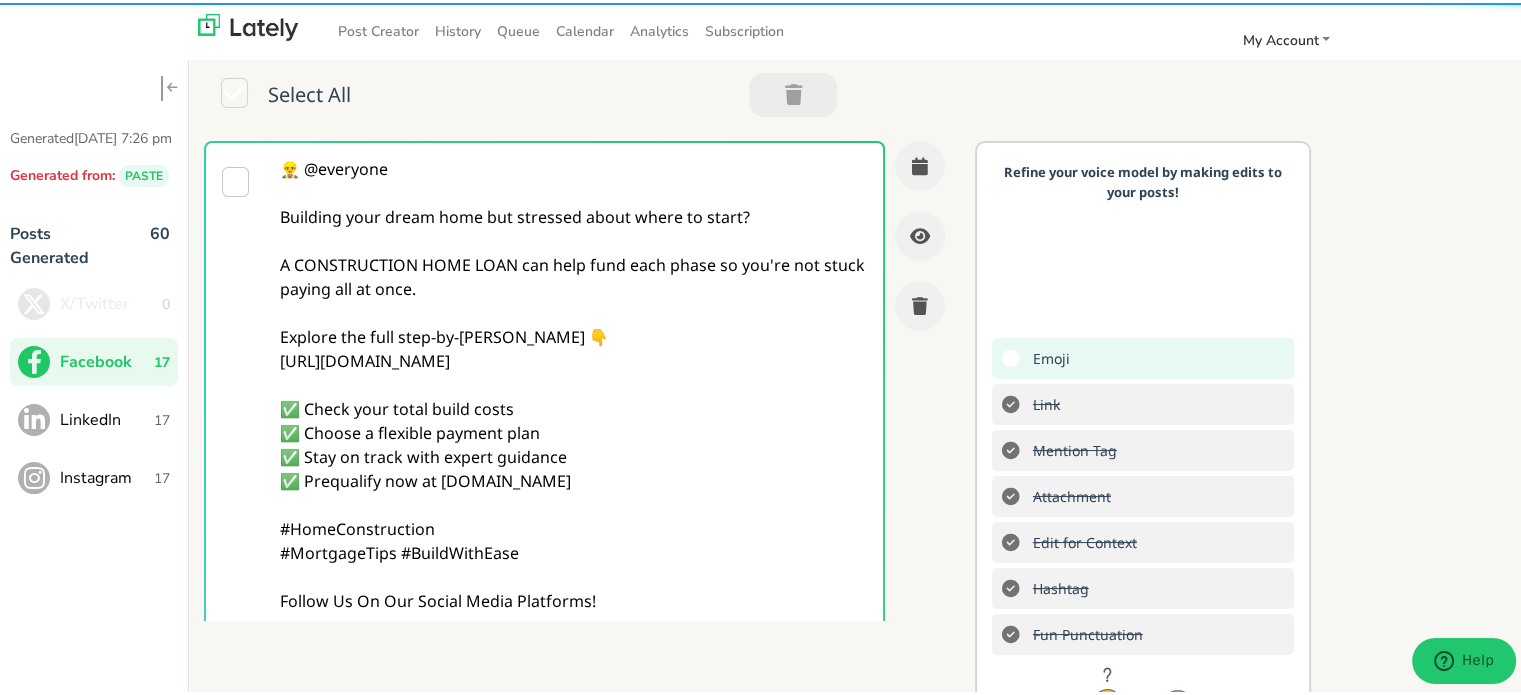 scroll, scrollTop: 0, scrollLeft: 0, axis: both 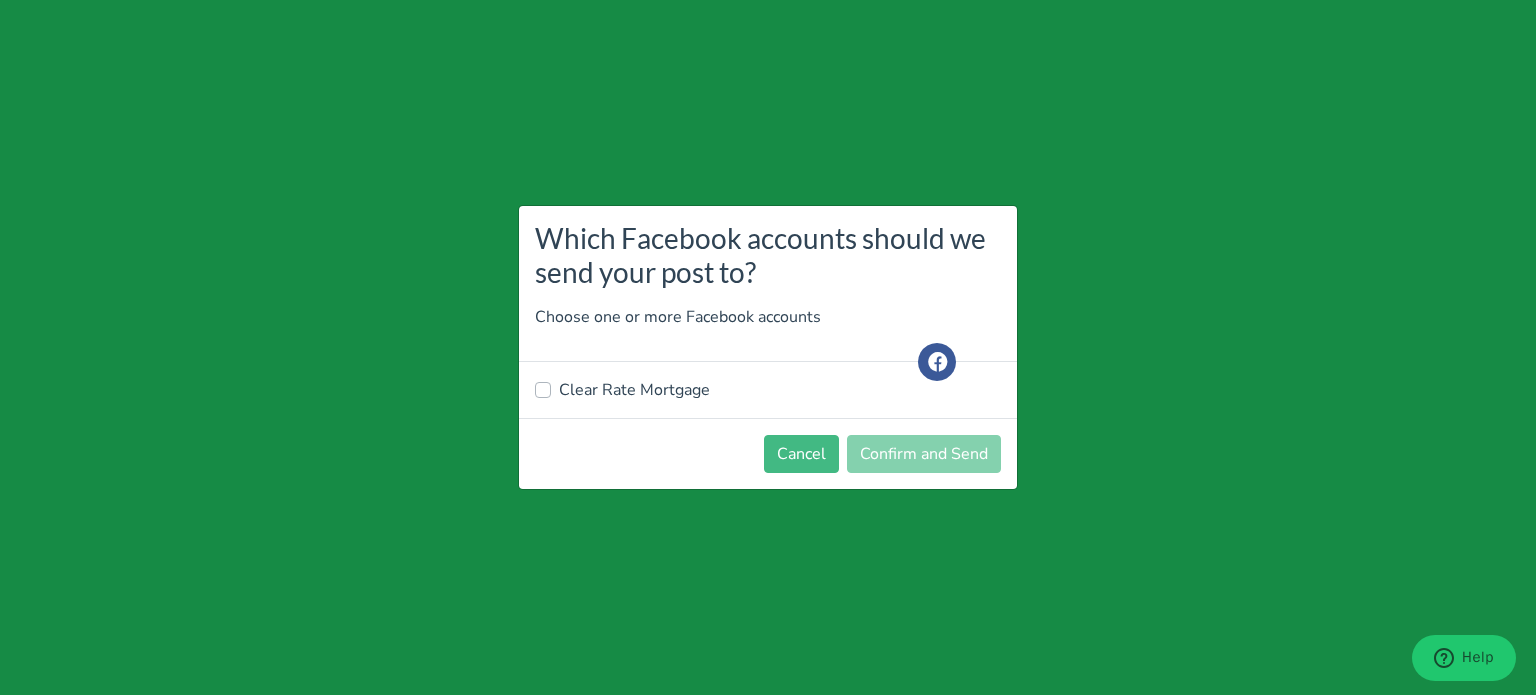 click on "Clear Rate Mortgage" at bounding box center (634, 390) 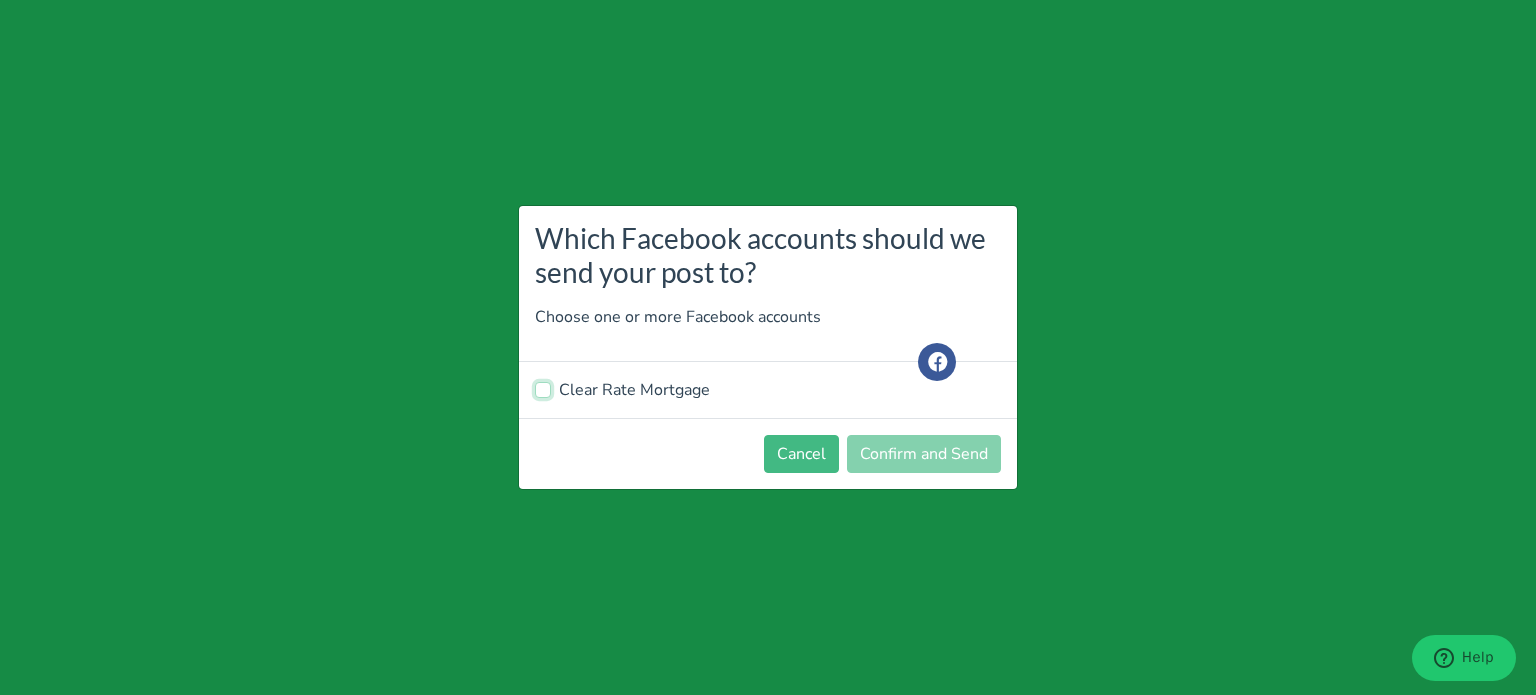 click on "Clear Rate Mortgage" at bounding box center (543, 388) 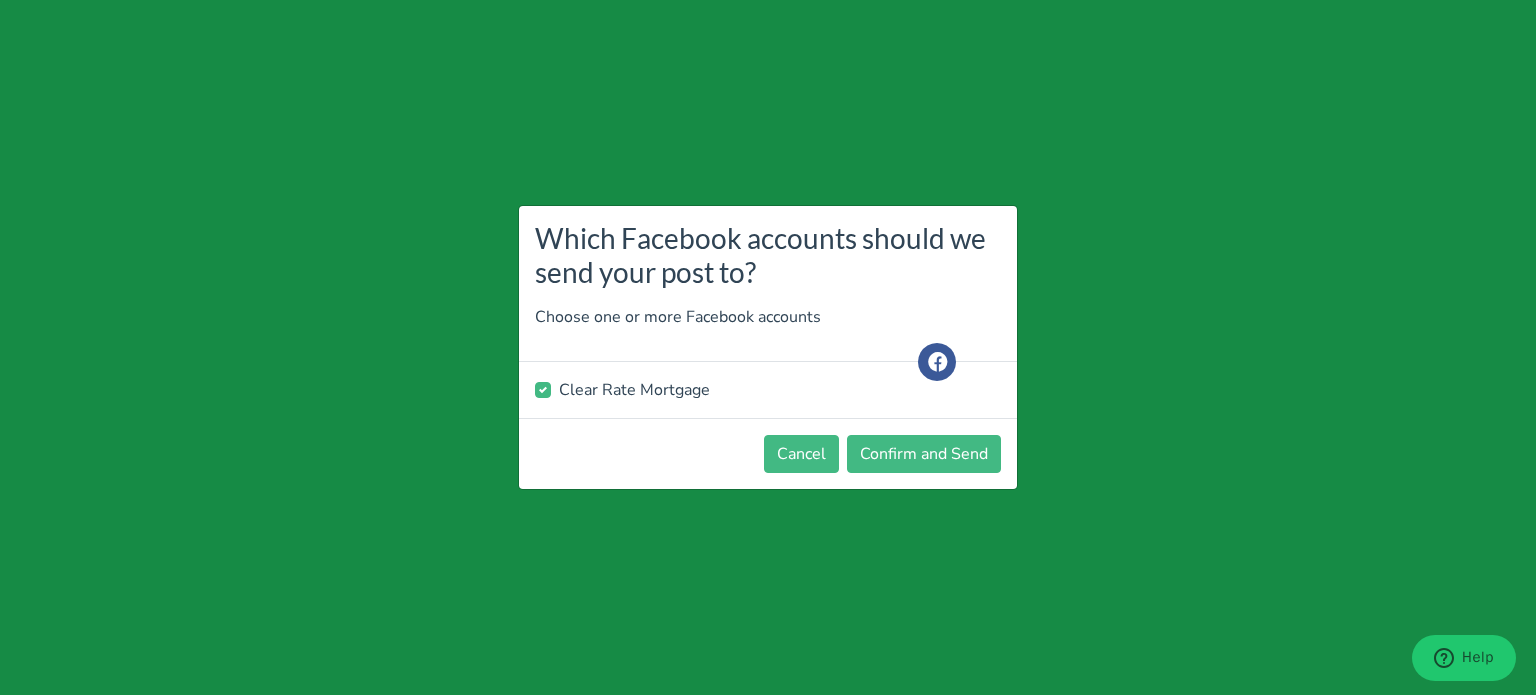 click on "Cancel Confirm and Send" at bounding box center (768, 453) 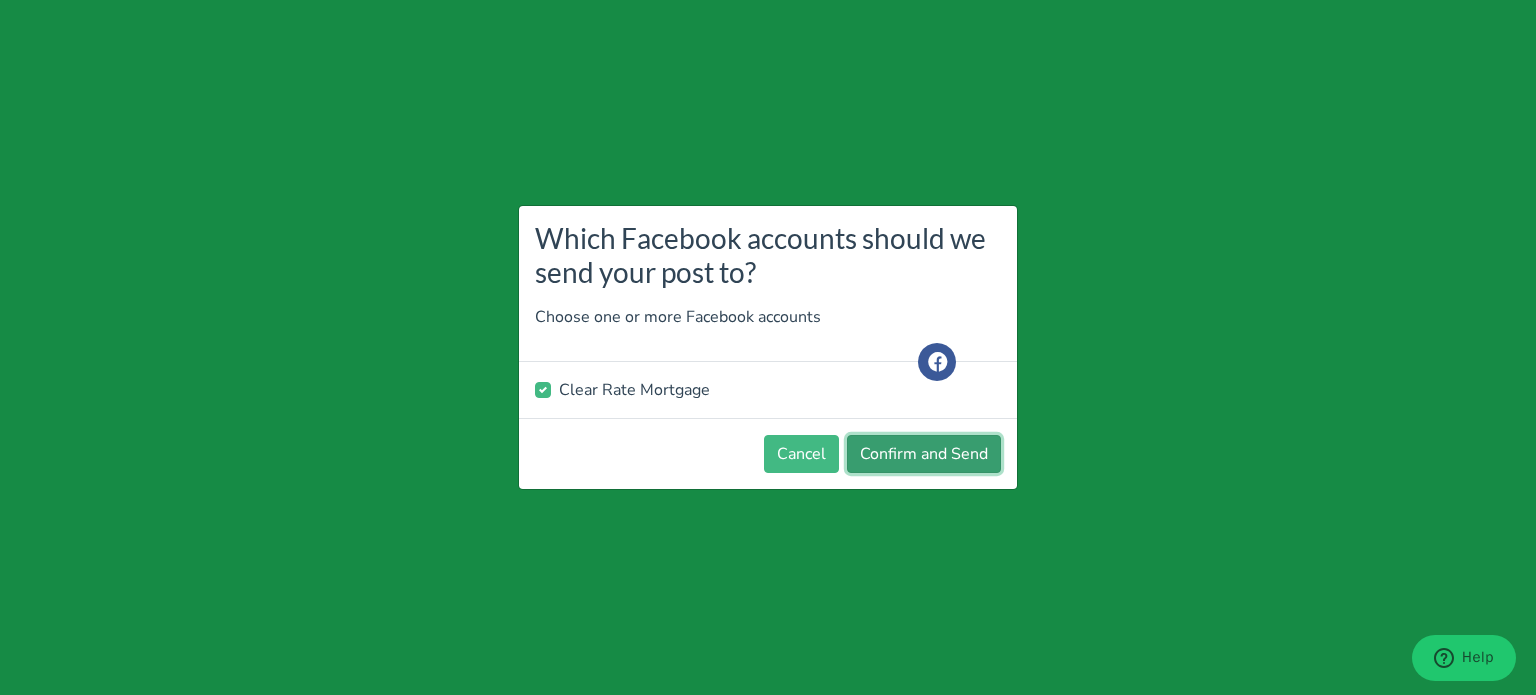 click on "Confirm and Send" at bounding box center [924, 454] 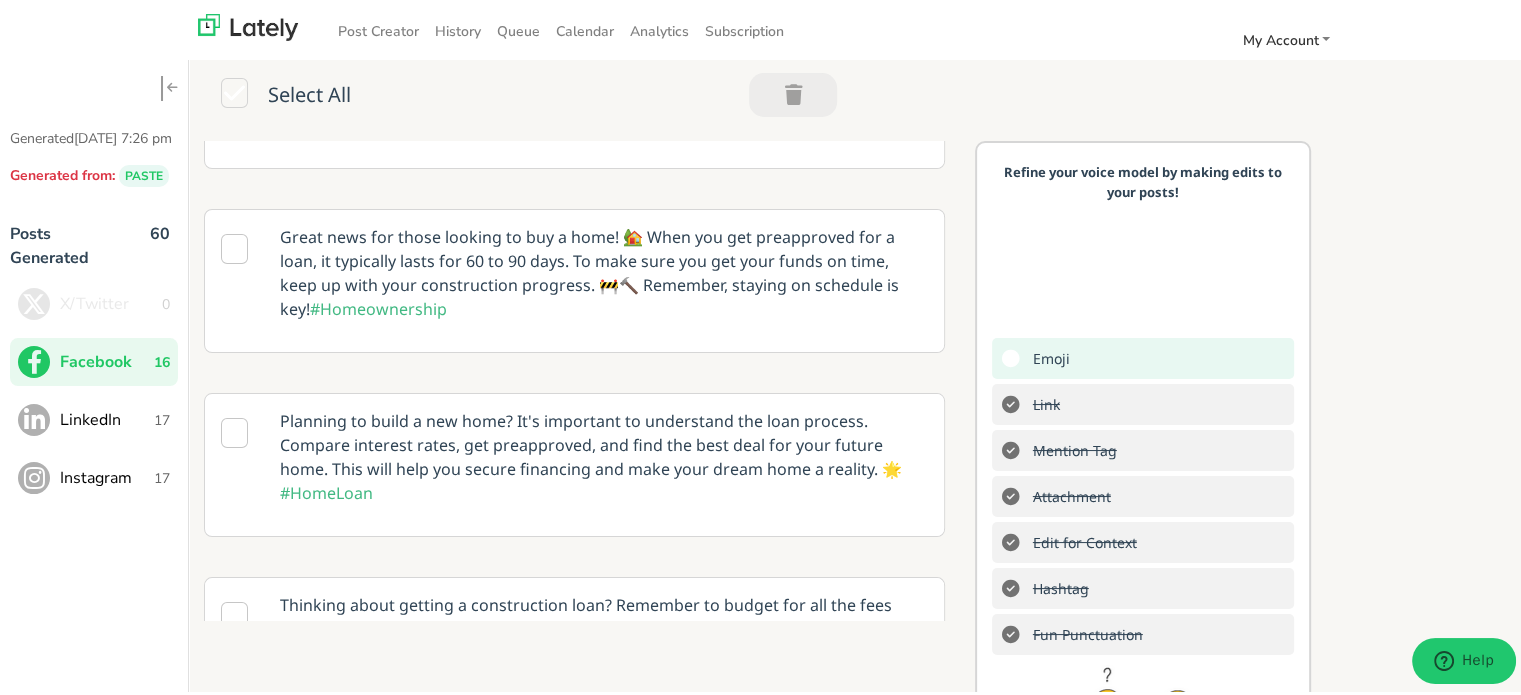 click on "LinkedIn" at bounding box center (107, 417) 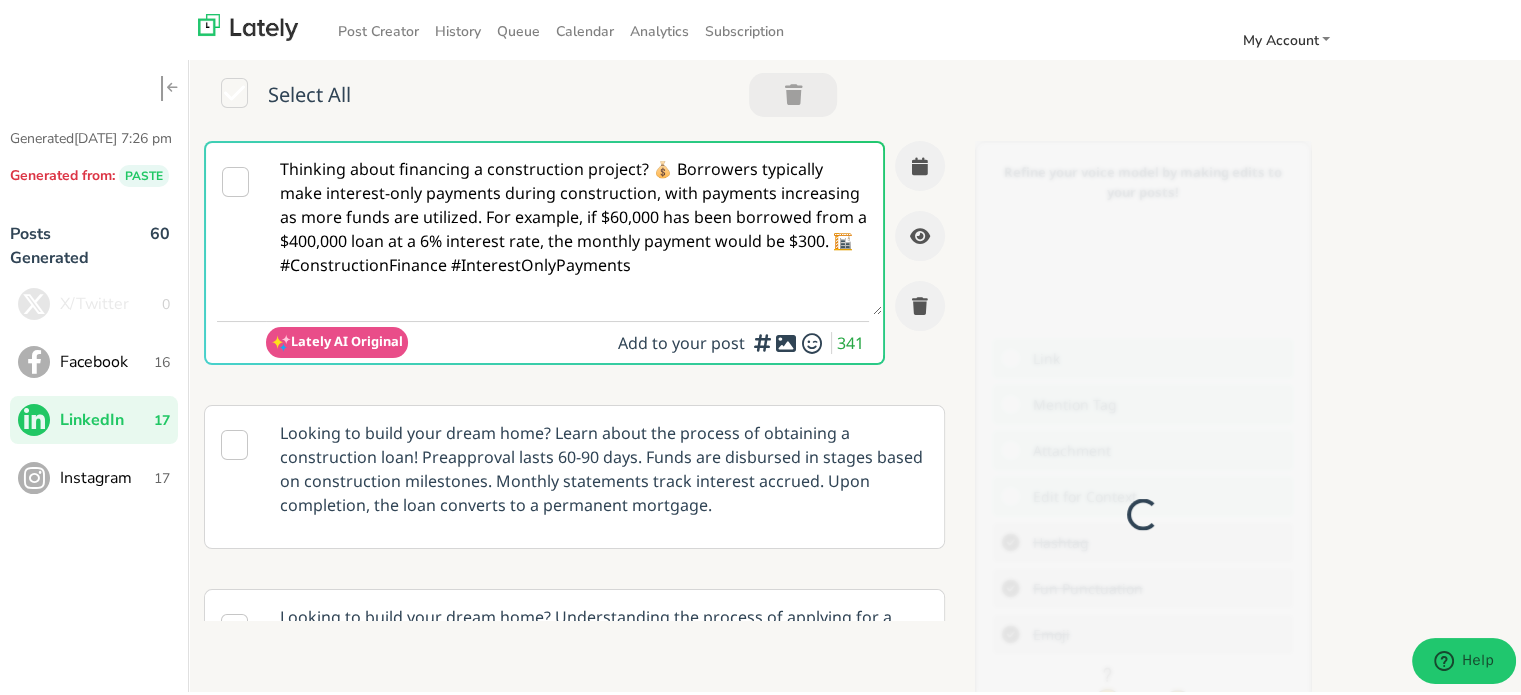scroll, scrollTop: 0, scrollLeft: 0, axis: both 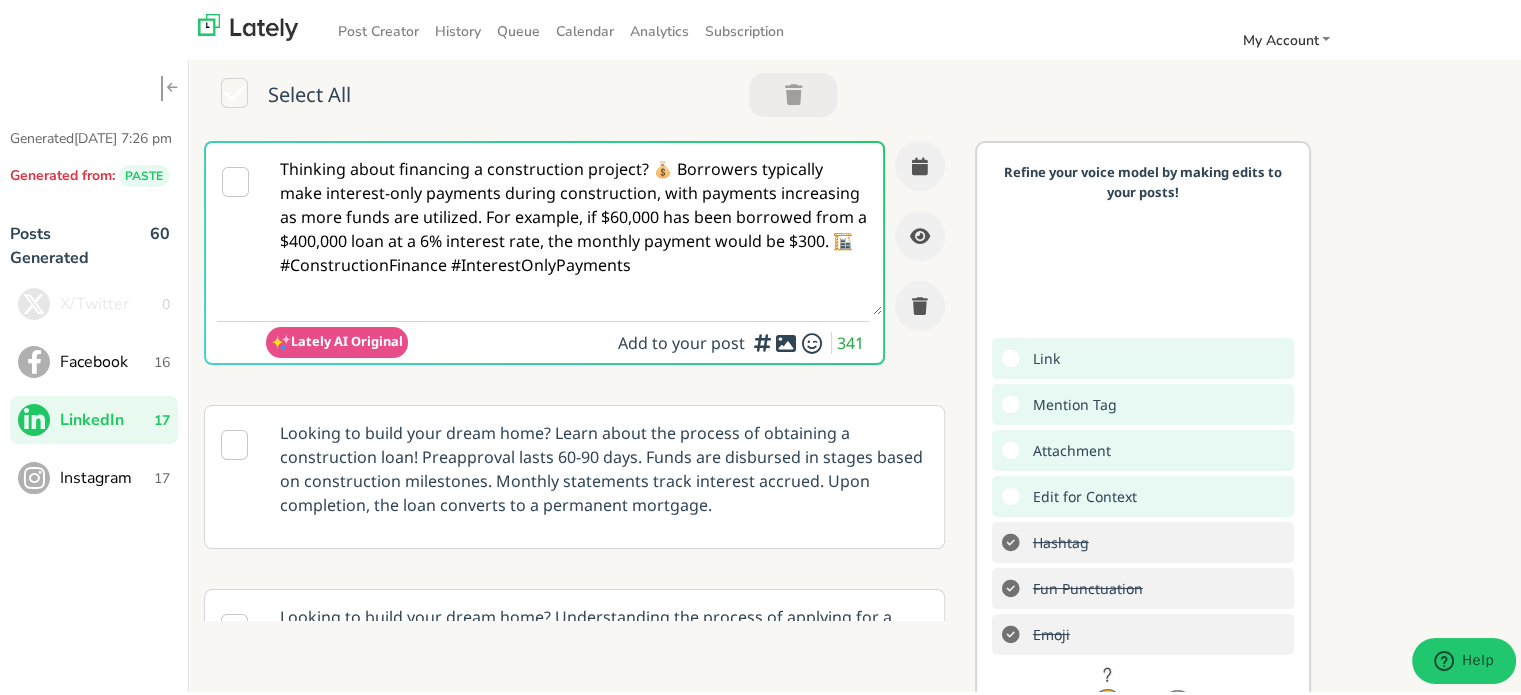 click on "Thinking about financing a construction project? 💰 Borrowers typically make interest-only payments during construction, with payments increasing as more funds are utilized. For example, if $60,000 has been borrowed from a $400,000 loan at a 6% interest rate, the monthly payment would be $300. 🏗️ #ConstructionFinance #InterestOnlyPayments" at bounding box center (574, 226) 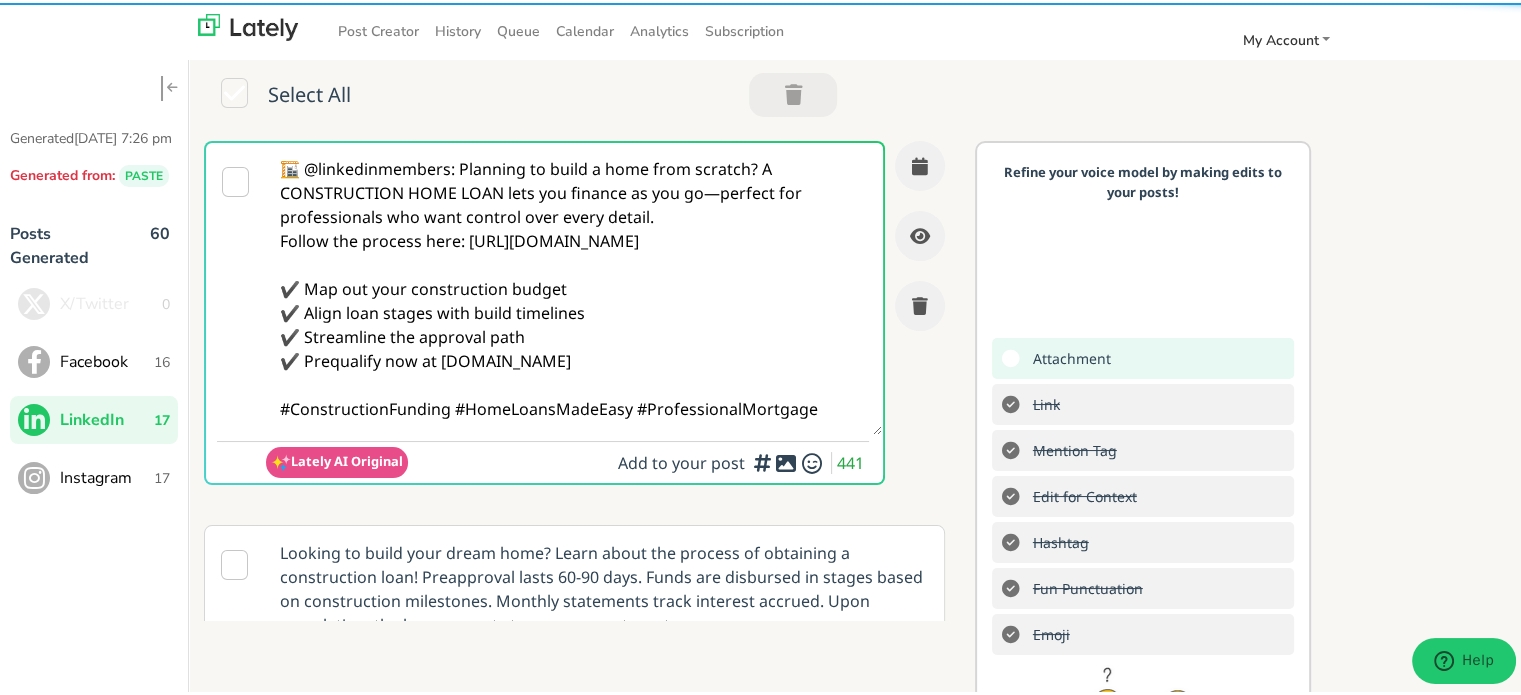 click on "🏗️ @linkedinmembers: Planning to build a home from scratch? A CONSTRUCTION HOME LOAN lets you finance as you go—perfect for professionals who want control over every detail.
Follow the process here: [URL][DOMAIN_NAME]
✔️ Map out your construction budget
✔️ Align loan stages with build timelines
✔️ Streamline the approval path
✔️ Prequalify now at [DOMAIN_NAME]
#ConstructionFunding #HomeLoansMadeEasy #ProfessionalMortgage" at bounding box center [574, 286] 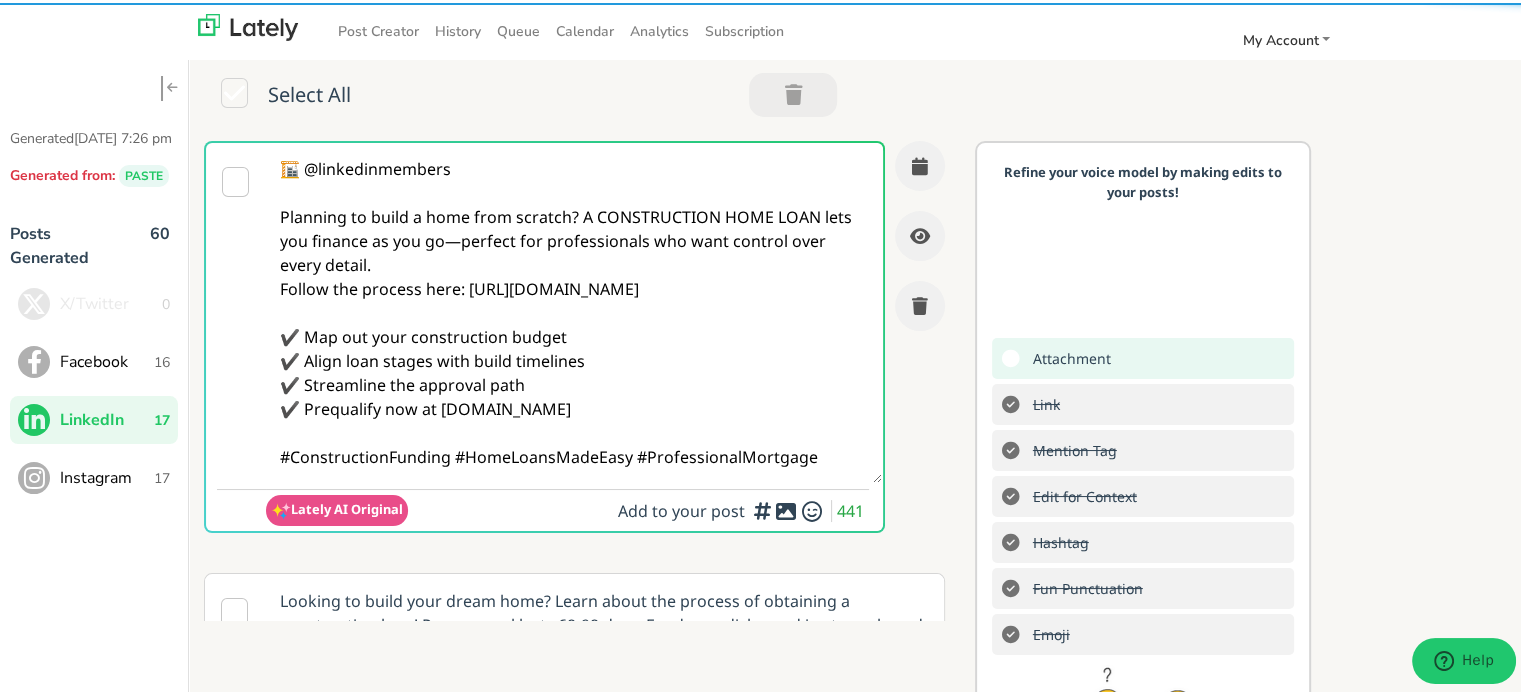 click on "🏗️ @linkedinmembers
Planning to build a home from scratch? A CONSTRUCTION HOME LOAN lets you finance as you go—perfect for professionals who want control over every detail.
Follow the process here: [URL][DOMAIN_NAME]
✔️ Map out your construction budget
✔️ Align loan stages with build timelines
✔️ Streamline the approval path
✔️ Prequalify now at [DOMAIN_NAME]
#ConstructionFunding #HomeLoansMadeEasy #ProfessionalMortgage" at bounding box center (574, 310) 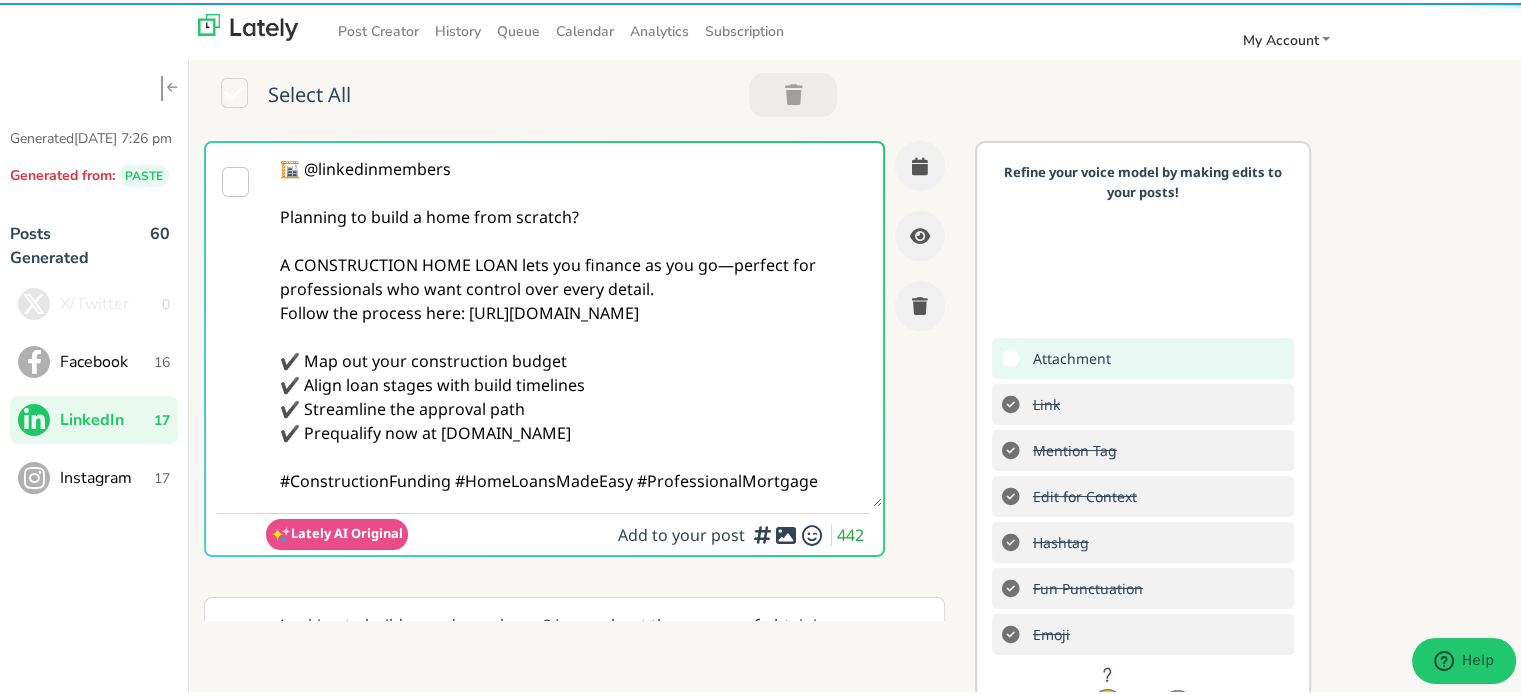 click on "🏗️ @linkedinmembers
Planning to build a home from scratch?
A CONSTRUCTION HOME LOAN lets you finance as you go—perfect for professionals who want control over every detail.
Follow the process here: [URL][DOMAIN_NAME]
✔️ Map out your construction budget
✔️ Align loan stages with build timelines
✔️ Streamline the approval path
✔️ Prequalify now at [DOMAIN_NAME]
#ConstructionFunding #HomeLoansMadeEasy #ProfessionalMortgage" at bounding box center (574, 322) 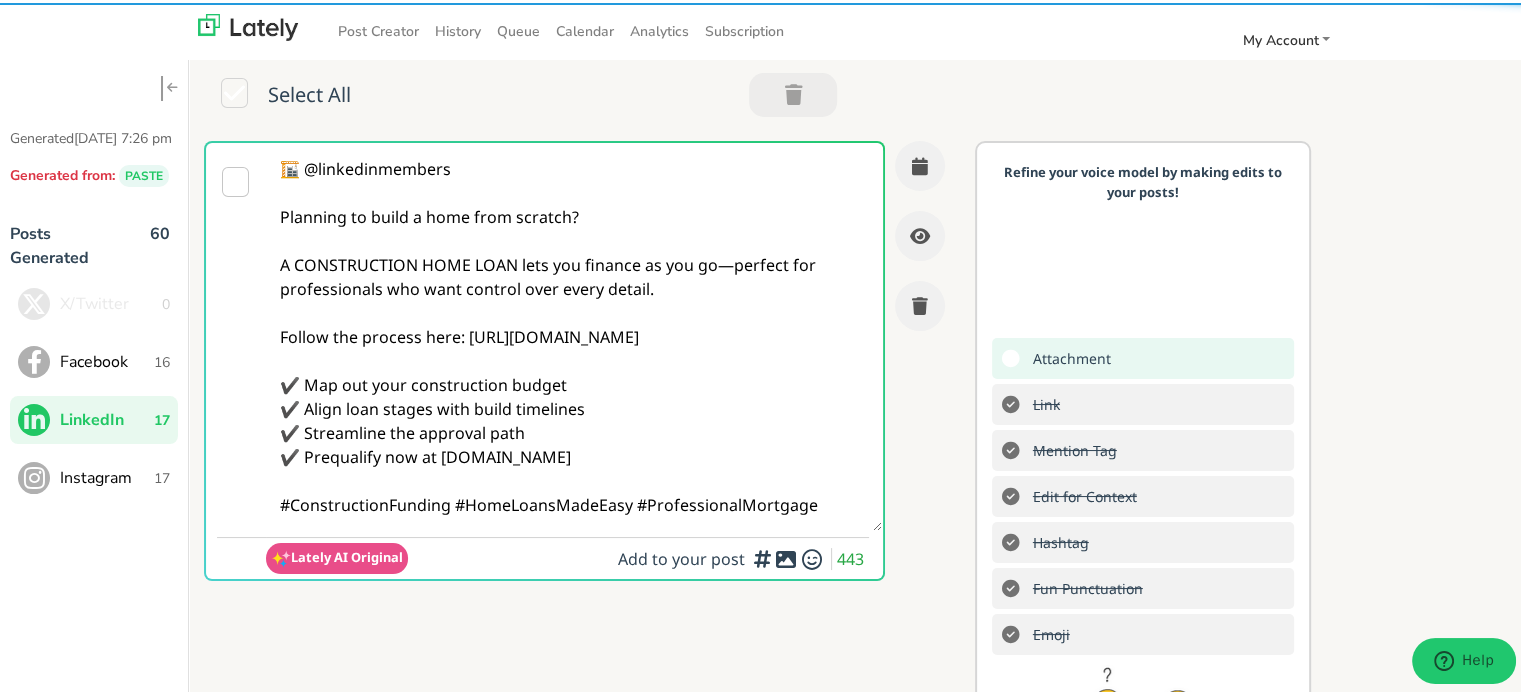 click on "🏗️ @linkedinmembers
Planning to build a home from scratch?
A CONSTRUCTION HOME LOAN lets you finance as you go—perfect for professionals who want control over every detail.
Follow the process here: [URL][DOMAIN_NAME]
✔️ Map out your construction budget
✔️ Align loan stages with build timelines
✔️ Streamline the approval path
✔️ Prequalify now at [DOMAIN_NAME]
#ConstructionFunding #HomeLoansMadeEasy #ProfessionalMortgage" at bounding box center (574, 334) 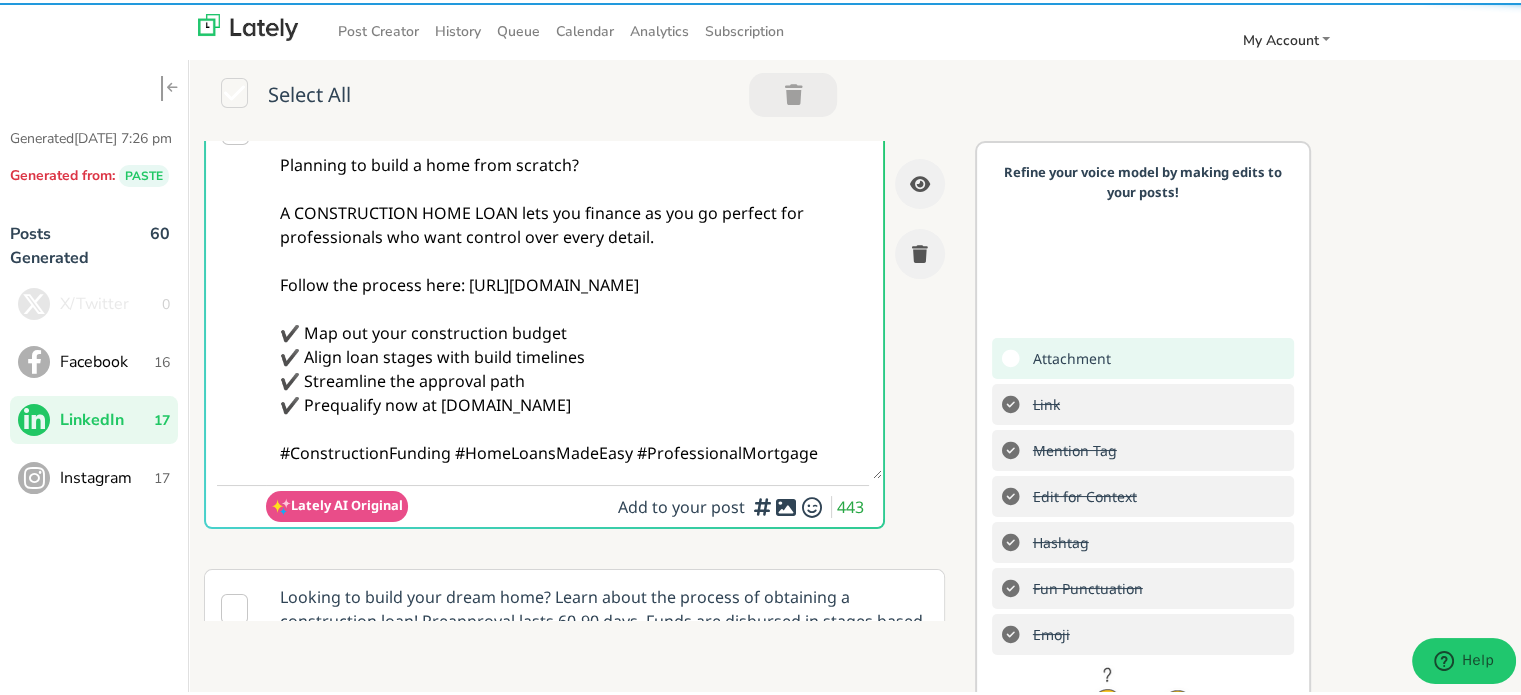 scroll, scrollTop: 200, scrollLeft: 0, axis: vertical 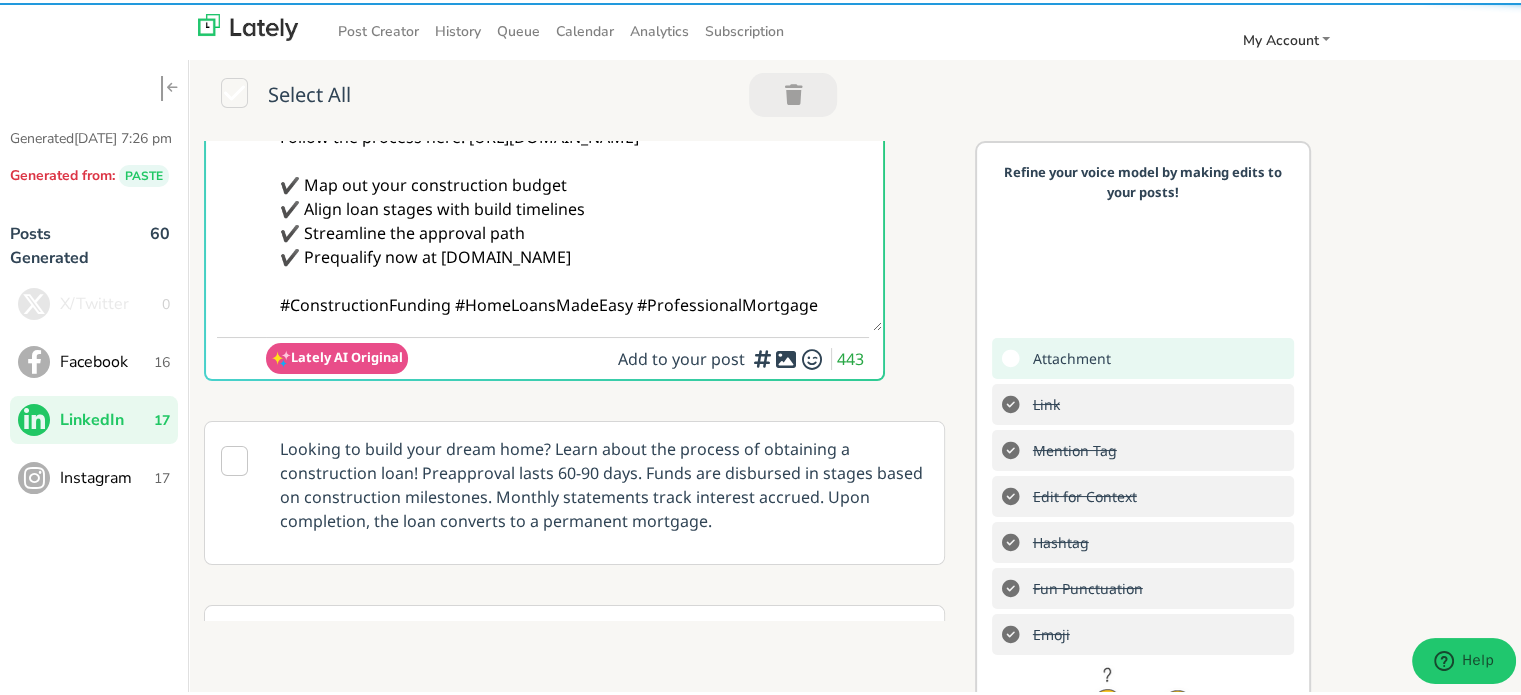 click on "🏗️ @linkedinmembers
Planning to build a home from scratch?
A CONSTRUCTION HOME LOAN lets you finance as you go perfect for professionals who want control over every detail.
Follow the process here: [URL][DOMAIN_NAME]
✔️ Map out your construction budget
✔️ Align loan stages with build timelines
✔️ Streamline the approval path
✔️ Prequalify now at [DOMAIN_NAME]
#ConstructionFunding #HomeLoansMadeEasy #ProfessionalMortgage" at bounding box center [574, 134] 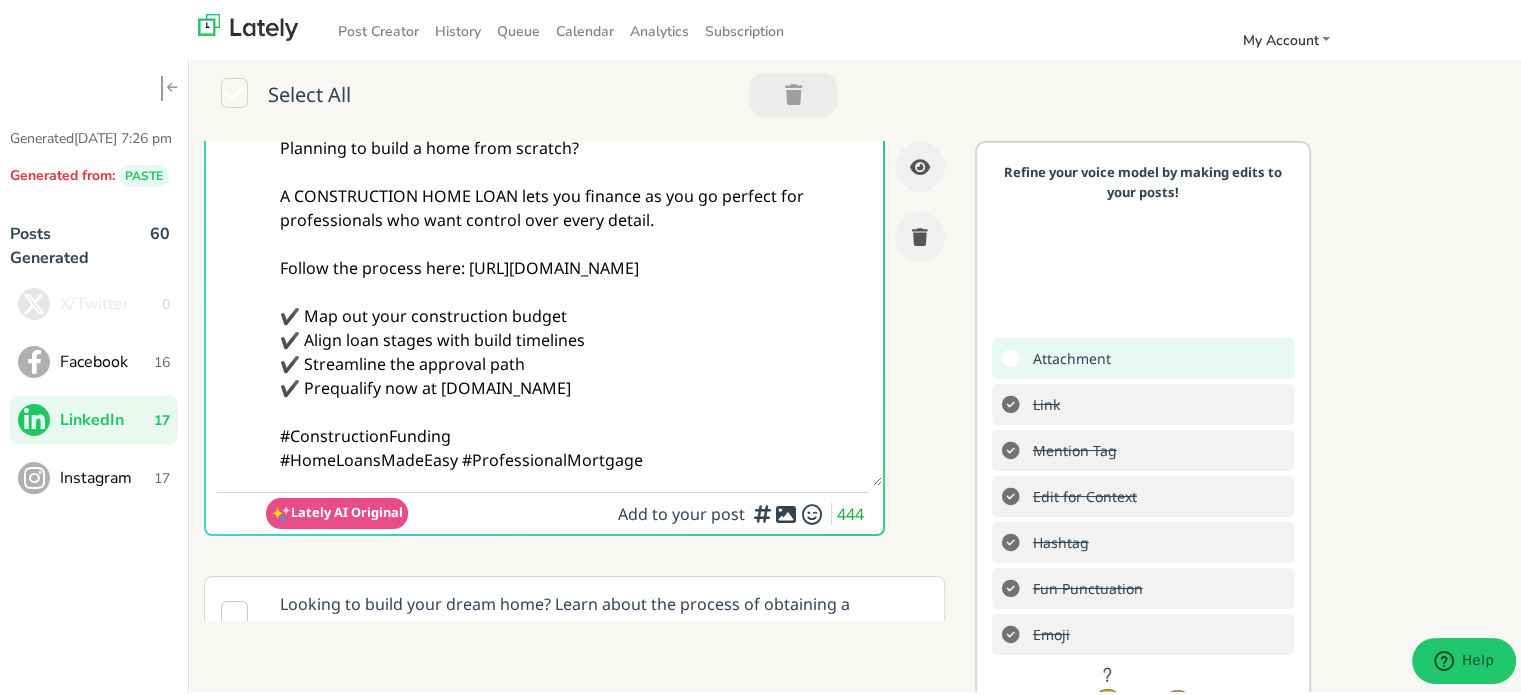 scroll, scrollTop: 0, scrollLeft: 0, axis: both 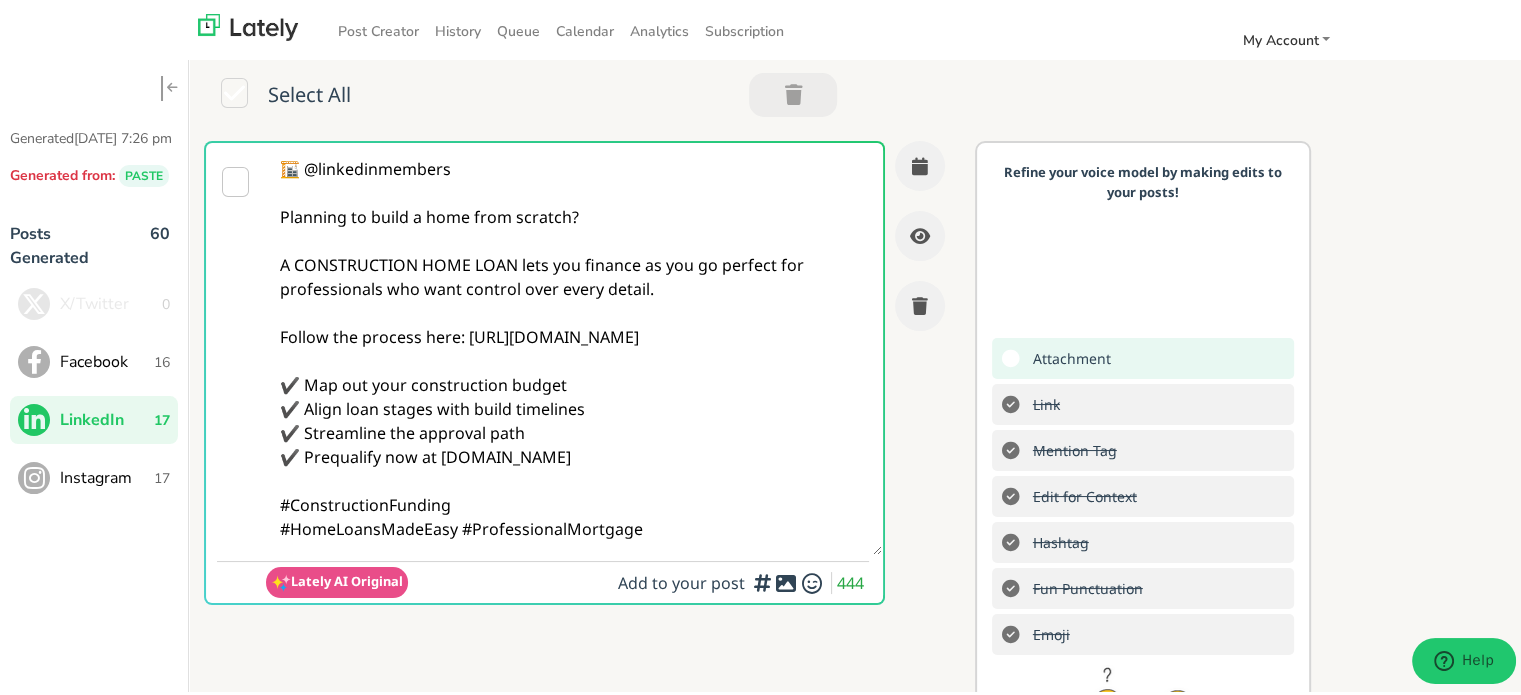 drag, startPoint x: 696, startPoint y: 539, endPoint x: 684, endPoint y: 518, distance: 24.186773 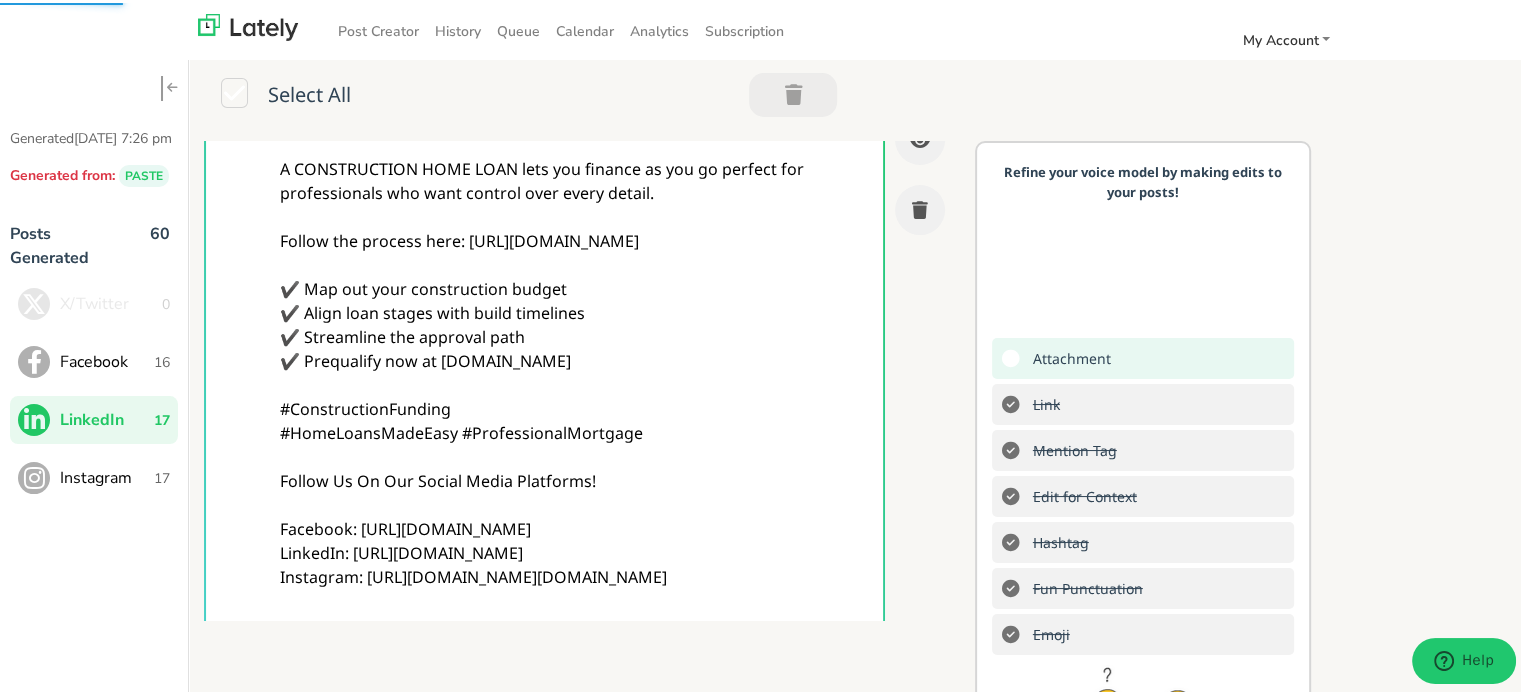 scroll, scrollTop: 500, scrollLeft: 0, axis: vertical 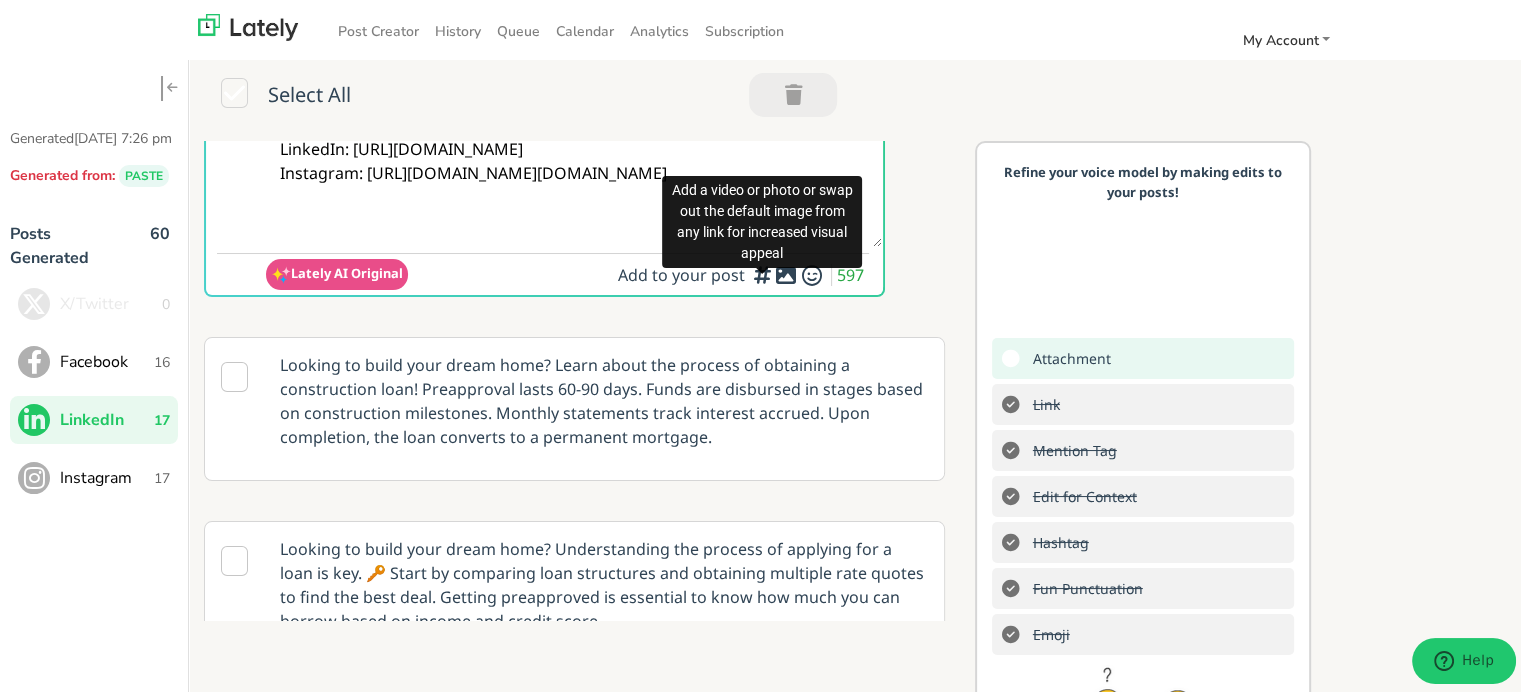 type on "🏗️ @linkedinmembers
Planning to build a home from scratch?
A CONSTRUCTION HOME LOAN lets you finance as you go perfect for professionals who want control over every detail.
Follow the process here: [URL][DOMAIN_NAME]
✔️ Map out your construction budget
✔️ Align loan stages with build timelines
✔️ Streamline the approval path
✔️ Prequalify now at [DOMAIN_NAME]
#ConstructionFunding
#HomeLoansMadeEasy #ProfessionalMortgage
Follow Us On Our Social Media Platforms!
Facebook: [URL][DOMAIN_NAME]
LinkedIn: [URL][DOMAIN_NAME]
Instagram: [URL][DOMAIN_NAME][DOMAIN_NAME]" 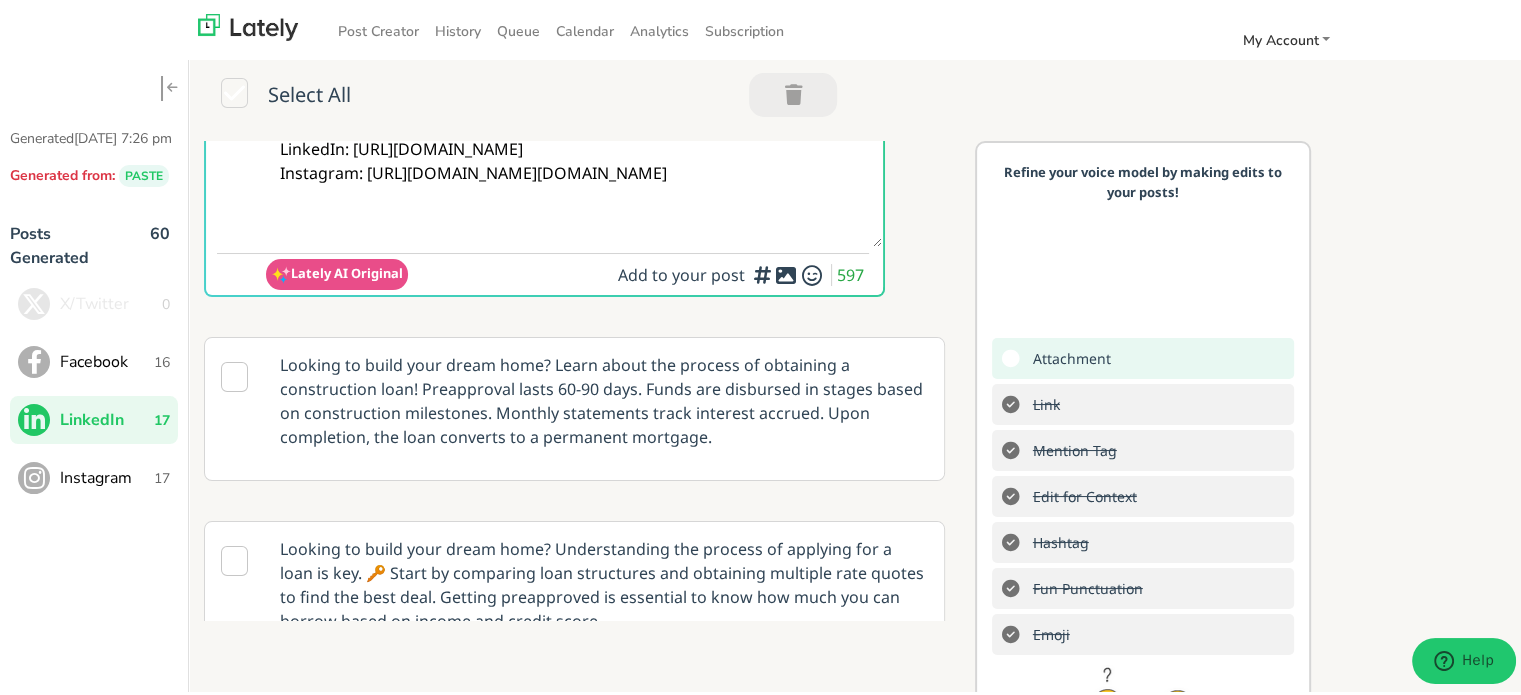 click at bounding box center [786, 272] 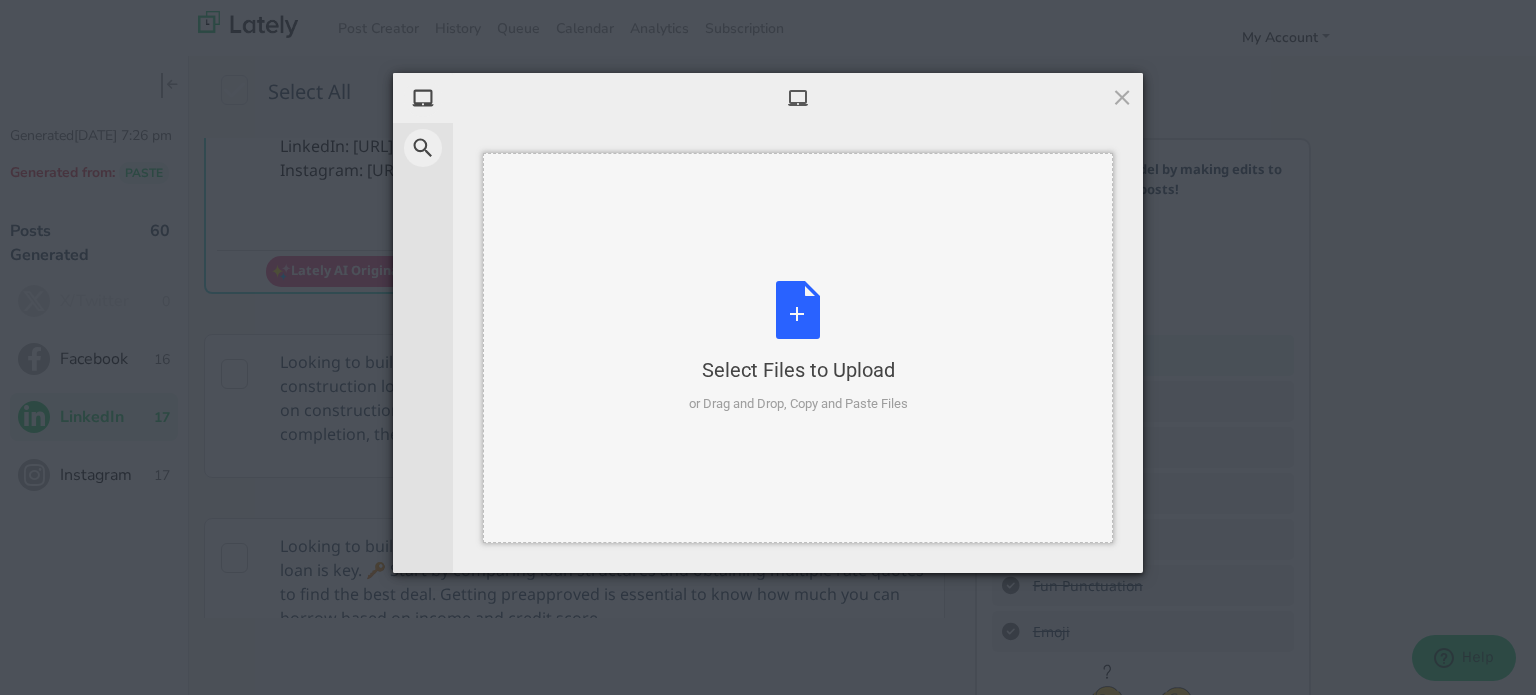 click on "Select Files to Upload
or Drag and Drop, Copy and Paste Files" at bounding box center [798, 347] 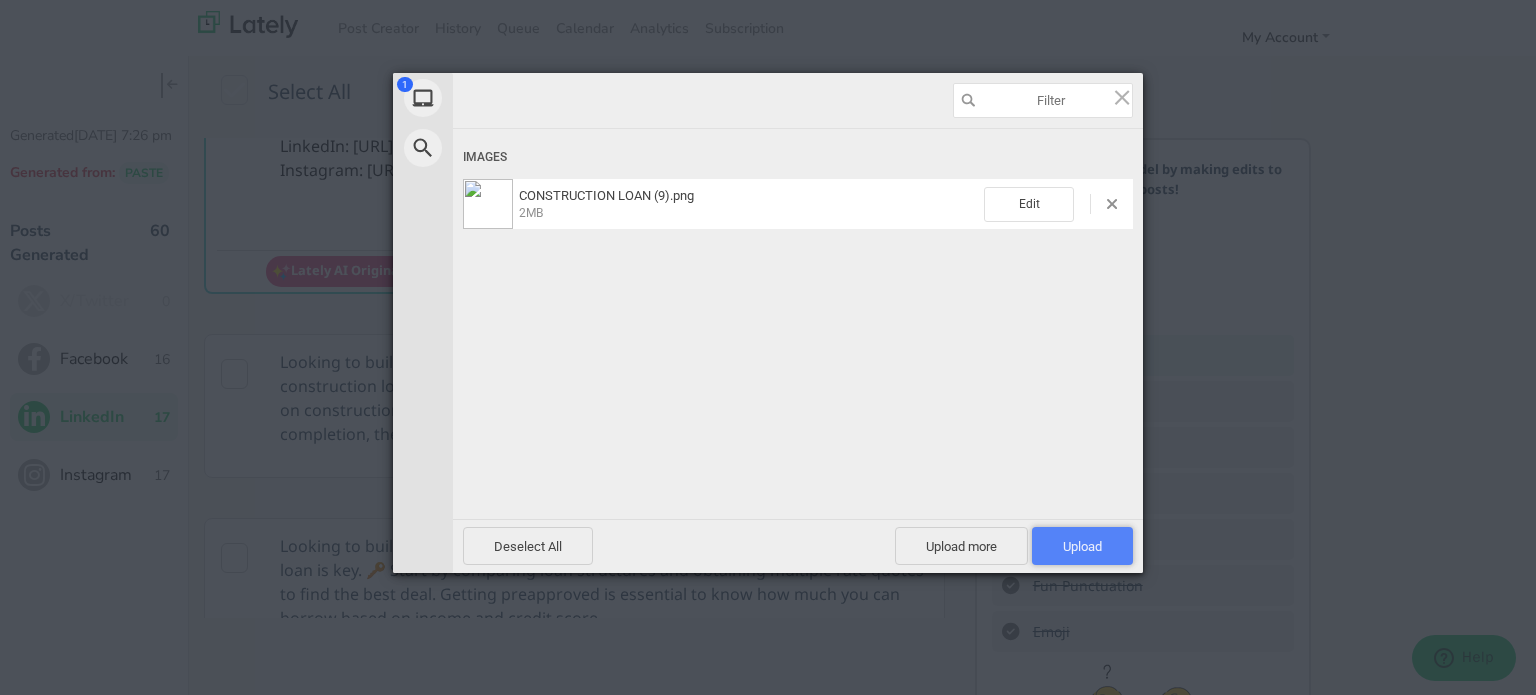 click on "Upload
1" at bounding box center (1082, 546) 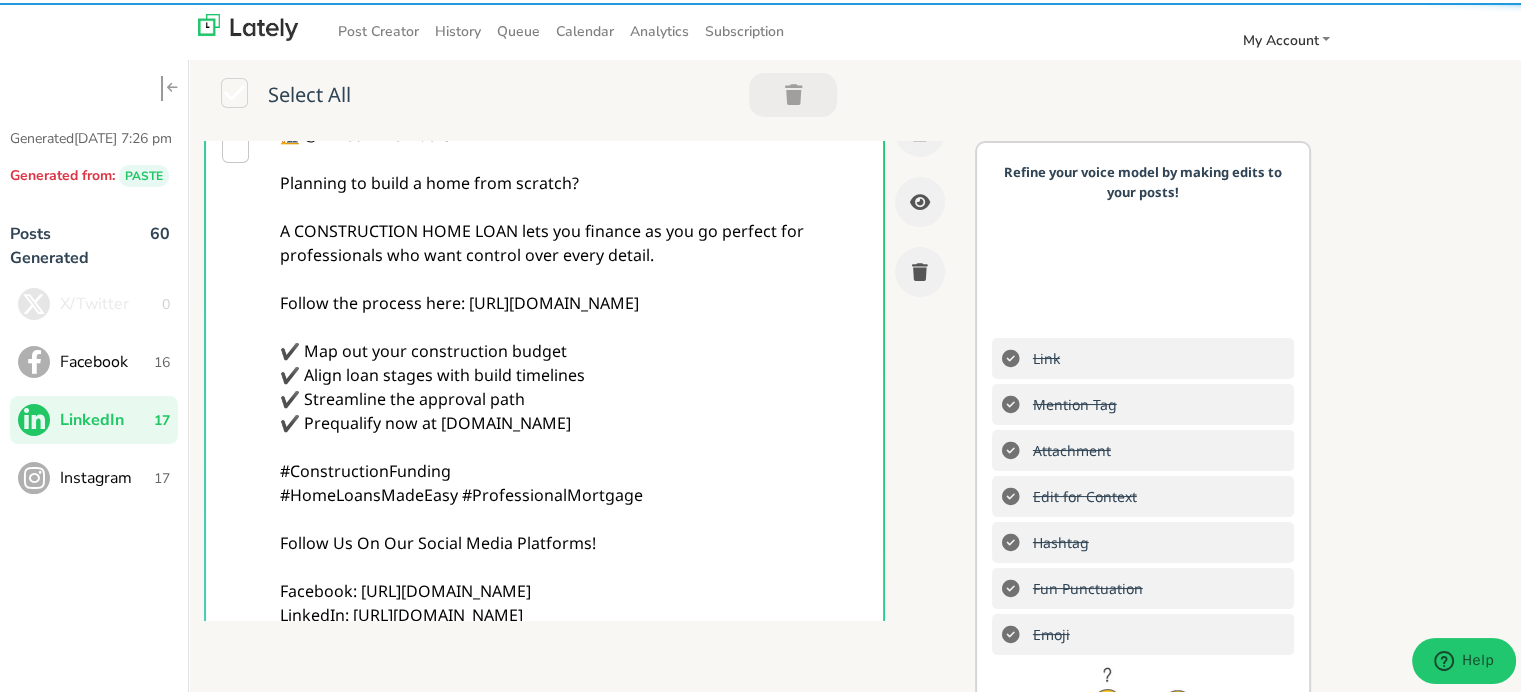 scroll, scrollTop: 0, scrollLeft: 0, axis: both 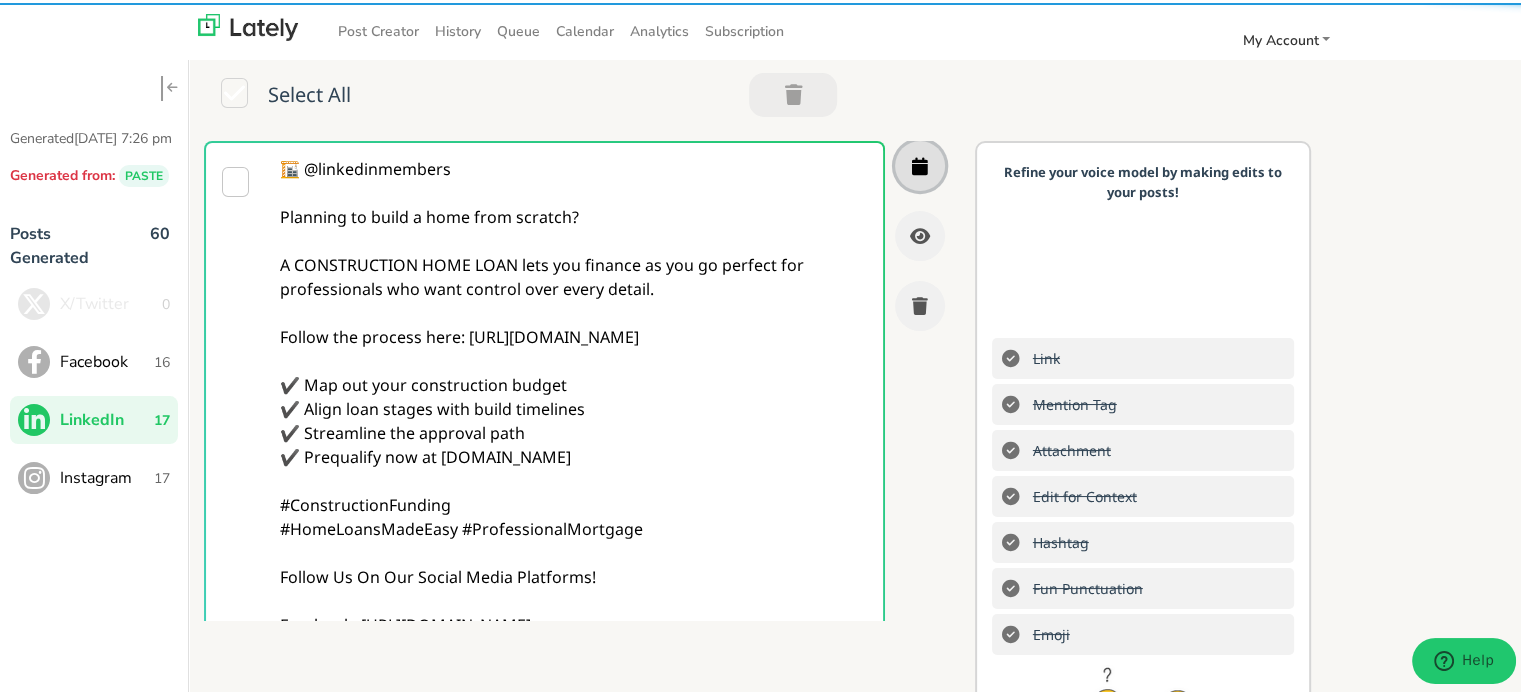 click at bounding box center (920, 163) 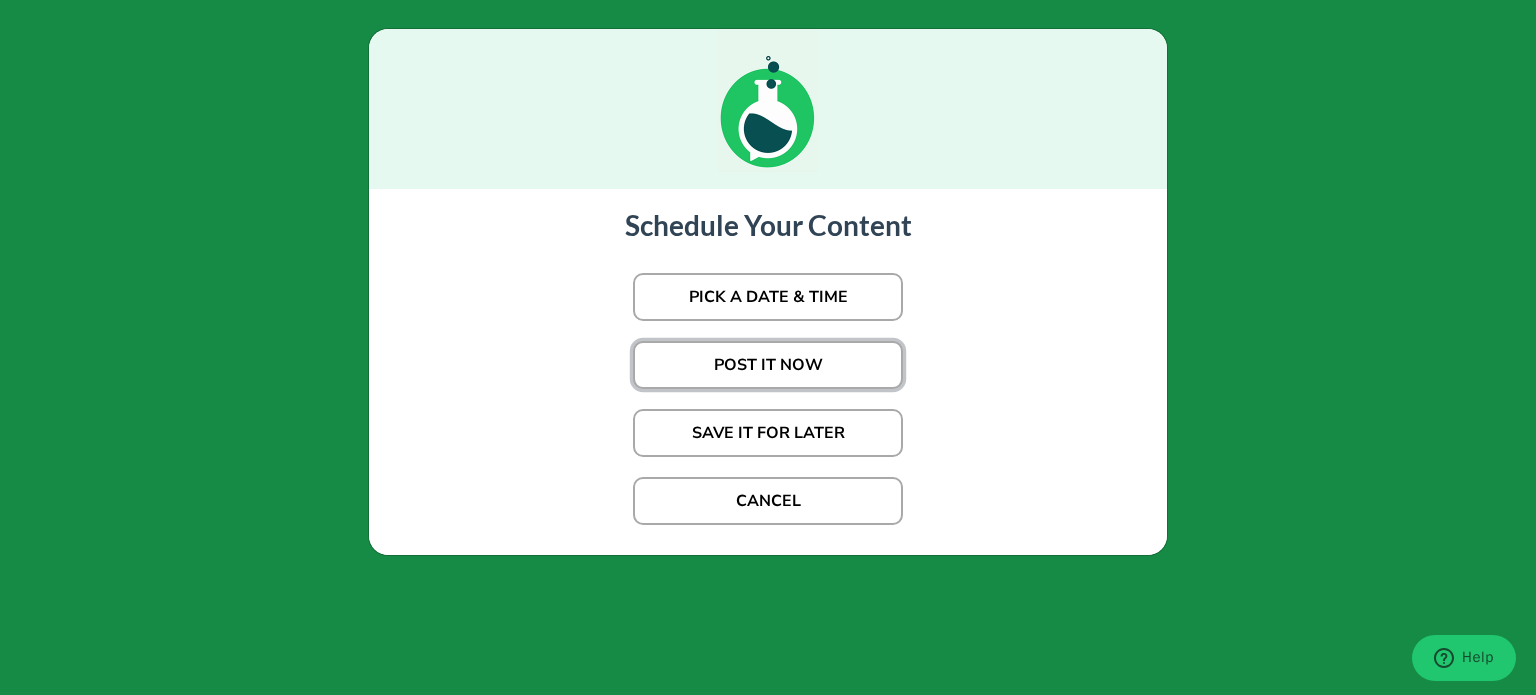 click on "POST IT NOW" at bounding box center (768, 365) 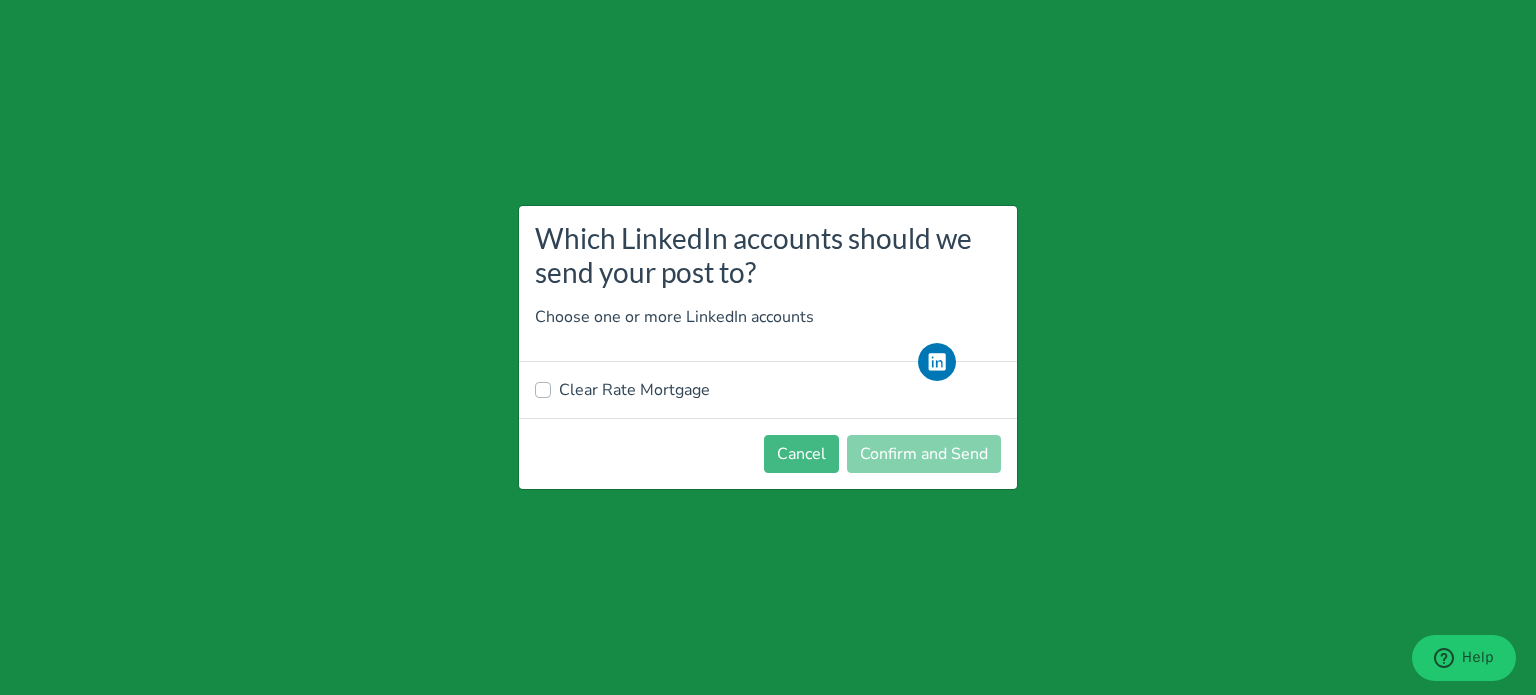 click on "Clear Rate Mortgage" at bounding box center (634, 390) 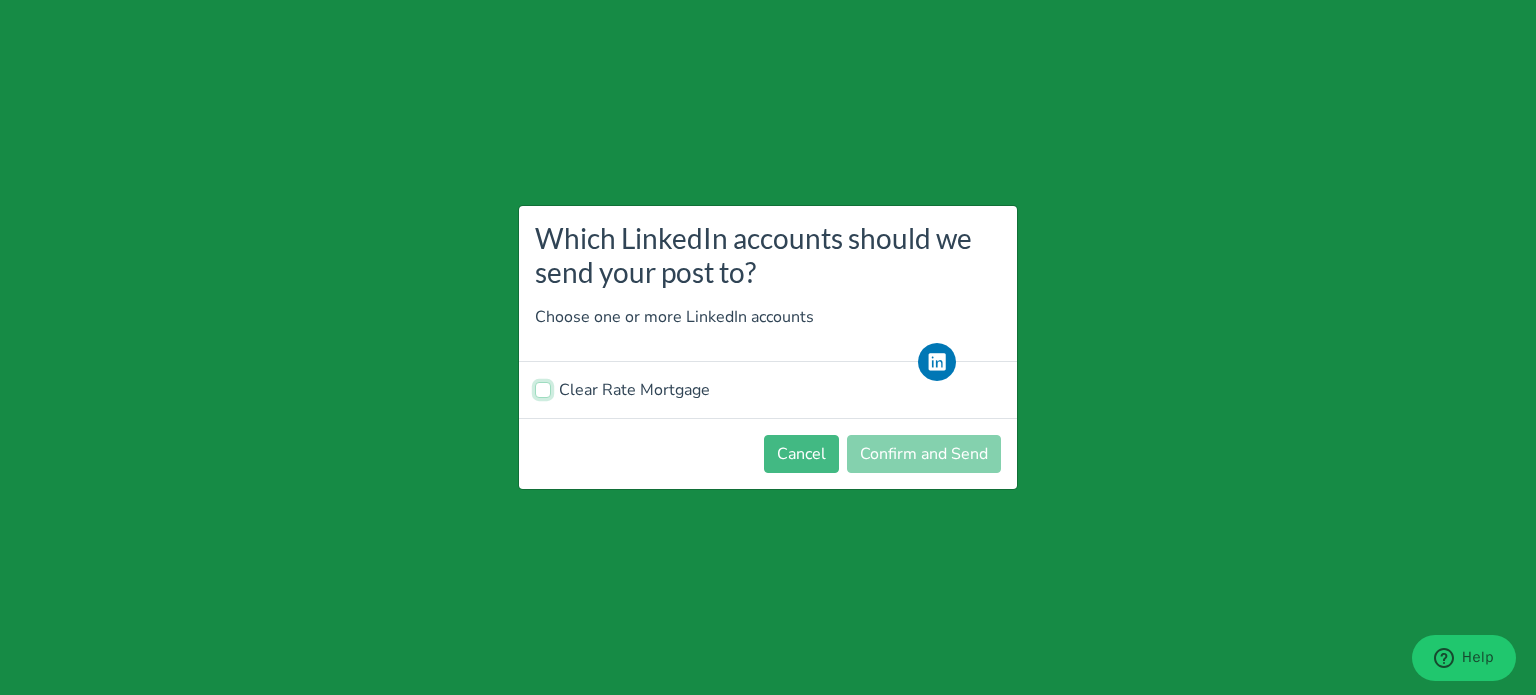click on "Clear Rate Mortgage" at bounding box center [543, 388] 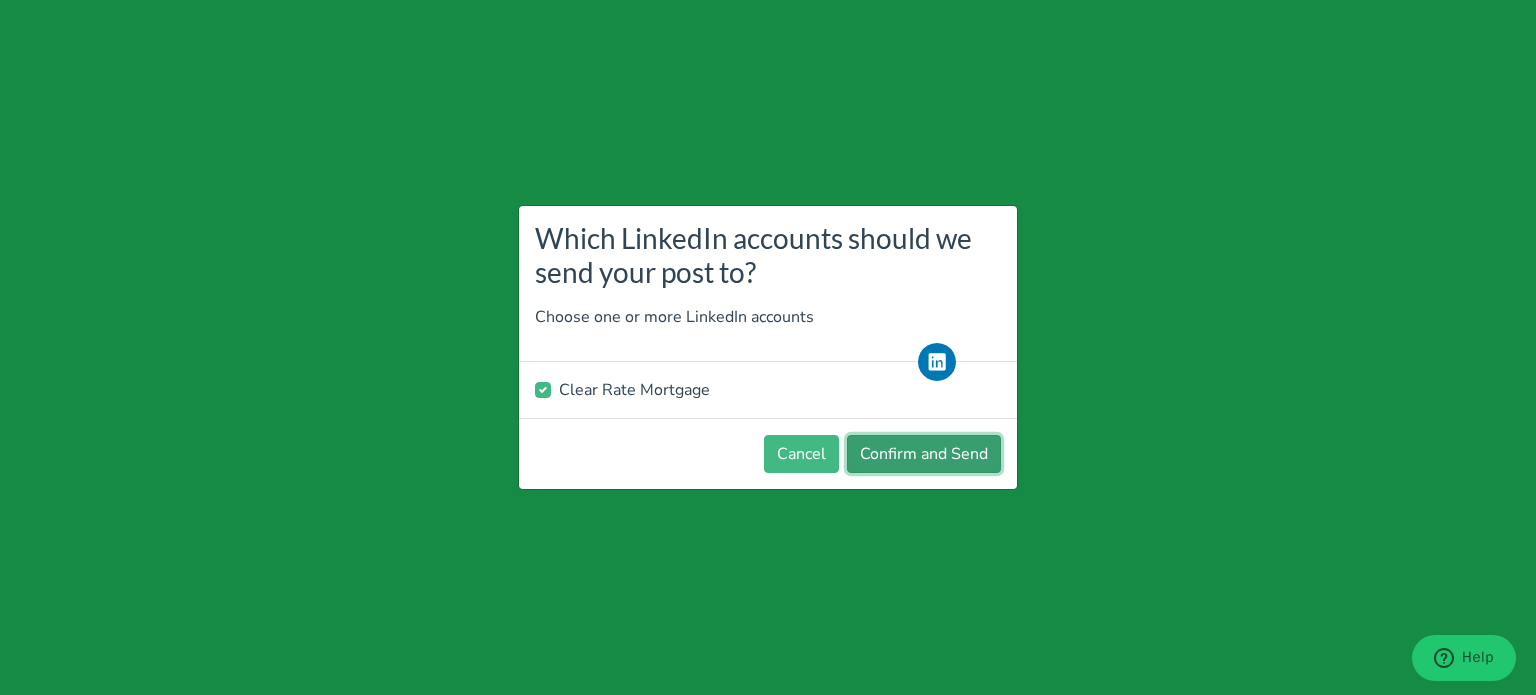 click on "Confirm and Send" at bounding box center [924, 454] 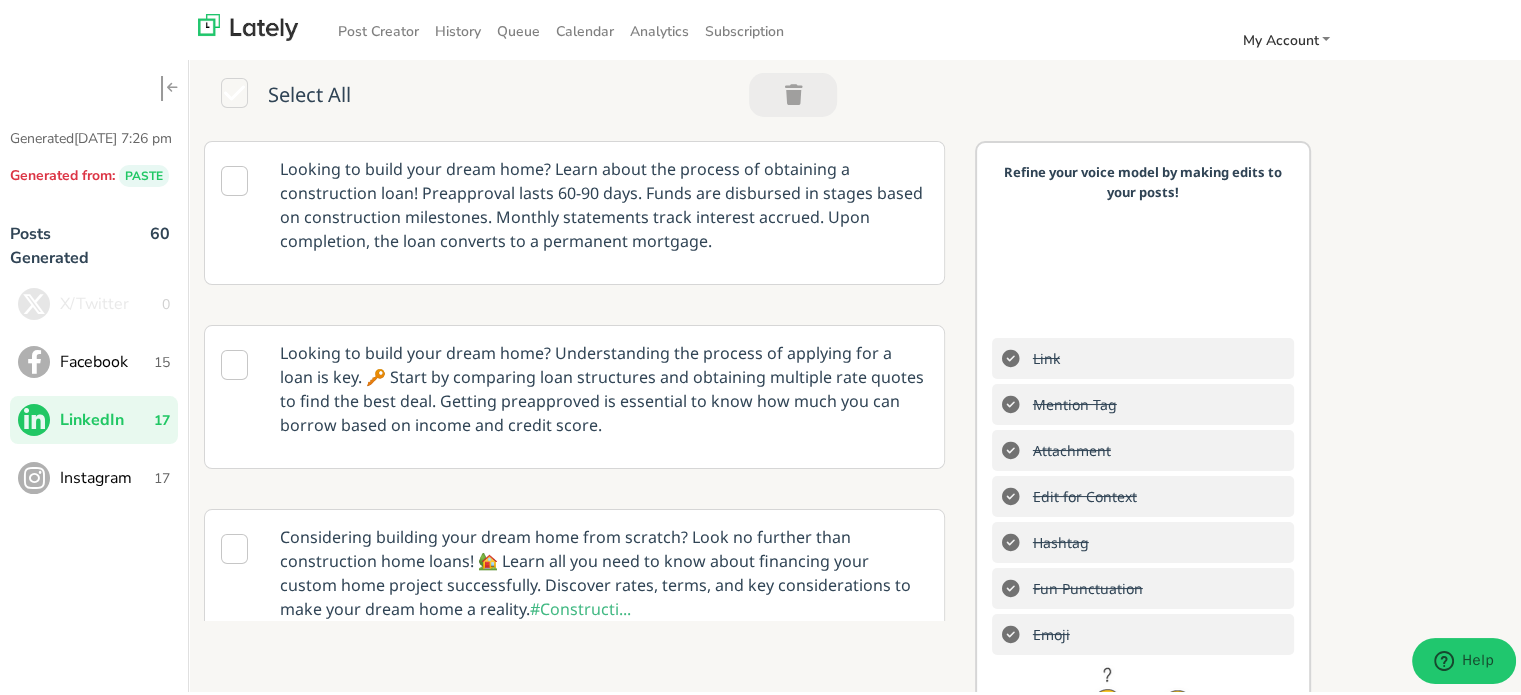 click on "Instagram" at bounding box center [107, 475] 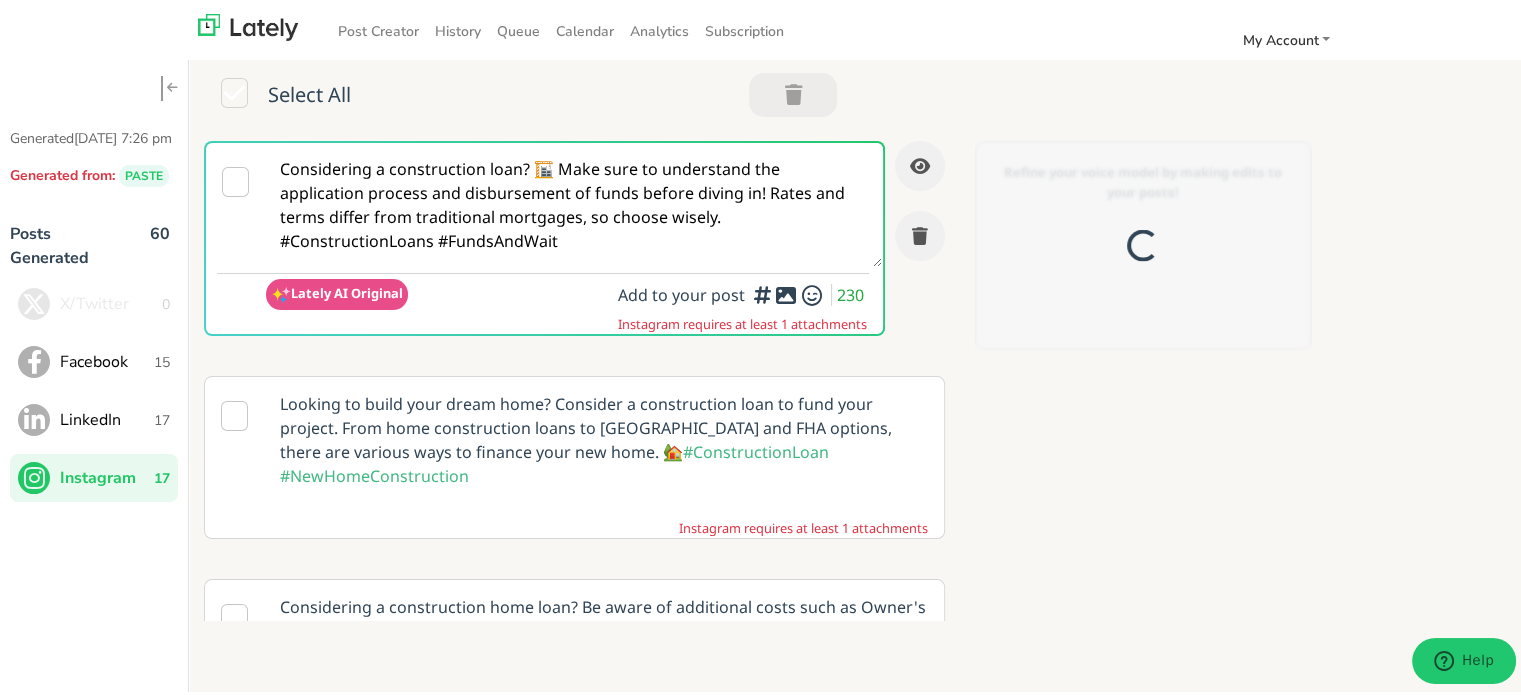 scroll, scrollTop: 0, scrollLeft: 0, axis: both 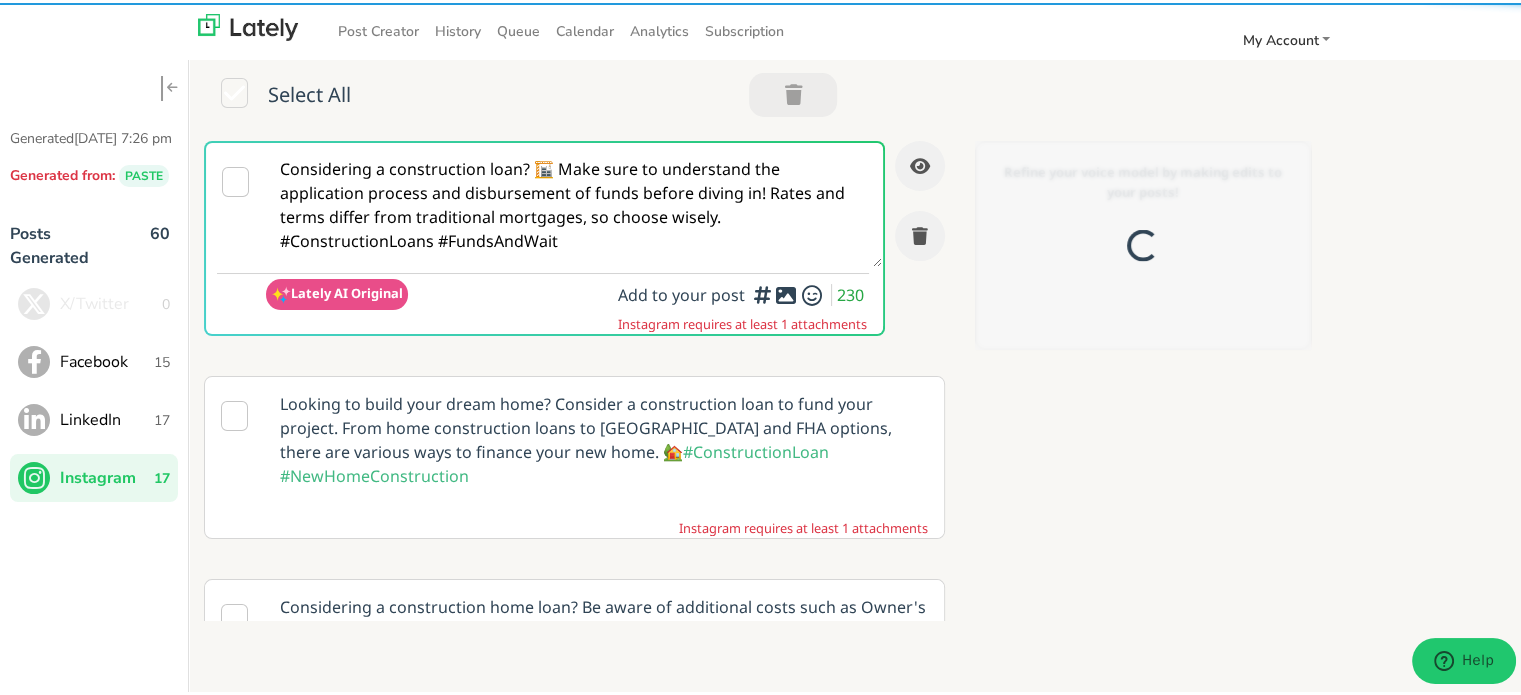click on "Considering a construction loan? 🏗️ Make sure to understand the application process and disbursement of funds before diving in! Rates and terms differ from traditional mortgages, so choose wisely. #ConstructionLoans #FundsAndWait" at bounding box center (574, 202) 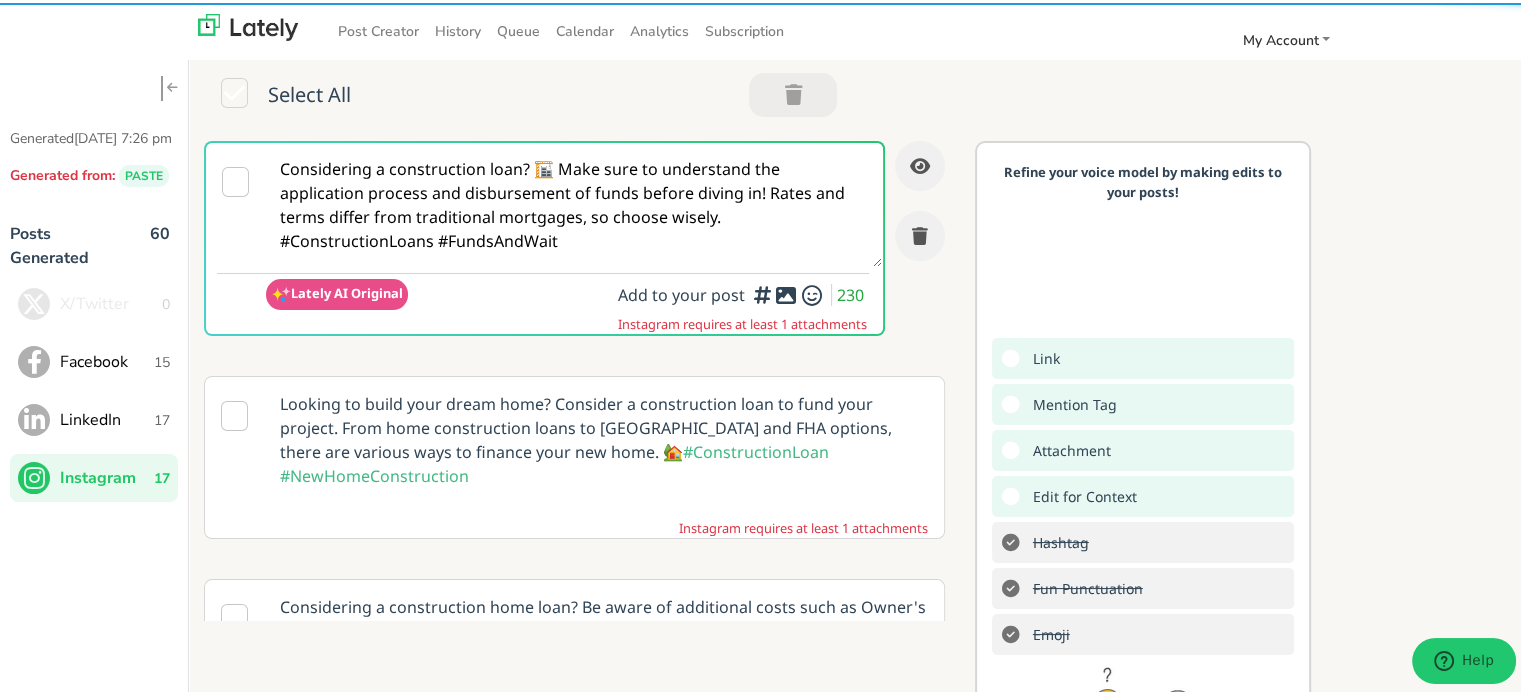 click on "Considering a construction loan? 🏗️ Make sure to understand the application process and disbursement of funds before diving in! Rates and terms differ from traditional mortgages, so choose wisely. #ConstructionLoans #FundsAndWait" at bounding box center [574, 202] 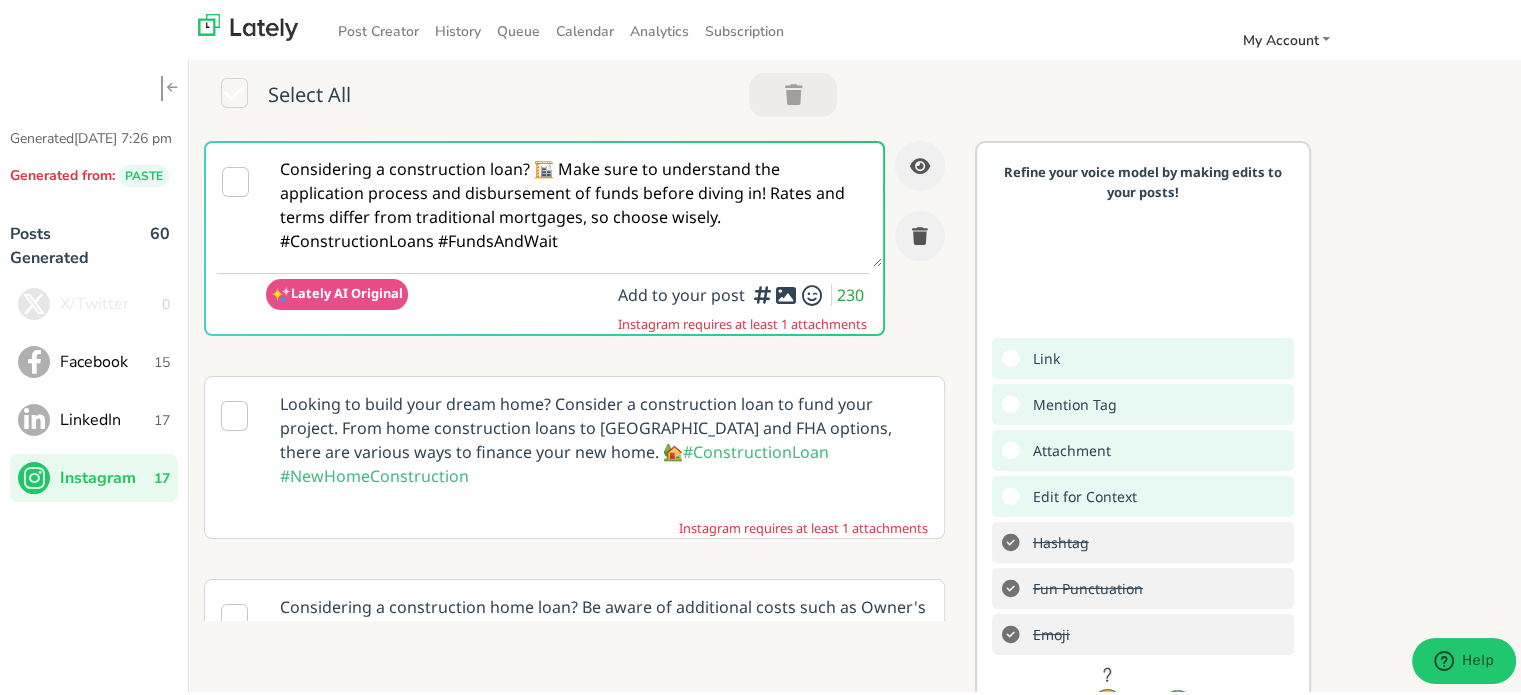 paste on "📢 @homebuilders: Starting from the ground up? A CONSTRUCTION HOME LOAN gives you the freedom to fund each build stage while staying in control. Tap below to plan it right.
[URL][DOMAIN_NAME]
🔨 Know your building timeline
🔨 Customize your payment path
🔨 Keep your build stress-free
🔨 Prequalify now at [DOMAIN_NAME]
#DreamHomeBuild #LoanForConstruction #SimpleMortgage" 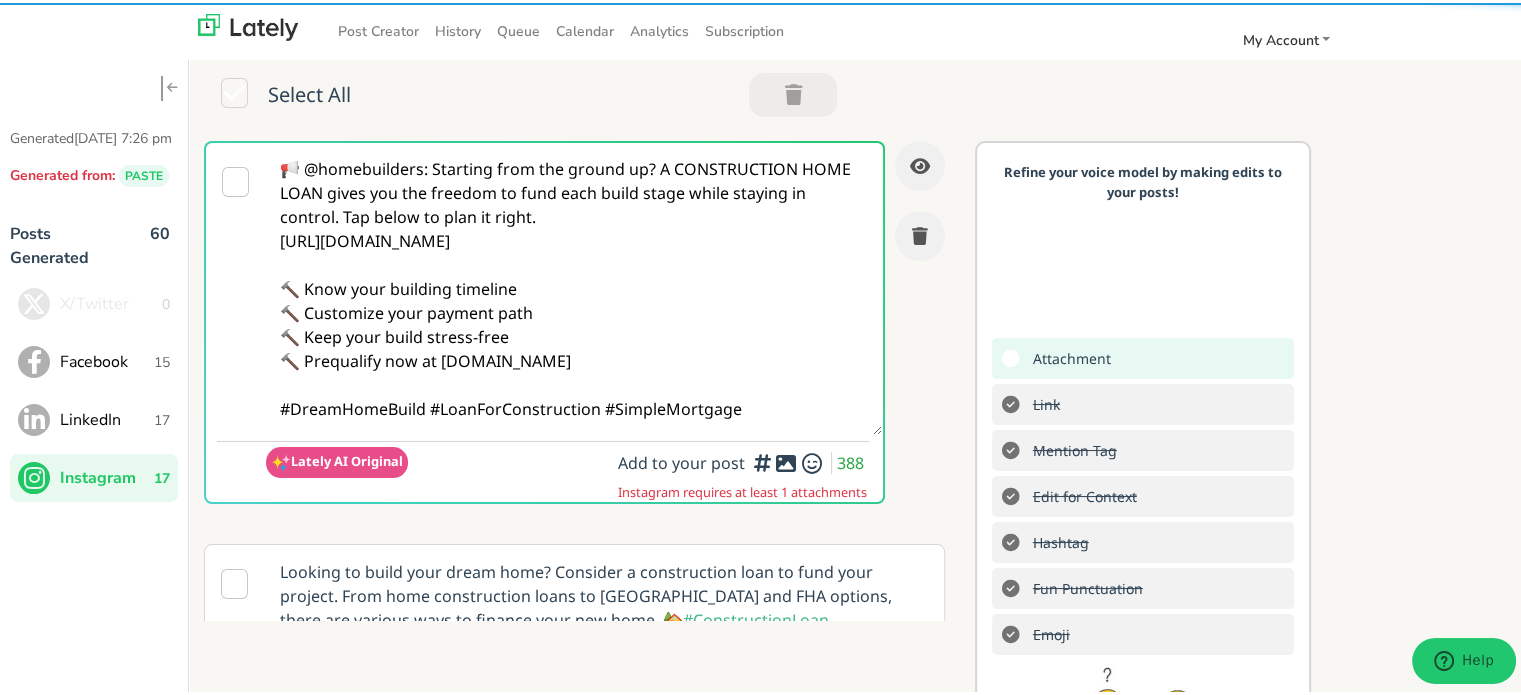 click on "📢 @homebuilders: Starting from the ground up? A CONSTRUCTION HOME LOAN gives you the freedom to fund each build stage while staying in control. Tap below to plan it right.
[URL][DOMAIN_NAME]
🔨 Know your building timeline
🔨 Customize your payment path
🔨 Keep your build stress-free
🔨 Prequalify now at [DOMAIN_NAME]
#DreamHomeBuild #LoanForConstruction #SimpleMortgage" at bounding box center (574, 286) 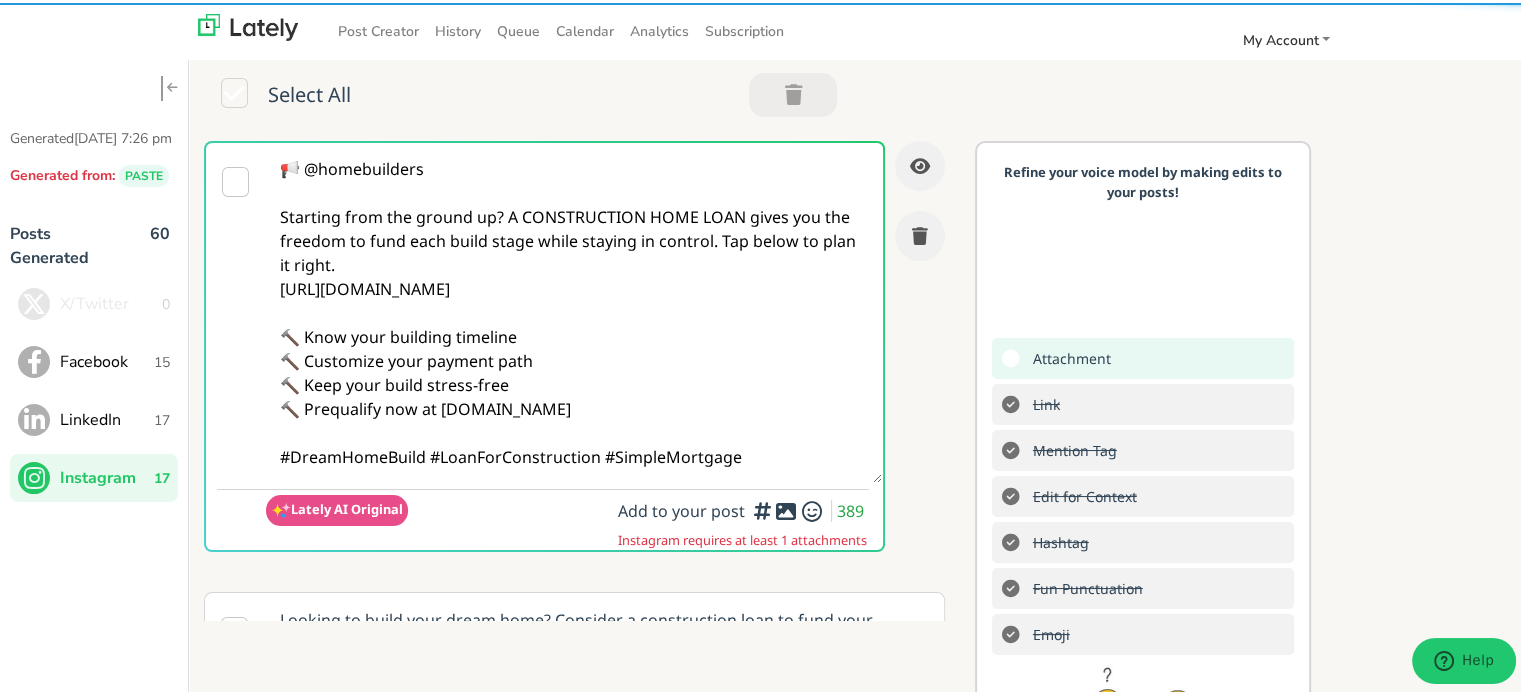 click on "📢 @homebuilders
Starting from the ground up? A CONSTRUCTION HOME LOAN gives you the freedom to fund each build stage while staying in control. Tap below to plan it right.
[URL][DOMAIN_NAME]
🔨 Know your building timeline
🔨 Customize your payment path
🔨 Keep your build stress-free
🔨 Prequalify now at [DOMAIN_NAME]
#DreamHomeBuild #LoanForConstruction #SimpleMortgage" at bounding box center (574, 310) 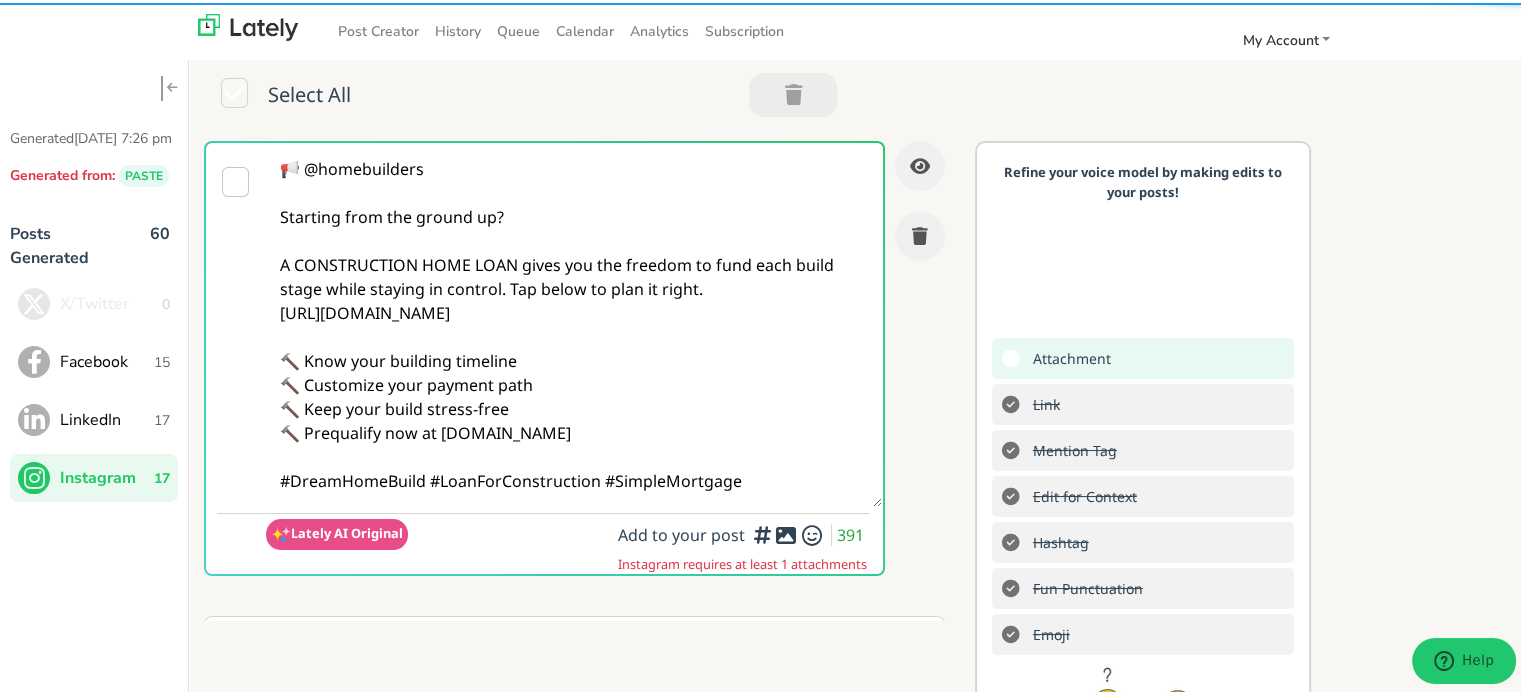 click on "📢 @homebuilders
Starting from the ground up?
A CONSTRUCTION HOME LOAN gives you the freedom to fund each build stage while staying in control. Tap below to plan it right.
[URL][DOMAIN_NAME]
🔨 Know your building timeline
🔨 Customize your payment path
🔨 Keep your build stress-free
🔨 Prequalify now at [DOMAIN_NAME]
#DreamHomeBuild #LoanForConstruction #SimpleMortgage" at bounding box center (574, 322) 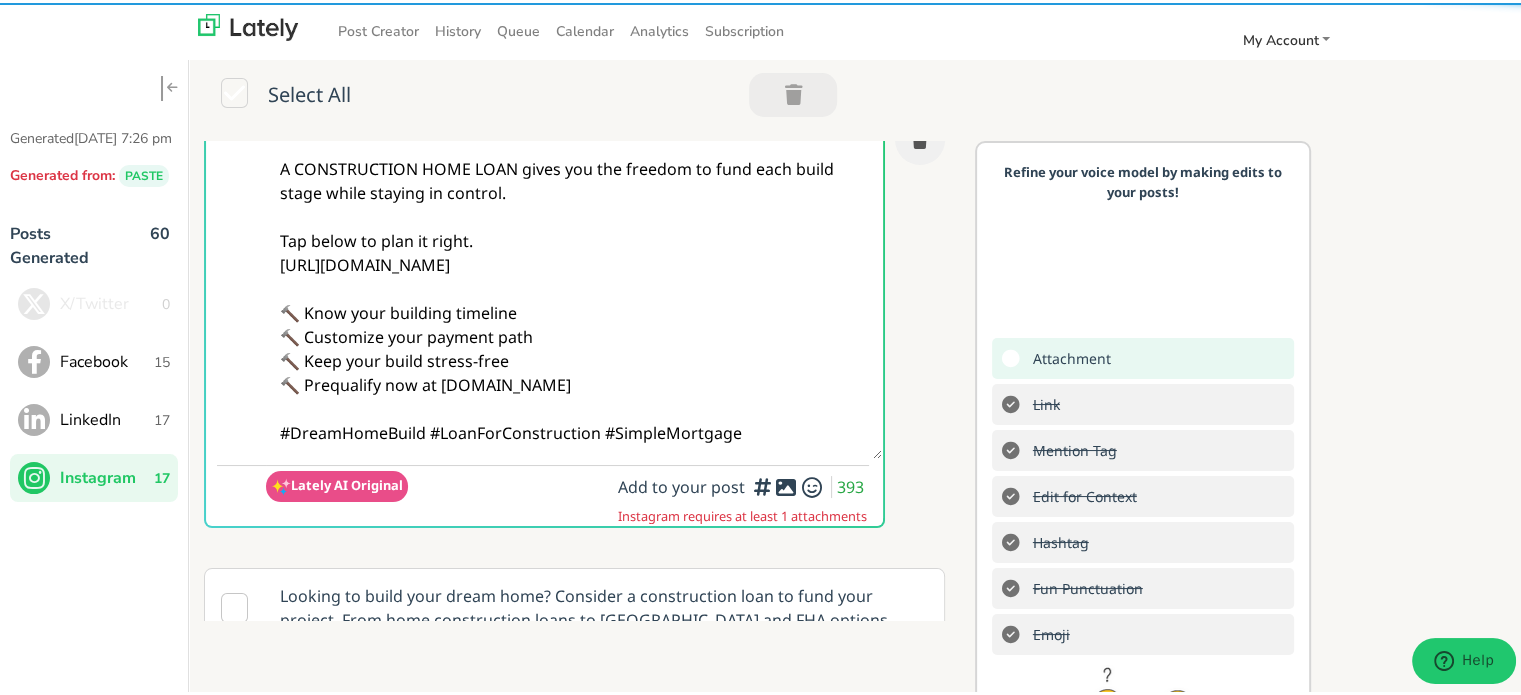 scroll, scrollTop: 300, scrollLeft: 0, axis: vertical 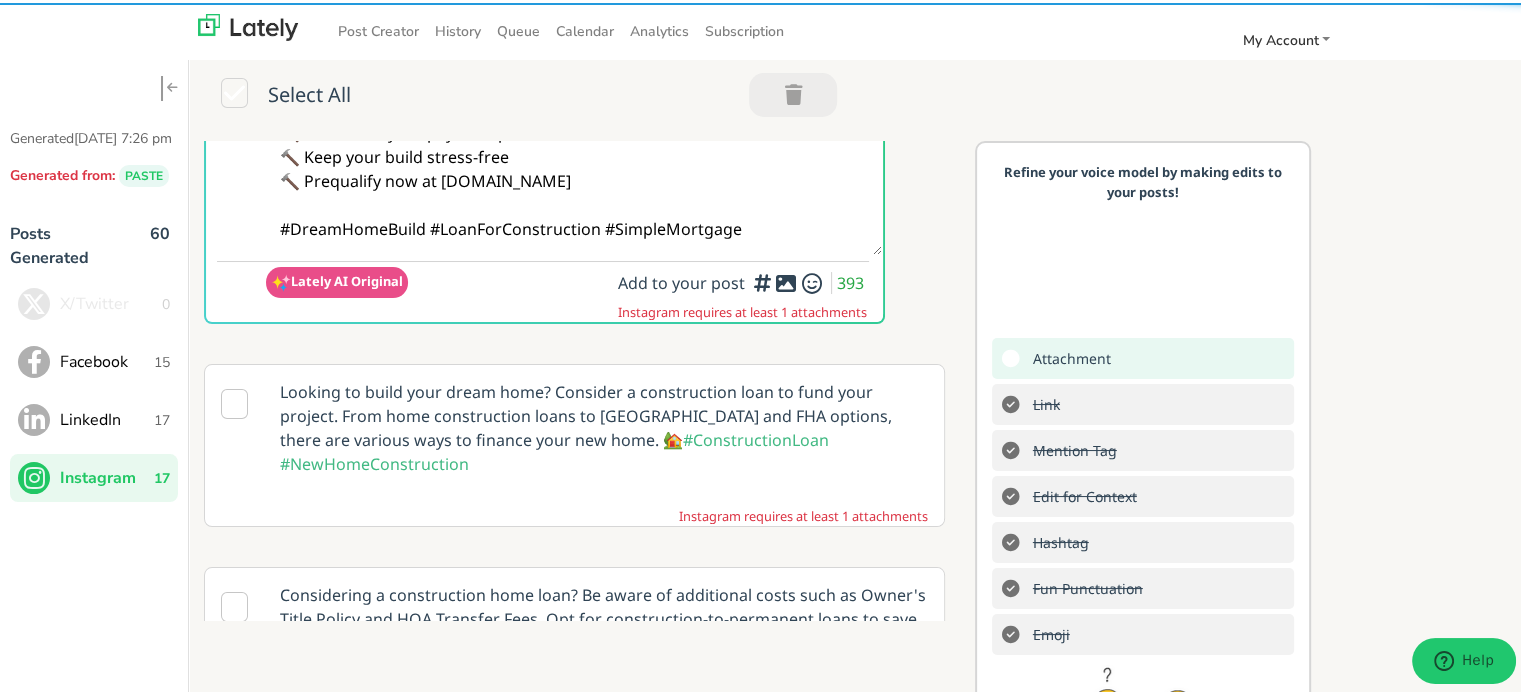 click on "📢 @homebuilders
Starting from the ground up?
A CONSTRUCTION HOME LOAN gives you the freedom to fund each build stage while staying in control.
Tap below to plan it right.
[URL][DOMAIN_NAME]
🔨 Know your building timeline
🔨 Customize your payment path
🔨 Keep your build stress-free
🔨 Prequalify now at [DOMAIN_NAME]
#DreamHomeBuild #LoanForConstruction #SimpleMortgage" at bounding box center [574, 46] 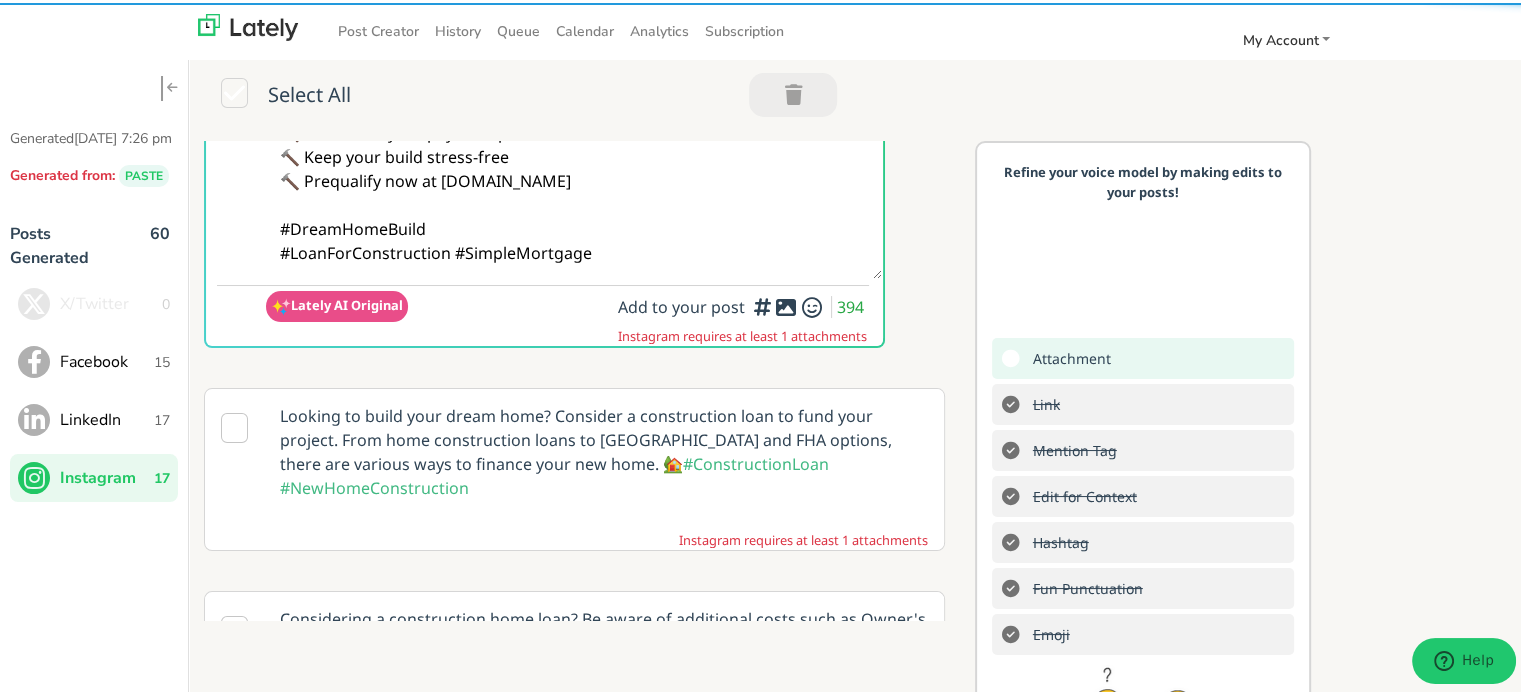 click on "📢 @homebuilders
Starting from the ground up?
A CONSTRUCTION HOME LOAN gives you the freedom to fund each build stage while staying in control.
Tap below to plan it right.
[URL][DOMAIN_NAME]
🔨 Know your building timeline
🔨 Customize your payment path
🔨 Keep your build stress-free
🔨 Prequalify now at [DOMAIN_NAME]
#DreamHomeBuild
#LoanForConstruction #SimpleMortgage" at bounding box center [574, 58] 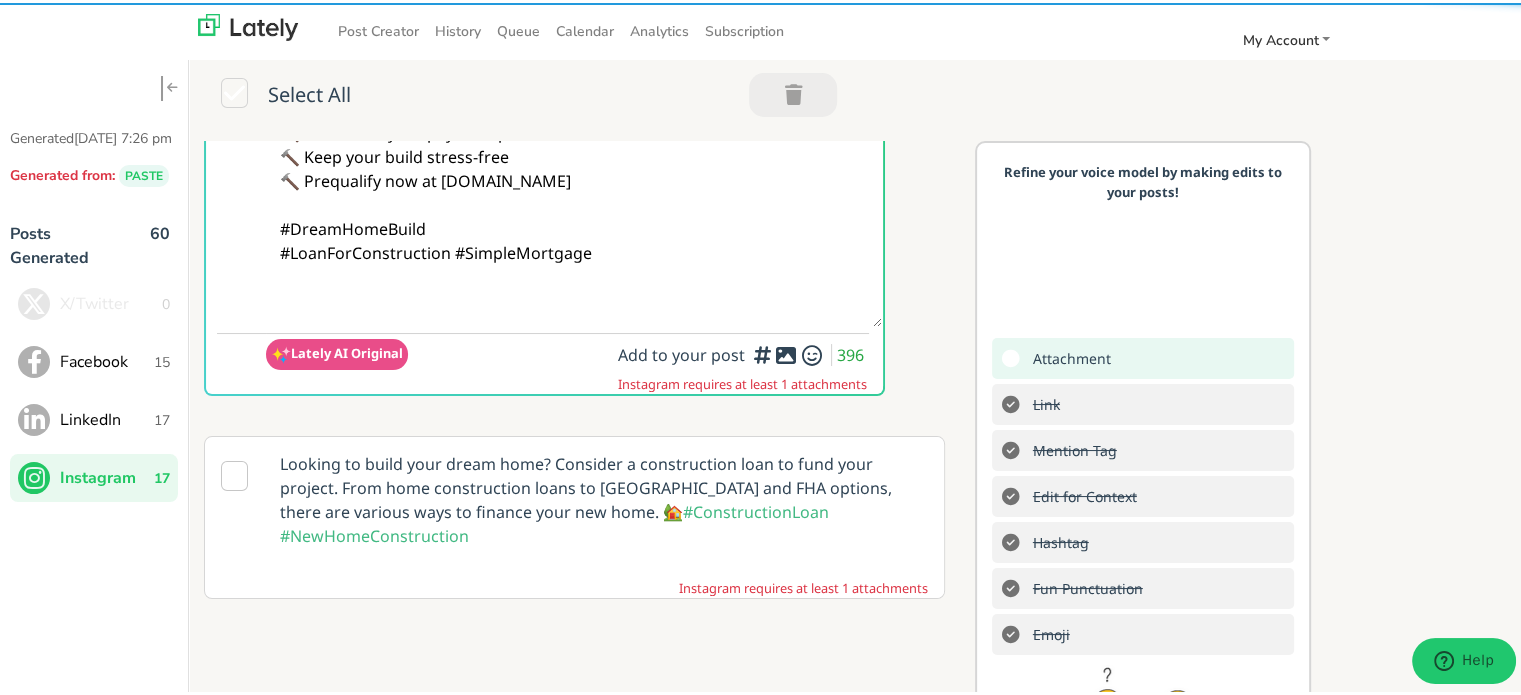 paste on "Follow Us On Our Social Media Platforms!
Facebook: [URL][DOMAIN_NAME]
LinkedIn: [URL][DOMAIN_NAME]
Instagram: [URL][DOMAIN_NAME][DOMAIN_NAME]" 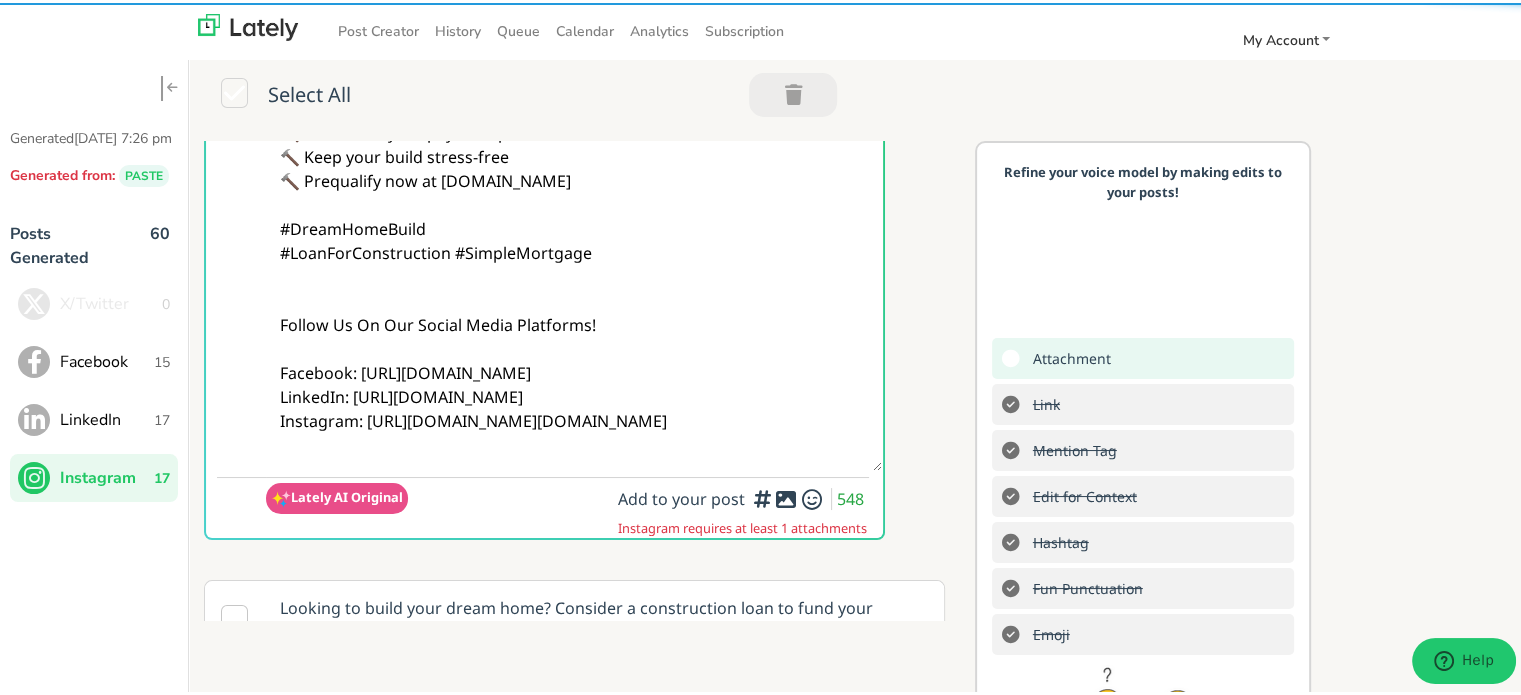 scroll, scrollTop: 0, scrollLeft: 0, axis: both 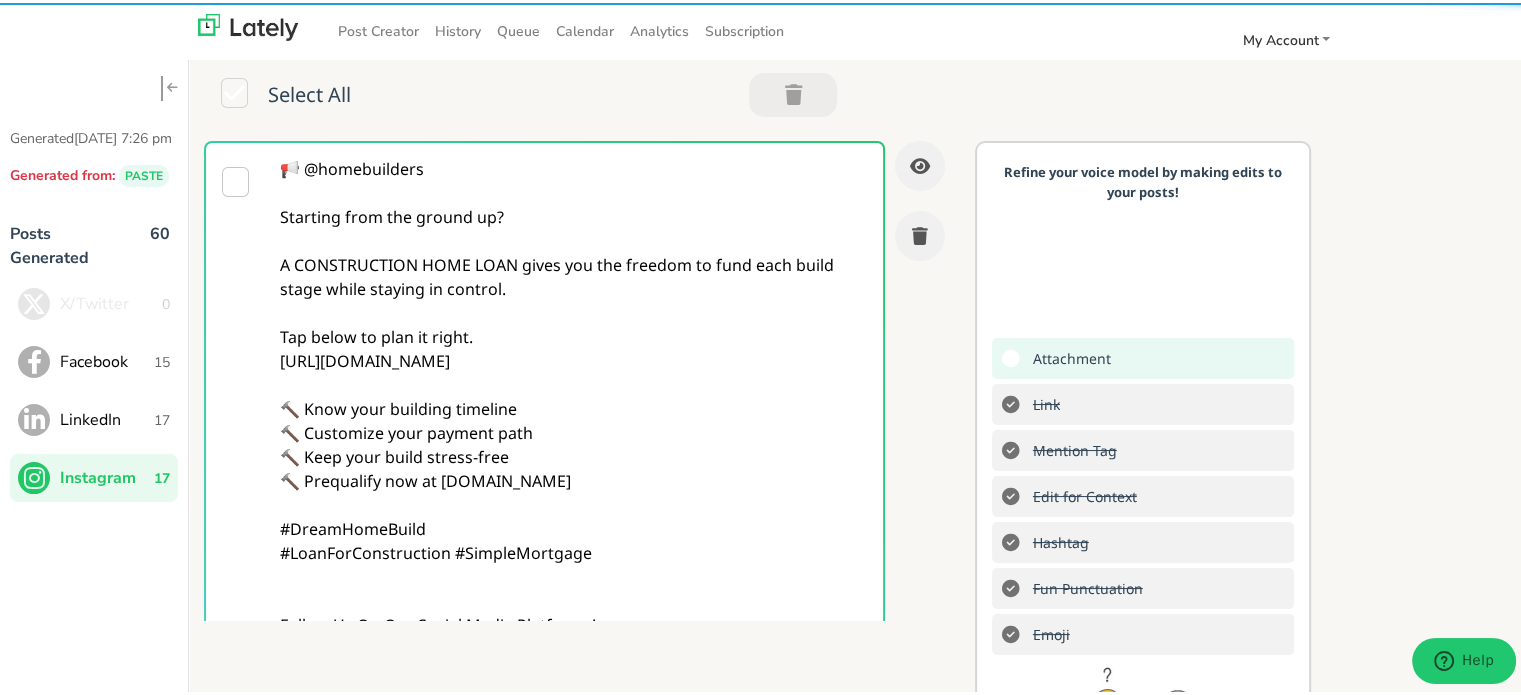 click on "📢 @homebuilders
Starting from the ground up?
A CONSTRUCTION HOME LOAN gives you the freedom to fund each build stage while staying in control.
Tap below to plan it right.
[URL][DOMAIN_NAME]
🔨 Know your building timeline
🔨 Customize your payment path
🔨 Keep your build stress-free
🔨 Prequalify now at [DOMAIN_NAME]
#DreamHomeBuild
#LoanForConstruction #SimpleMortgage
Follow Us On Our Social Media Platforms!
Facebook: [URL][DOMAIN_NAME]
LinkedIn: [URL][DOMAIN_NAME]
Instagram: [URL][DOMAIN_NAME][DOMAIN_NAME]" at bounding box center (574, 454) 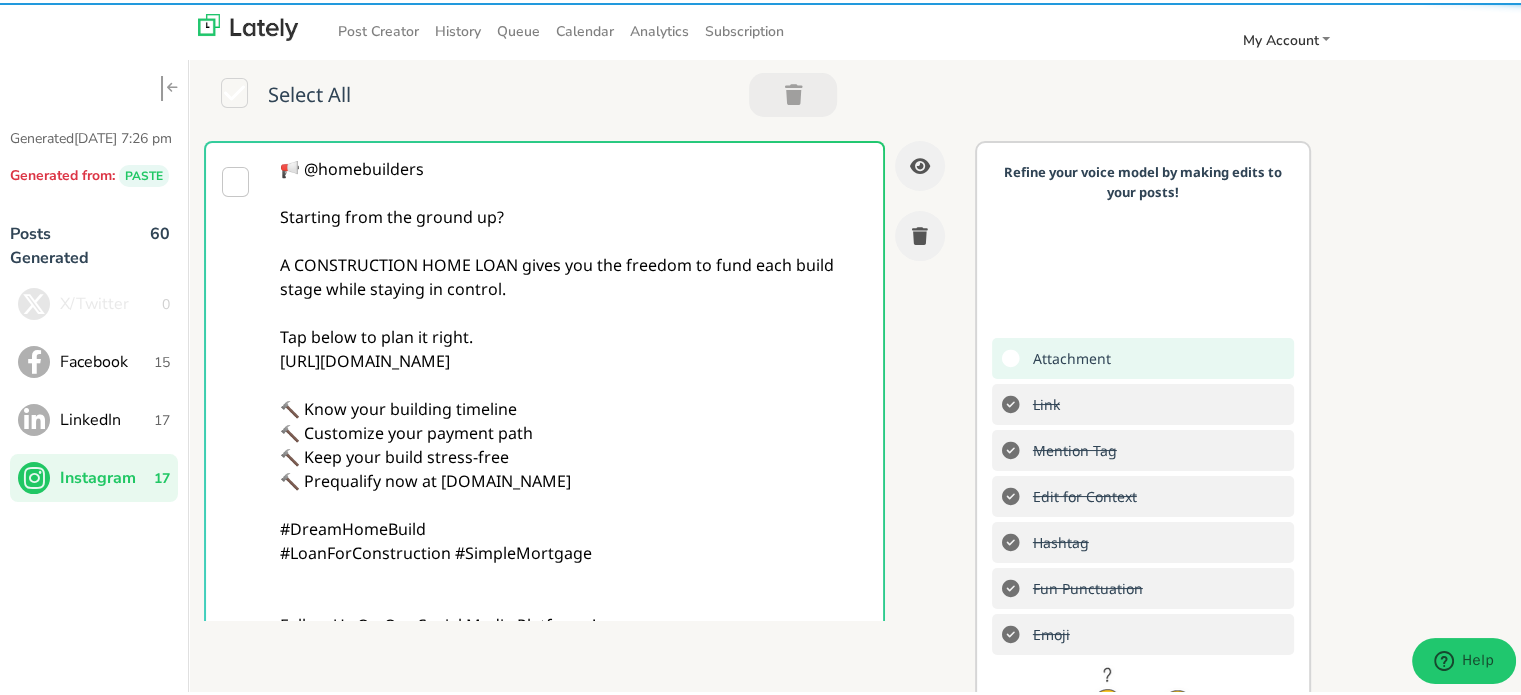 type on "📢 @homebuilders
Starting from the ground up?
A CONSTRUCTION HOME LOAN gives you the freedom to fund each build stage while staying in control.
Tap below to plan it right.
[URL][DOMAIN_NAME]
🔨 Know your building timeline
🔨 Customize your payment path
🔨 Keep your build stress-free
🔨 Prequalify now at [DOMAIN_NAME]
#DreamHomeBuild
#LoanForConstruction #SimpleMortgage
Follow Us On Our Social Media Platforms!
Facebook: [URL][DOMAIN_NAME]
LinkedIn: [URL][DOMAIN_NAME]
Instagram: [URL][DOMAIN_NAME][DOMAIN_NAME]" 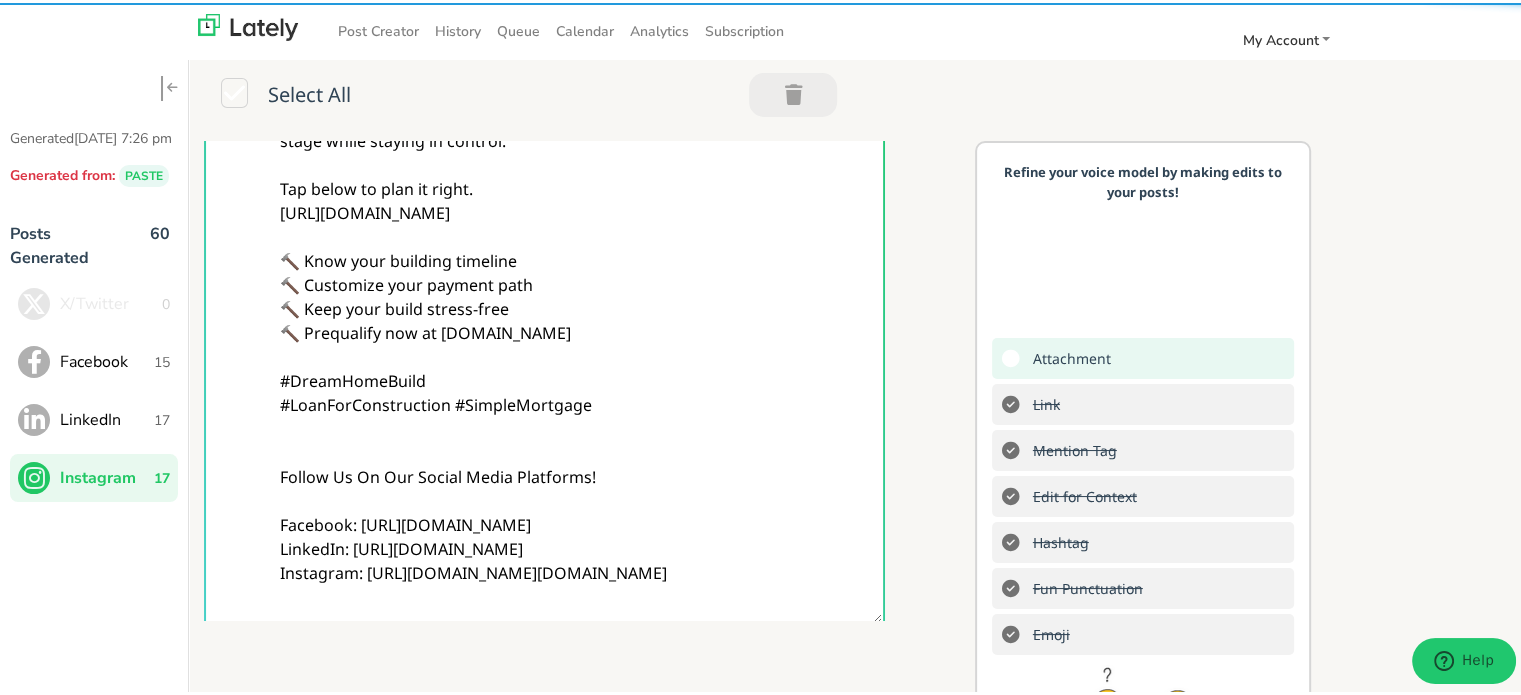 scroll, scrollTop: 200, scrollLeft: 0, axis: vertical 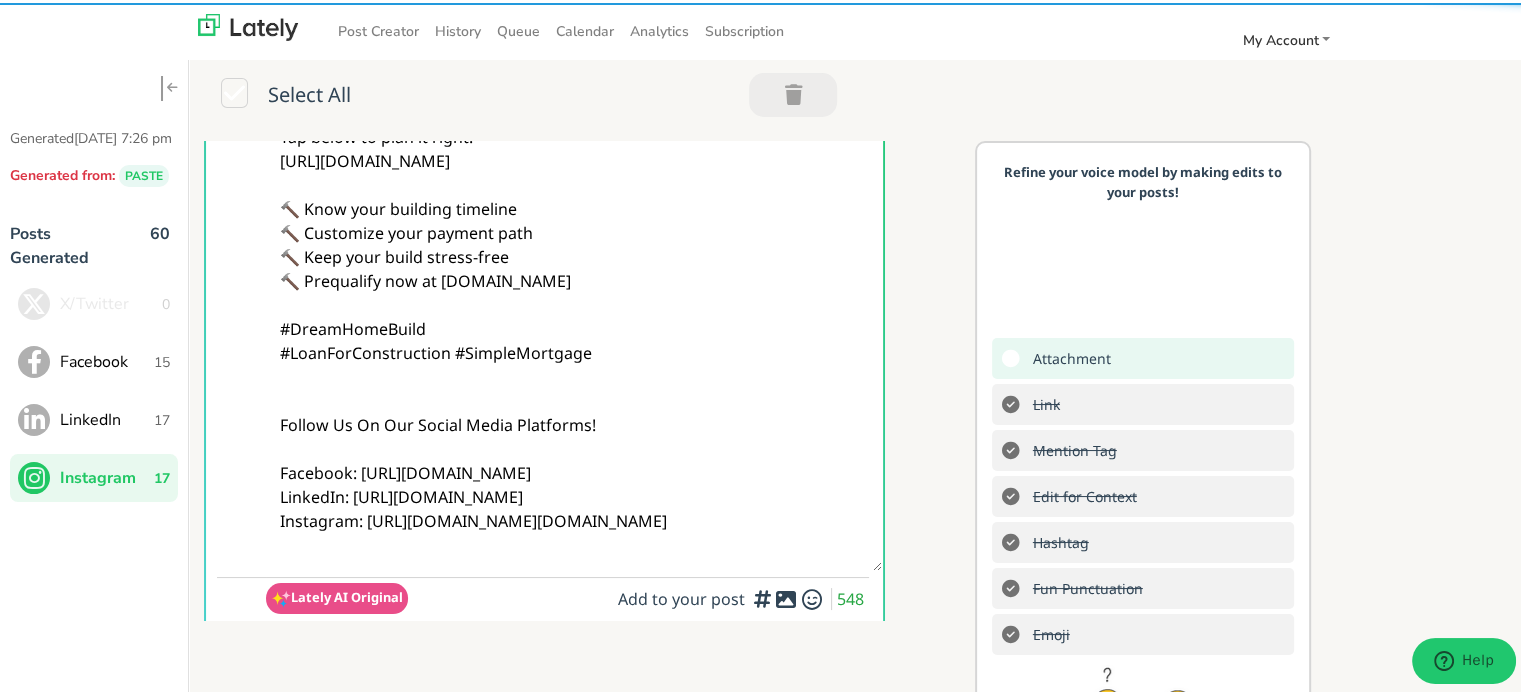 click on "LinkedIn" at bounding box center [107, 417] 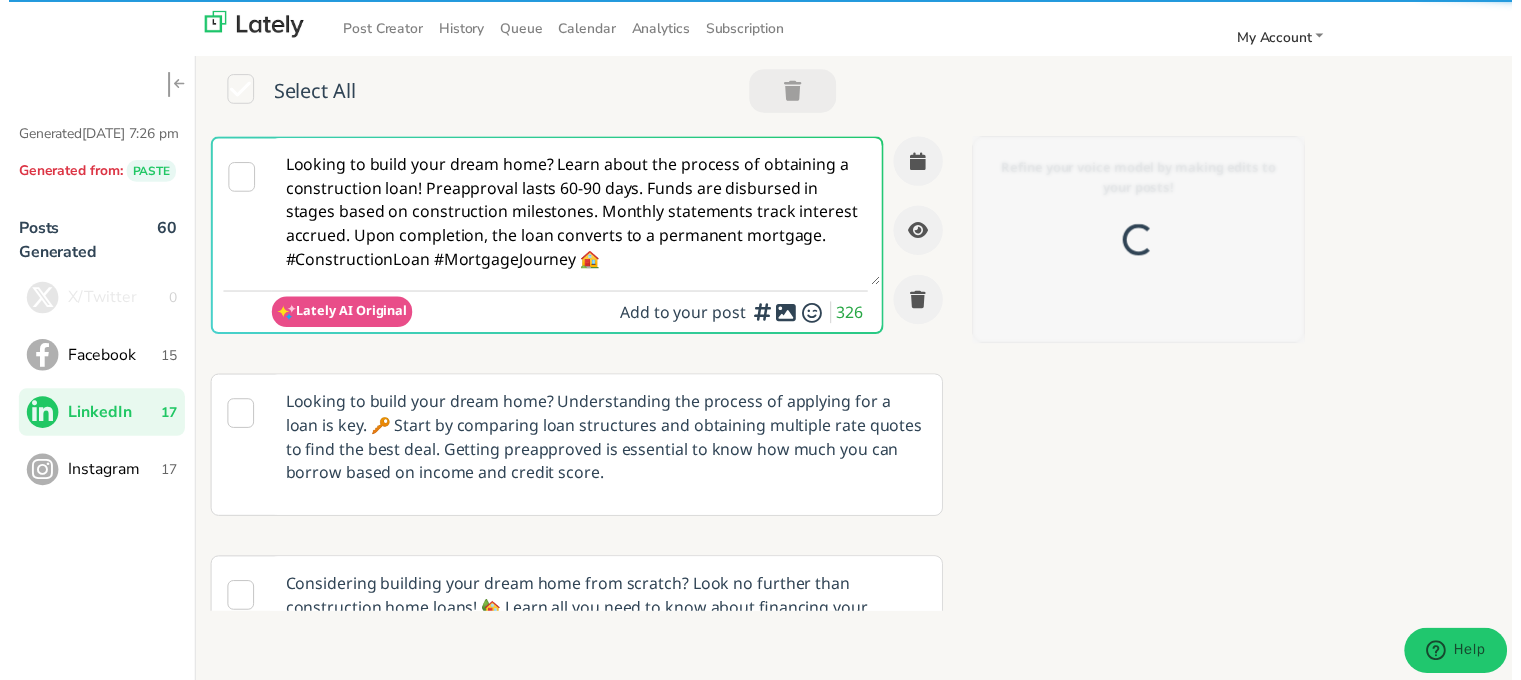 scroll, scrollTop: 0, scrollLeft: 0, axis: both 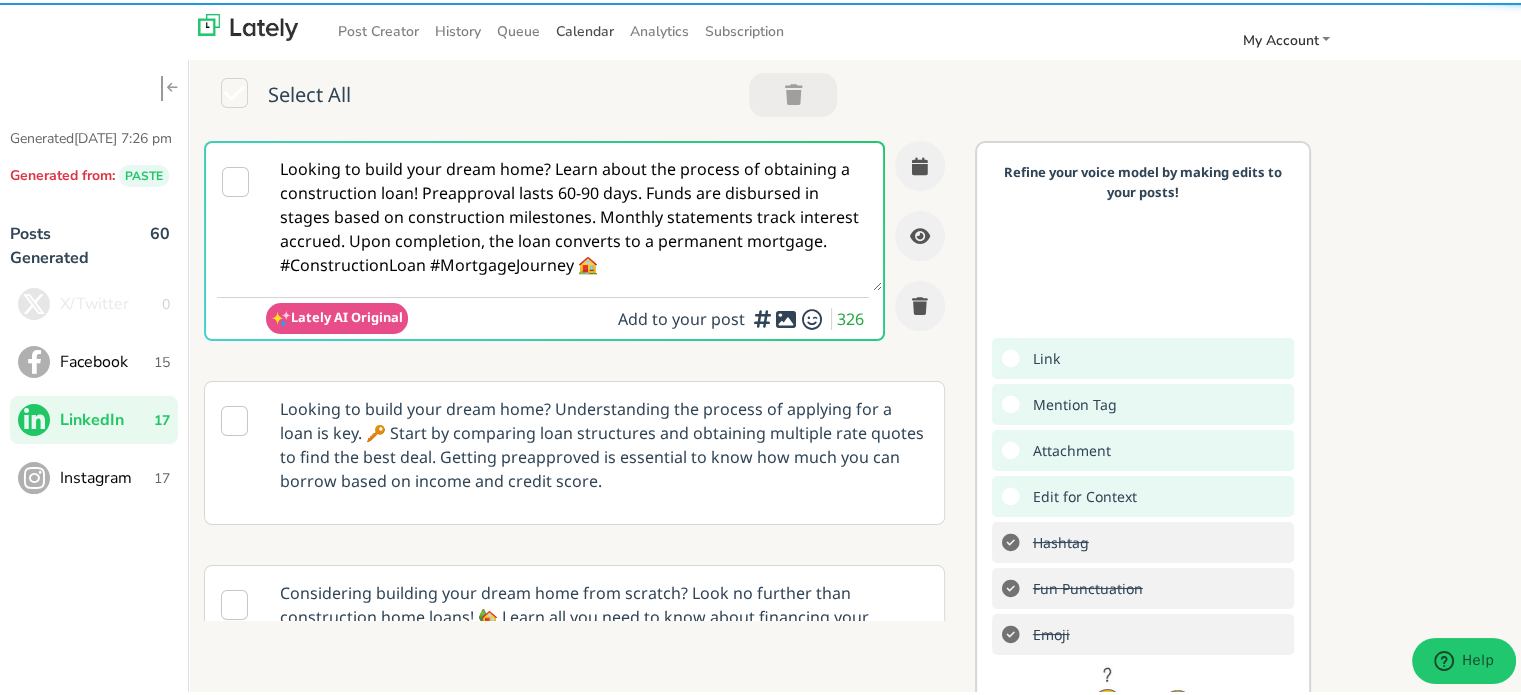 click on "Calendar" at bounding box center [585, 28] 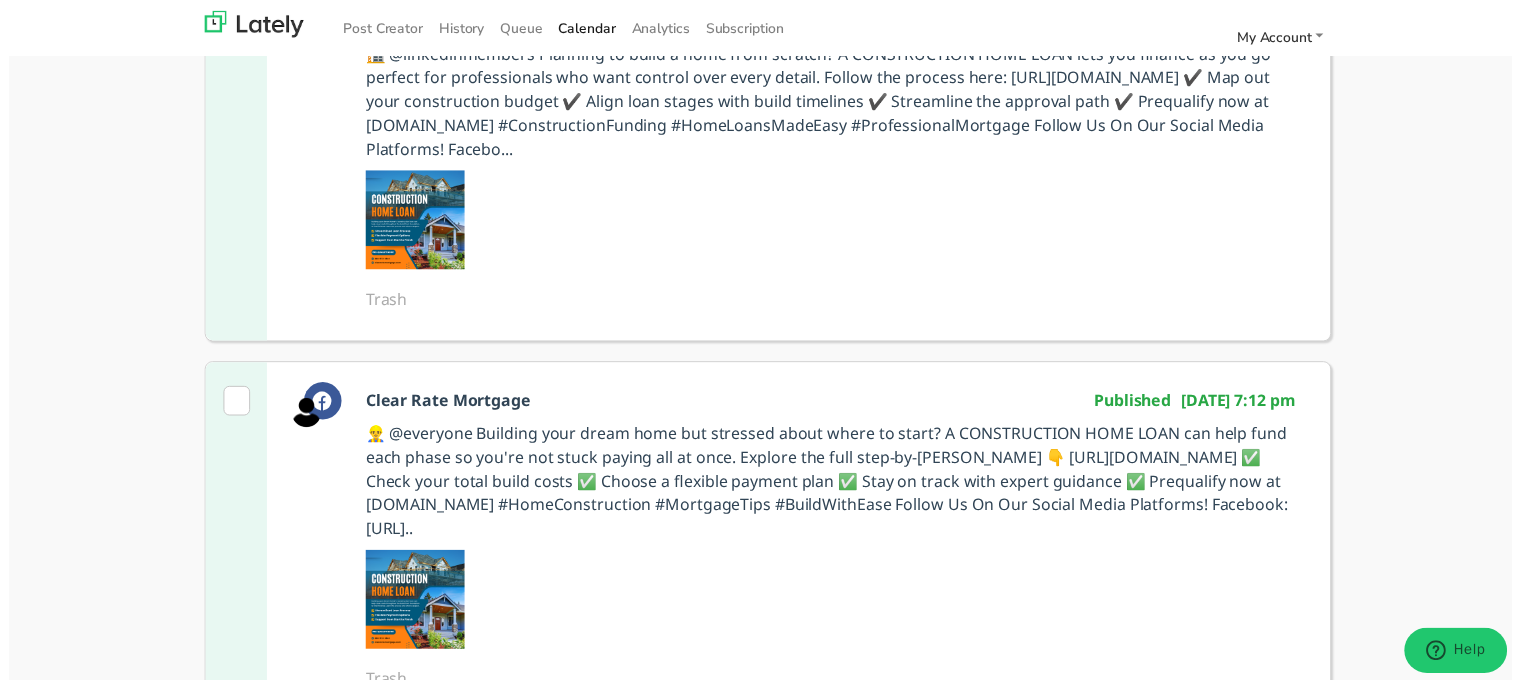 scroll, scrollTop: 100, scrollLeft: 0, axis: vertical 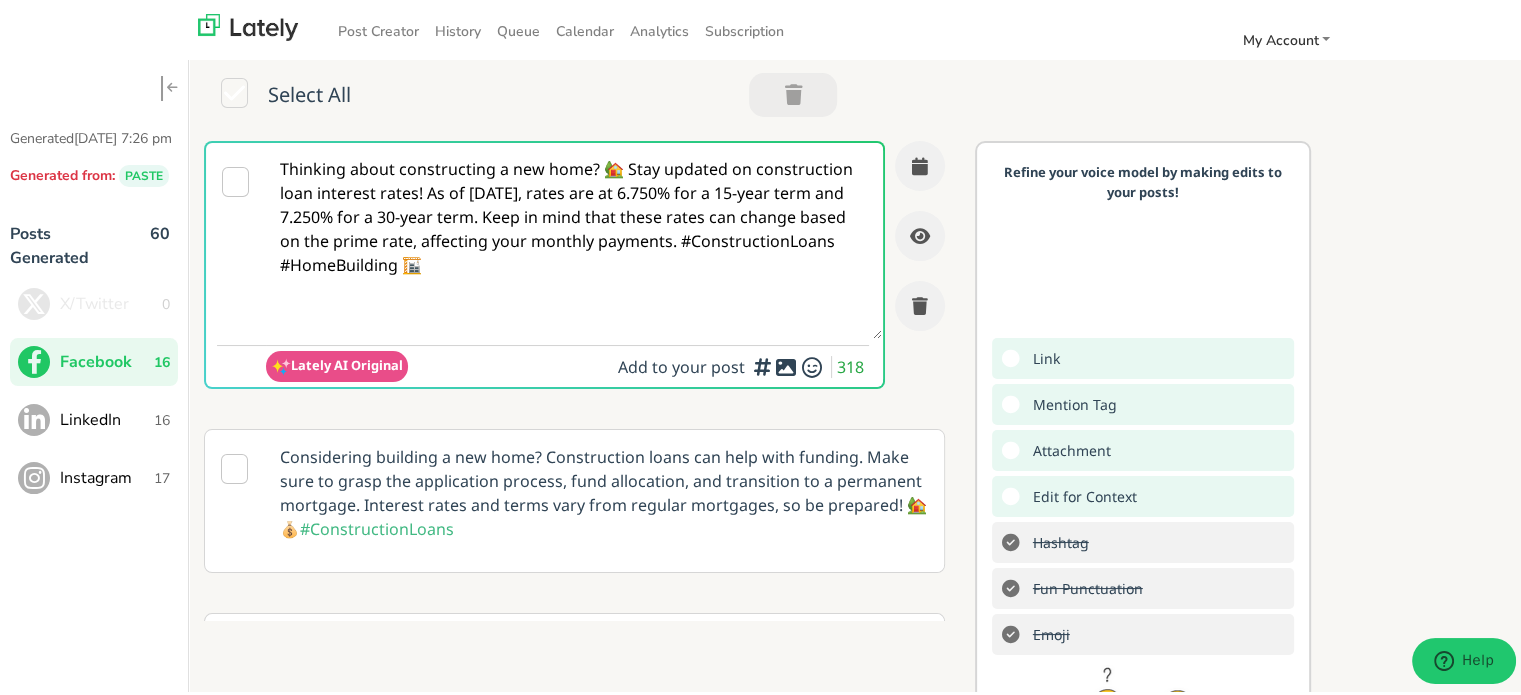 click on "Instagram" at bounding box center (107, 475) 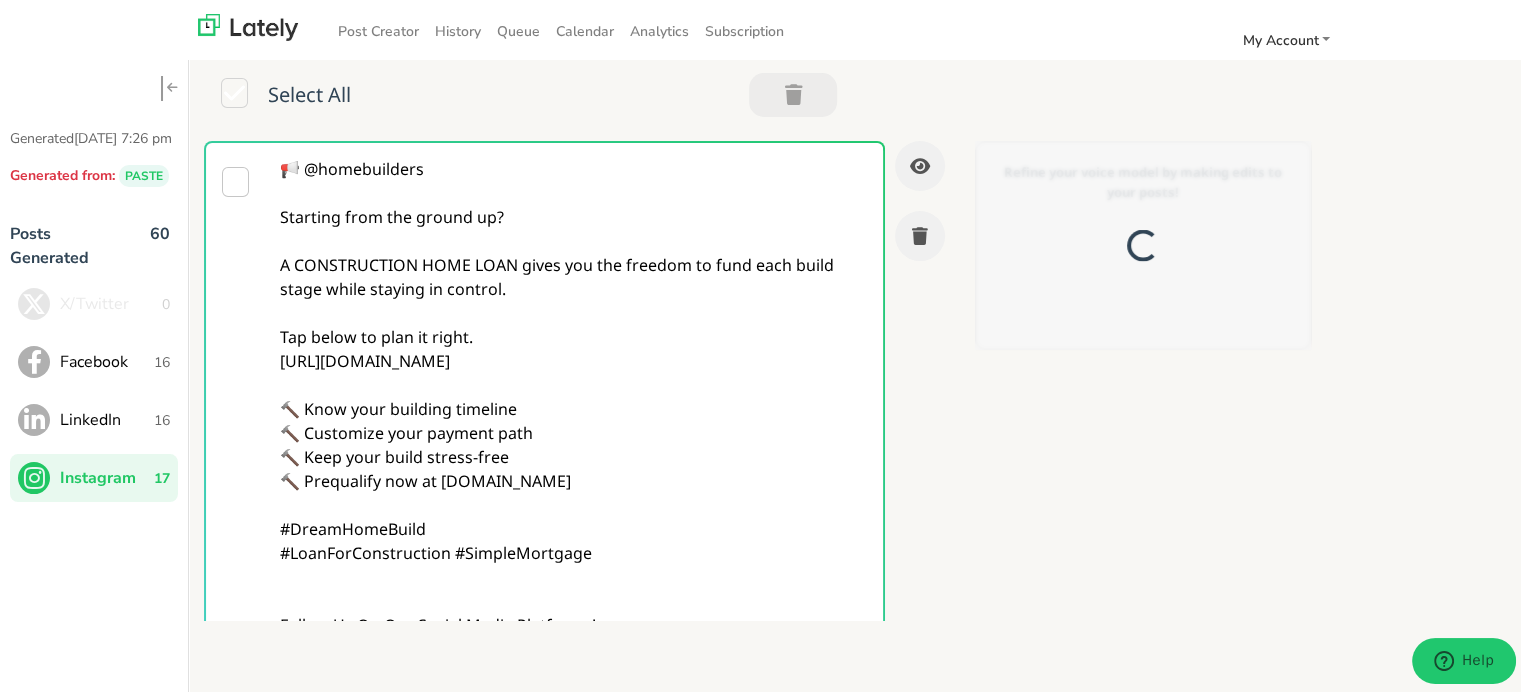 scroll, scrollTop: 0, scrollLeft: 0, axis: both 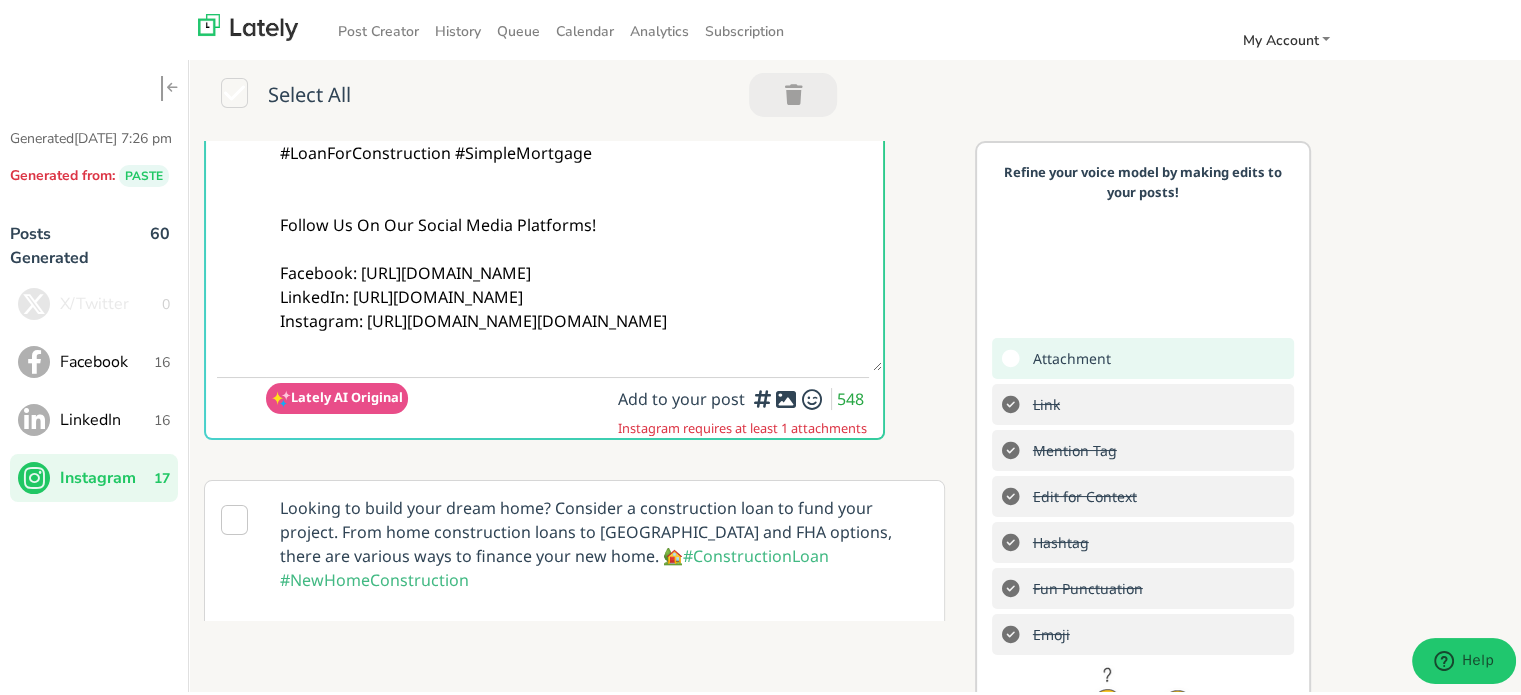 click at bounding box center (786, 396) 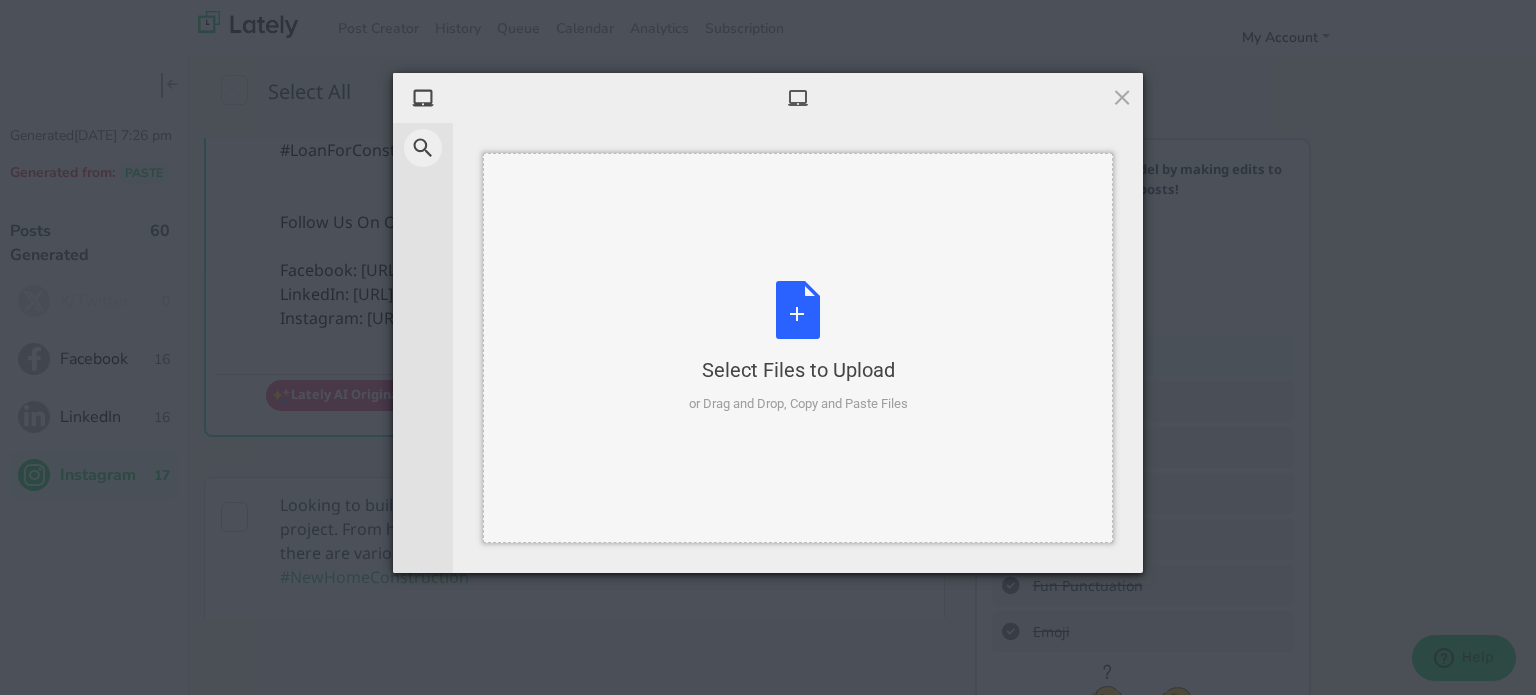click on "Select Files to Upload
or Drag and Drop, Copy and Paste Files" at bounding box center (798, 347) 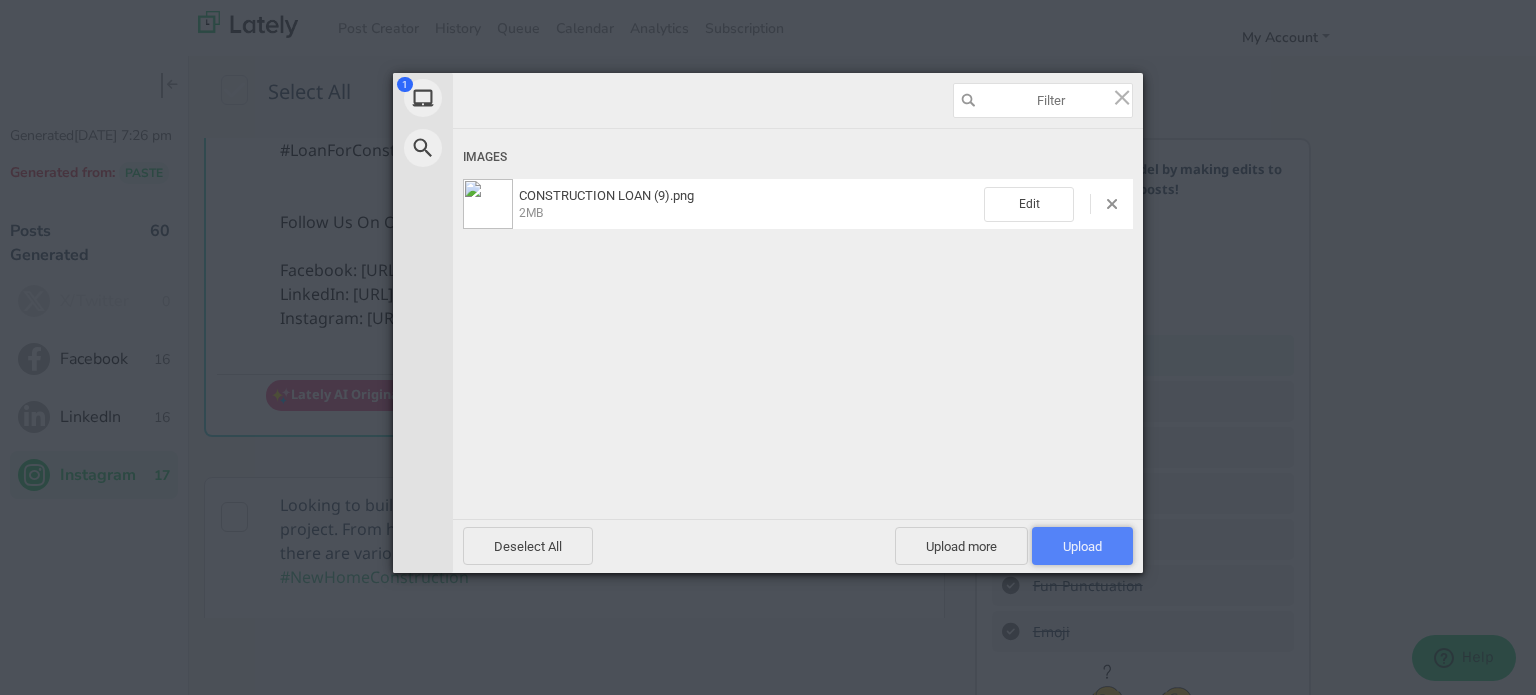 click on "Upload
1" at bounding box center (1082, 546) 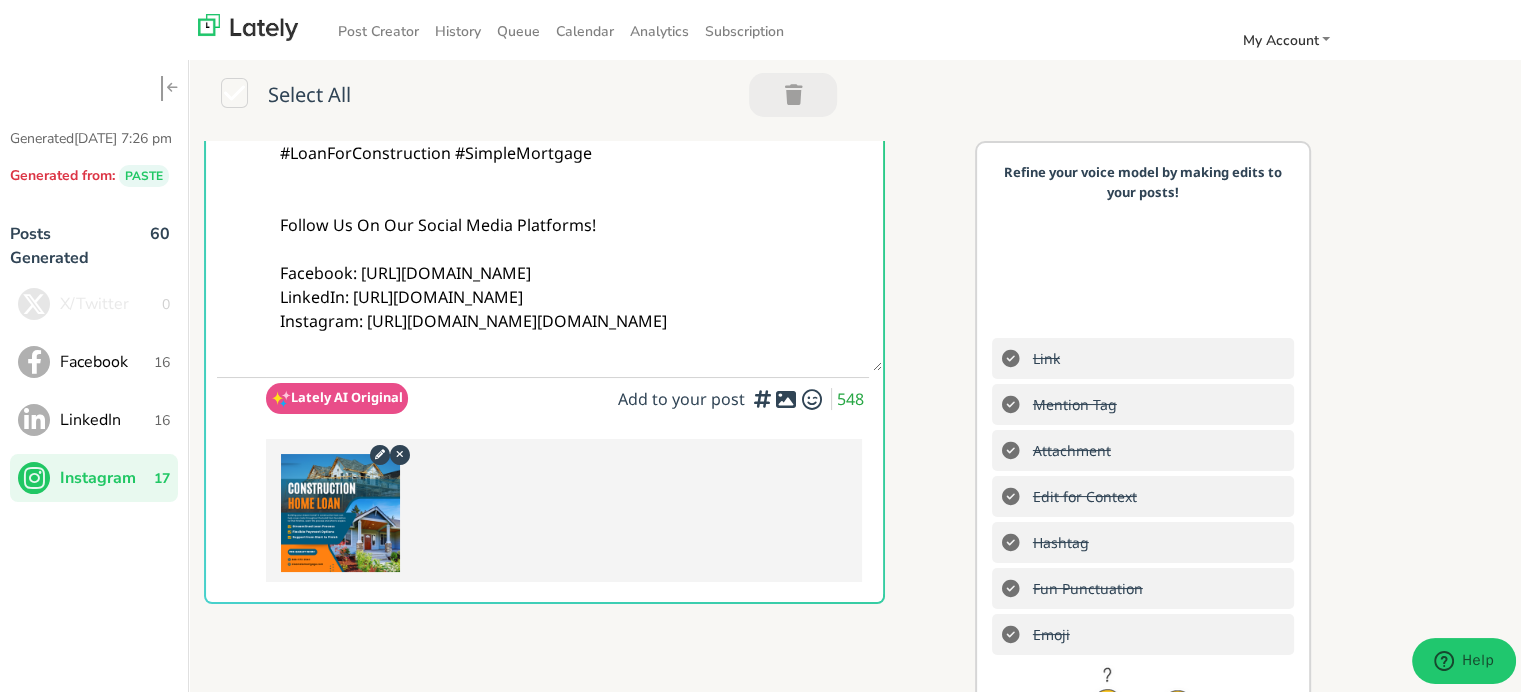 click on "📢 @homebuilders
Starting from the ground up?
A CONSTRUCTION HOME LOAN gives you the freedom to fund each build stage while staying in control.
Tap below to plan it right.
[URL][DOMAIN_NAME]
🔨 Know your building timeline
🔨 Customize your payment path
🔨 Keep your build stress-free
🔨 Prequalify now at [DOMAIN_NAME]
#DreamHomeBuild
#LoanForConstruction #SimpleMortgage
Follow Us On Our Social Media Platforms!
Facebook: [URL][DOMAIN_NAME]
LinkedIn: [URL][DOMAIN_NAME]
Instagram: [URL][DOMAIN_NAME][DOMAIN_NAME]" at bounding box center [574, 54] 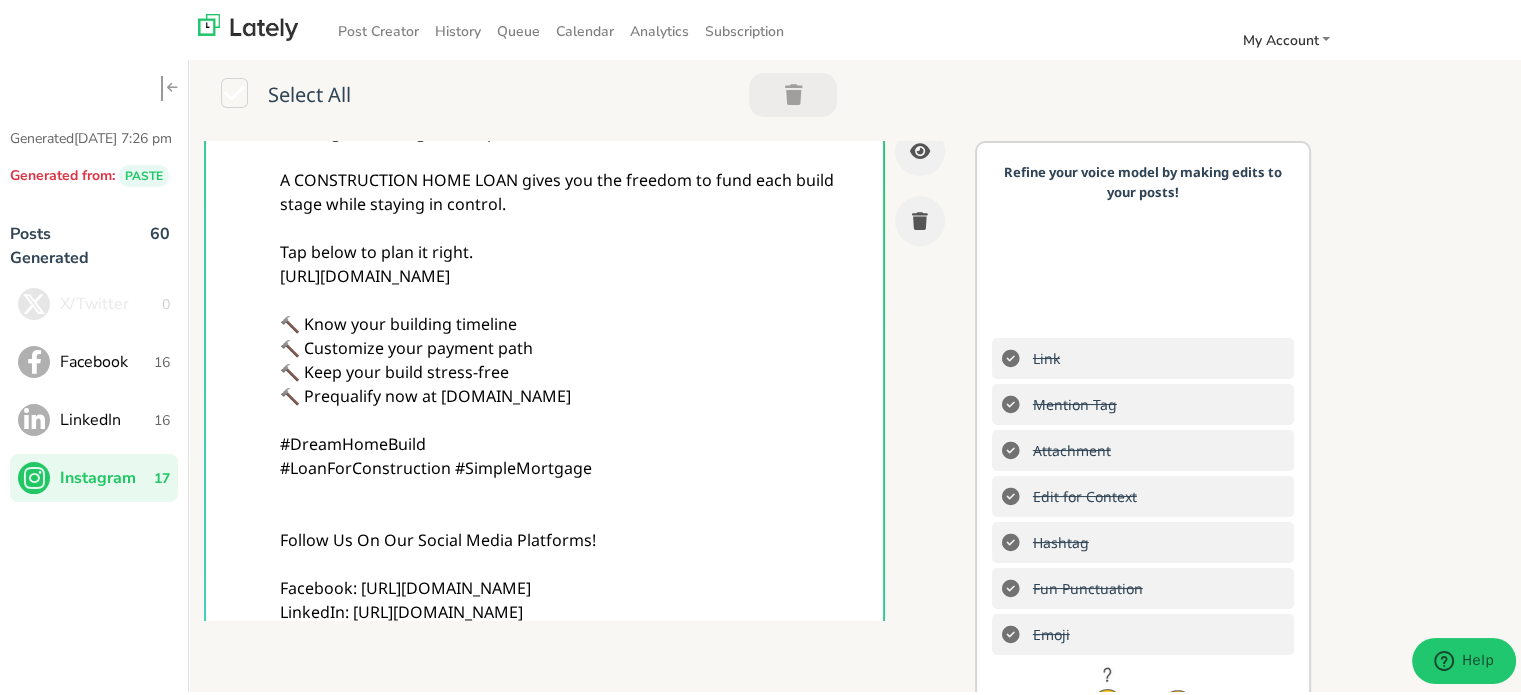 scroll, scrollTop: 0, scrollLeft: 0, axis: both 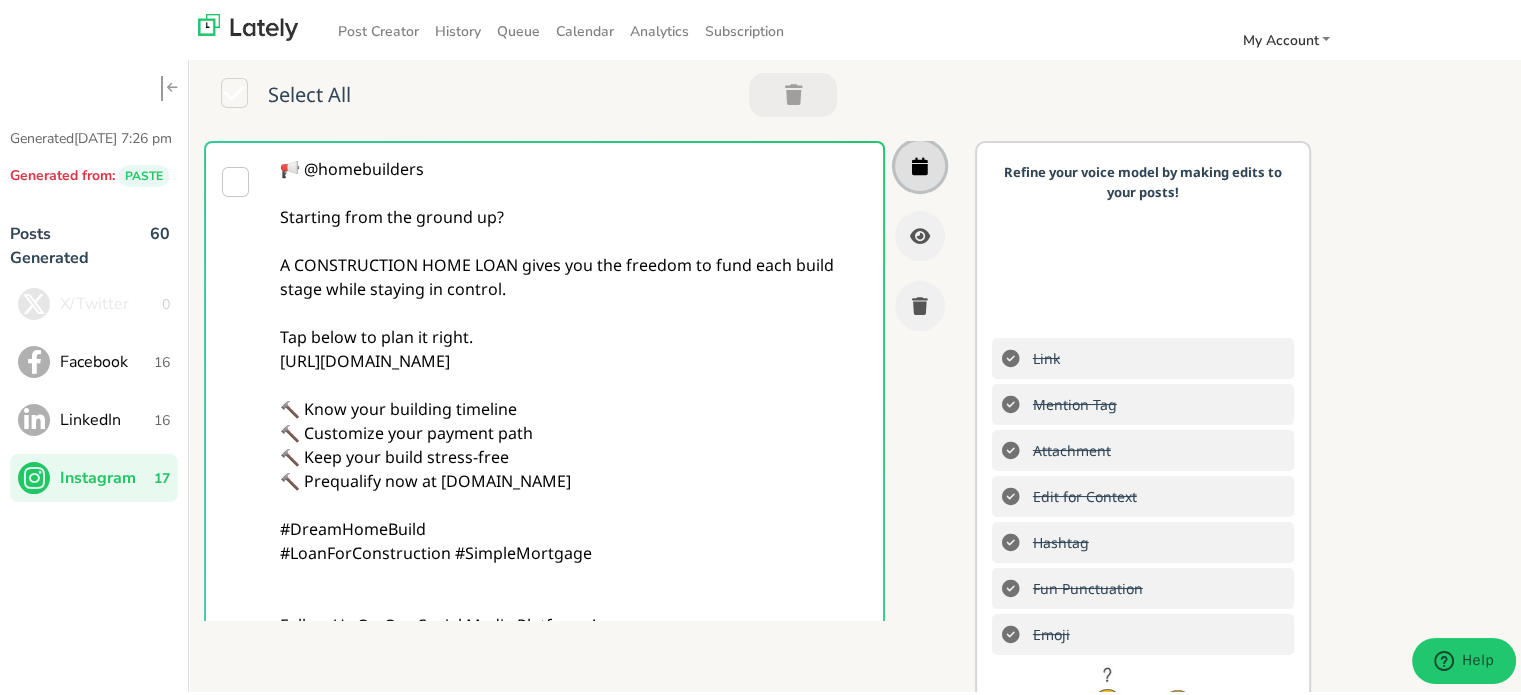 click at bounding box center (920, 163) 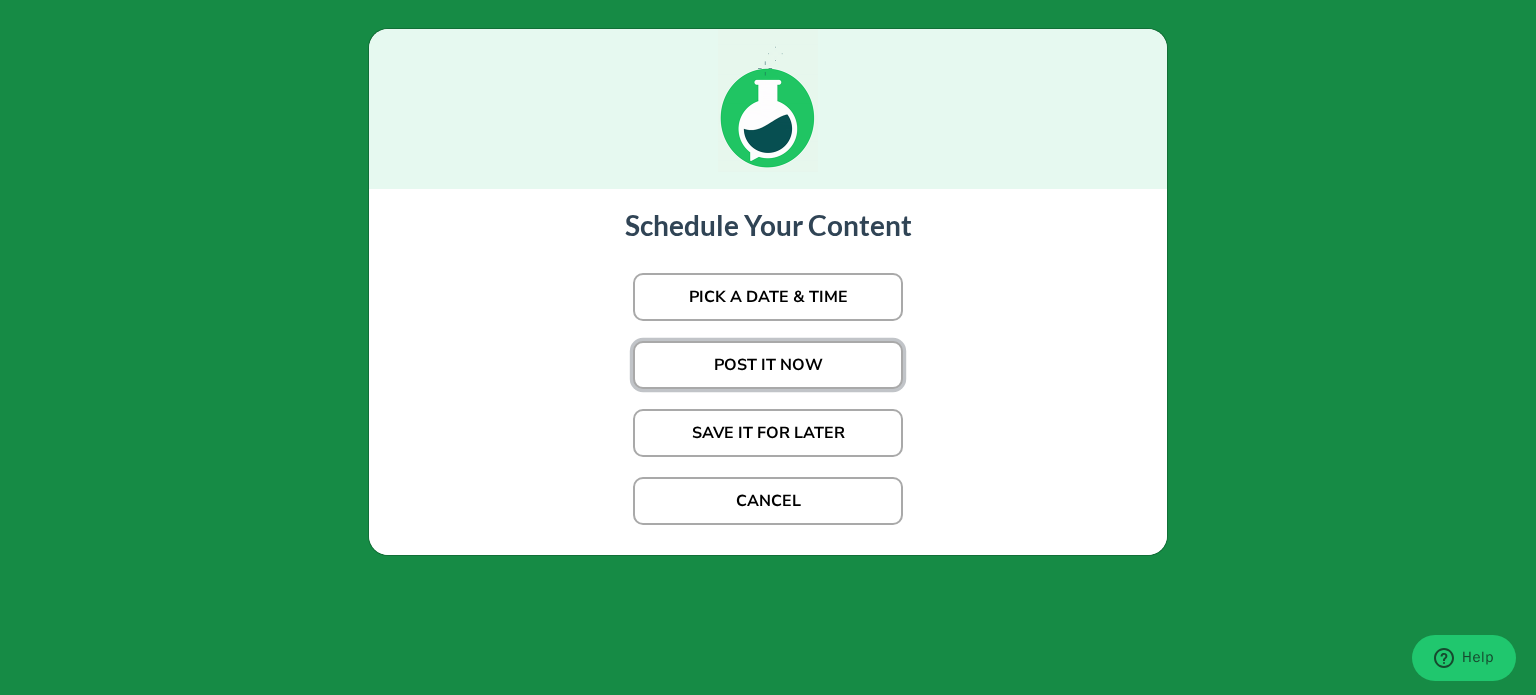 click on "POST IT NOW" at bounding box center [768, 365] 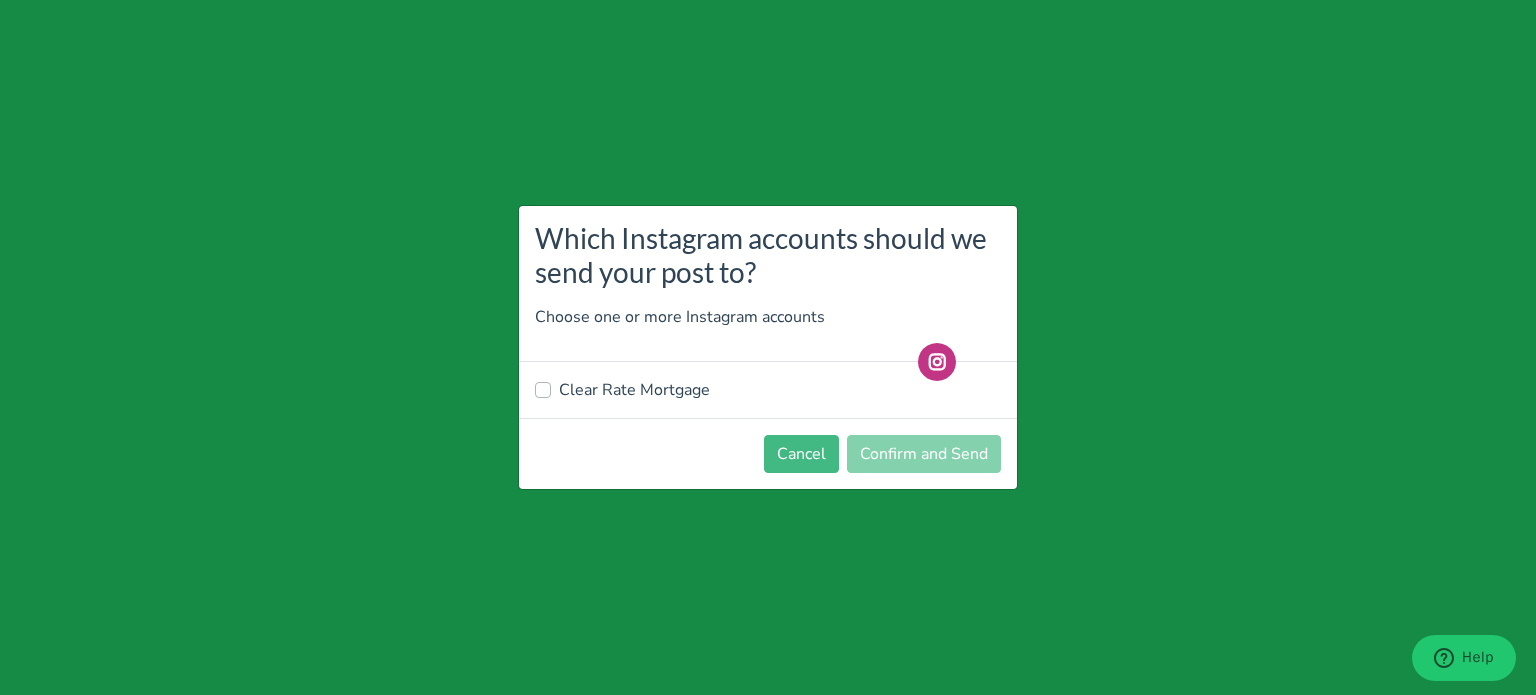 click on "Clear Rate Mortgage" at bounding box center [634, 390] 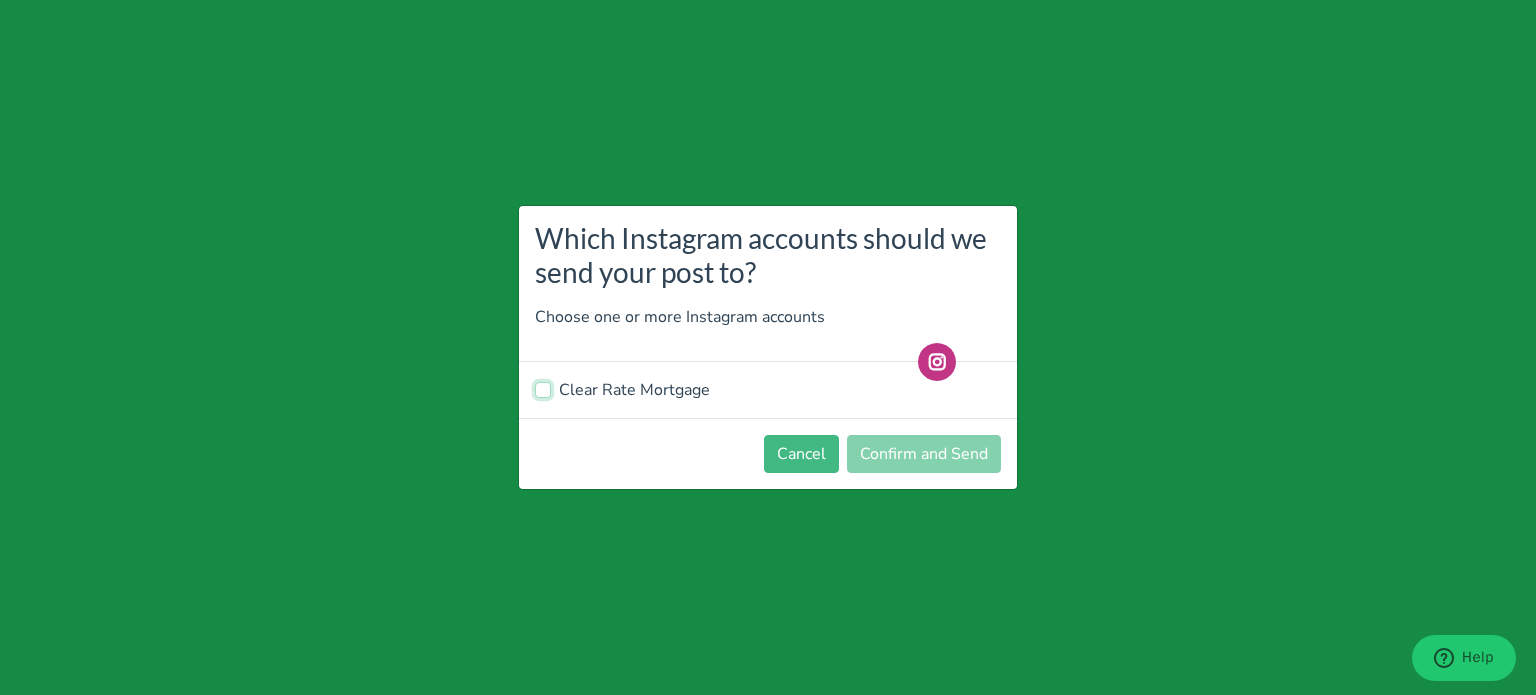 click on "Clear Rate Mortgage" at bounding box center [543, 388] 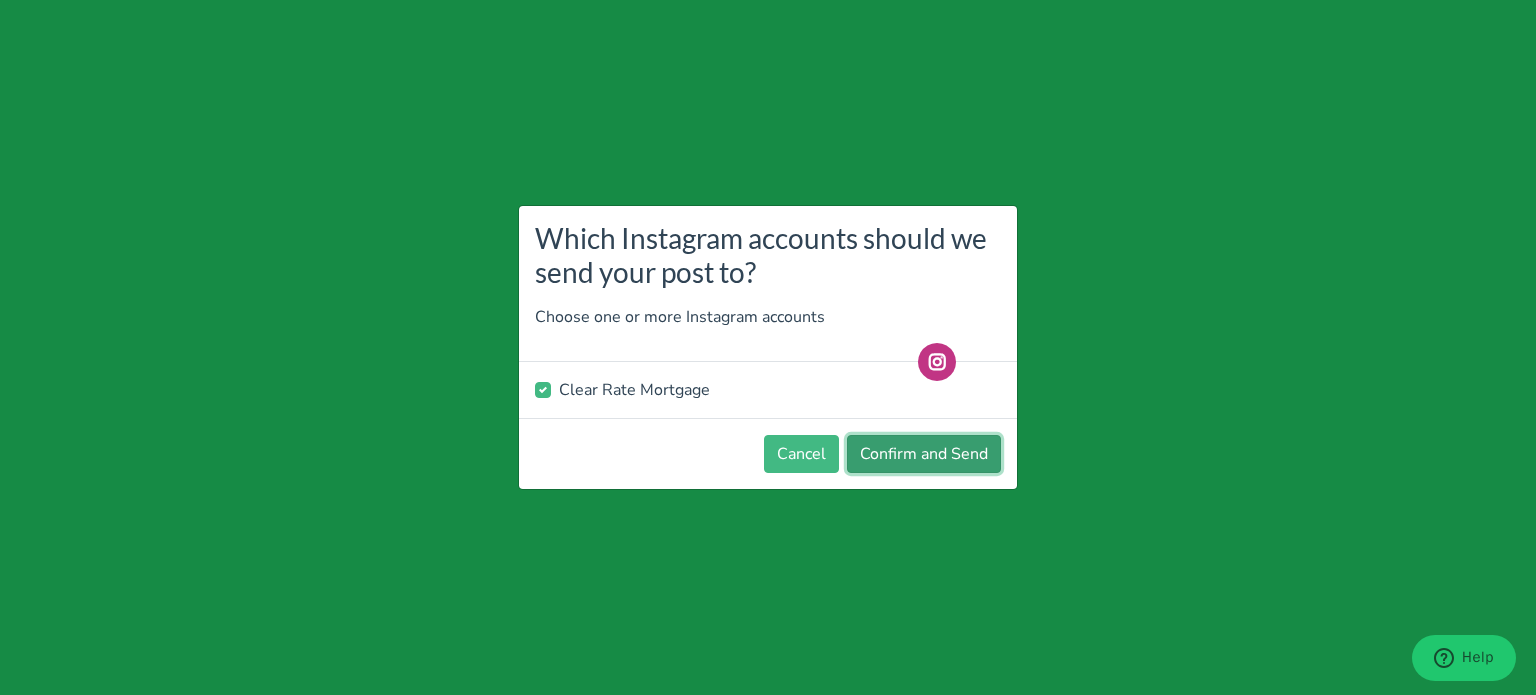 click on "Confirm and Send" at bounding box center (924, 454) 